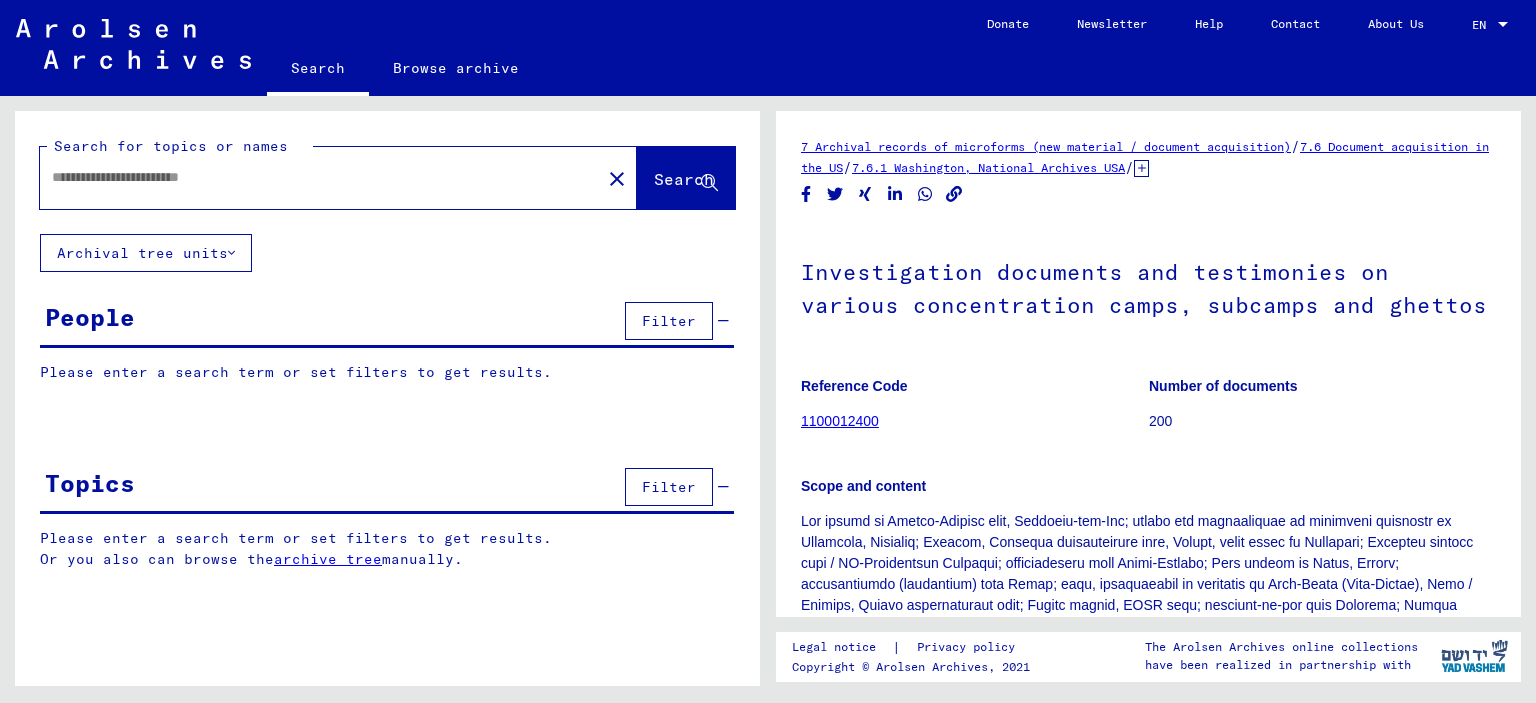 type on "******" 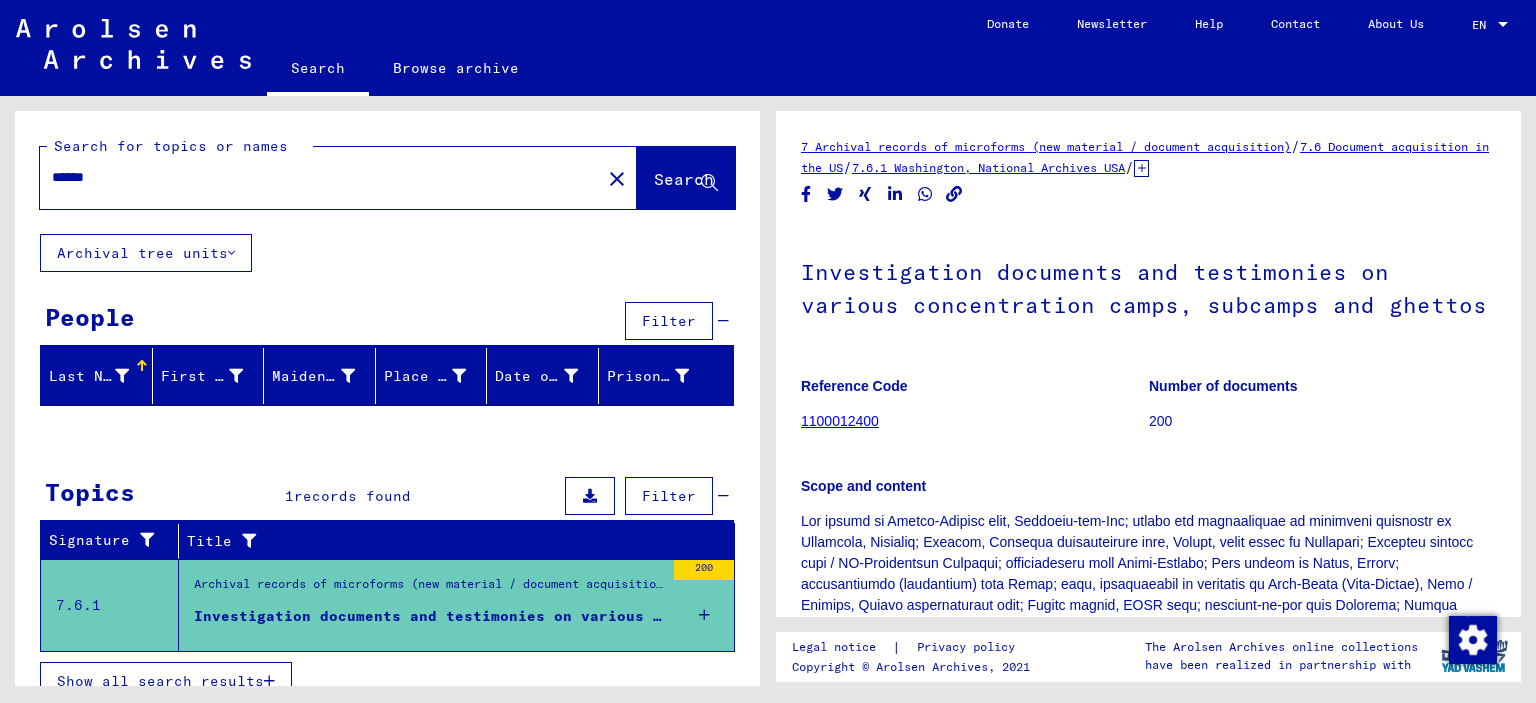 scroll, scrollTop: 0, scrollLeft: 0, axis: both 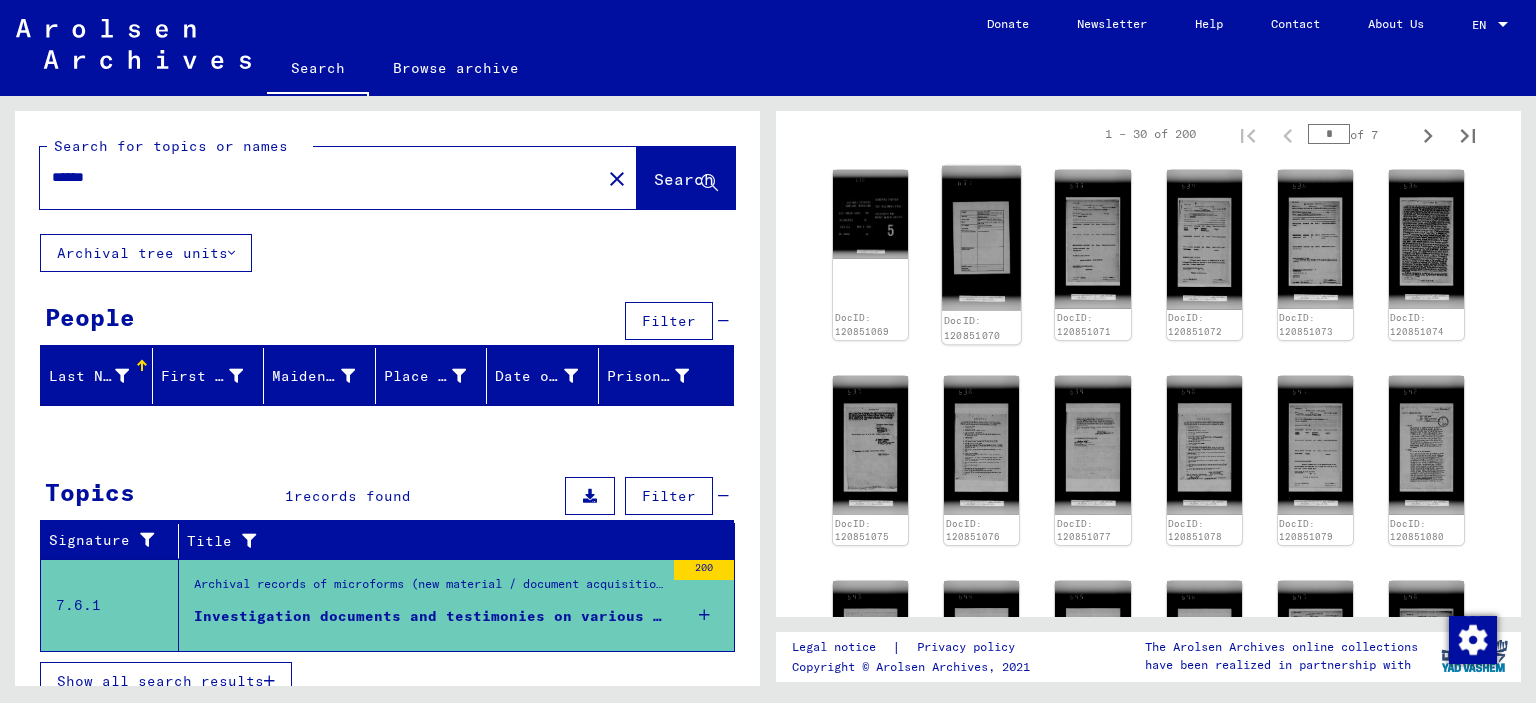 click 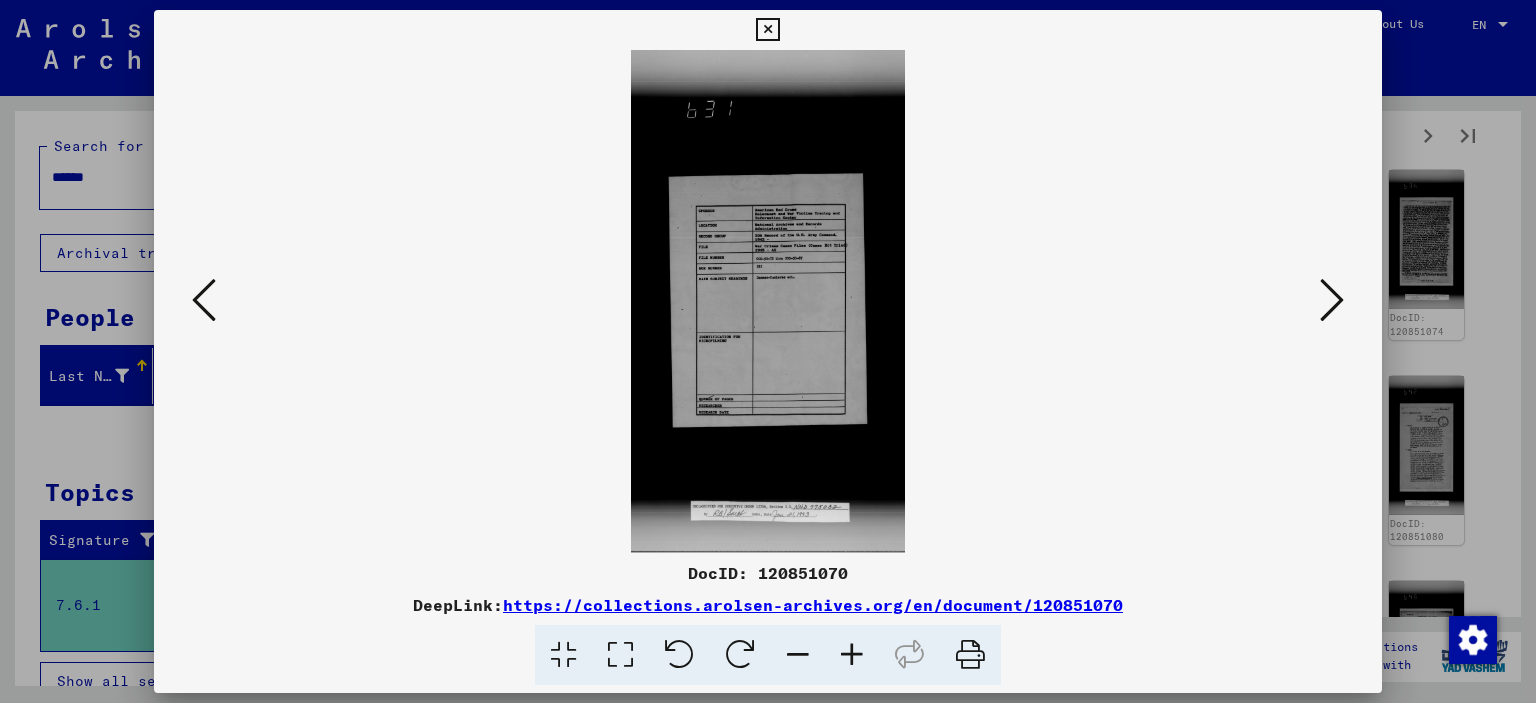 click at bounding box center (768, 301) 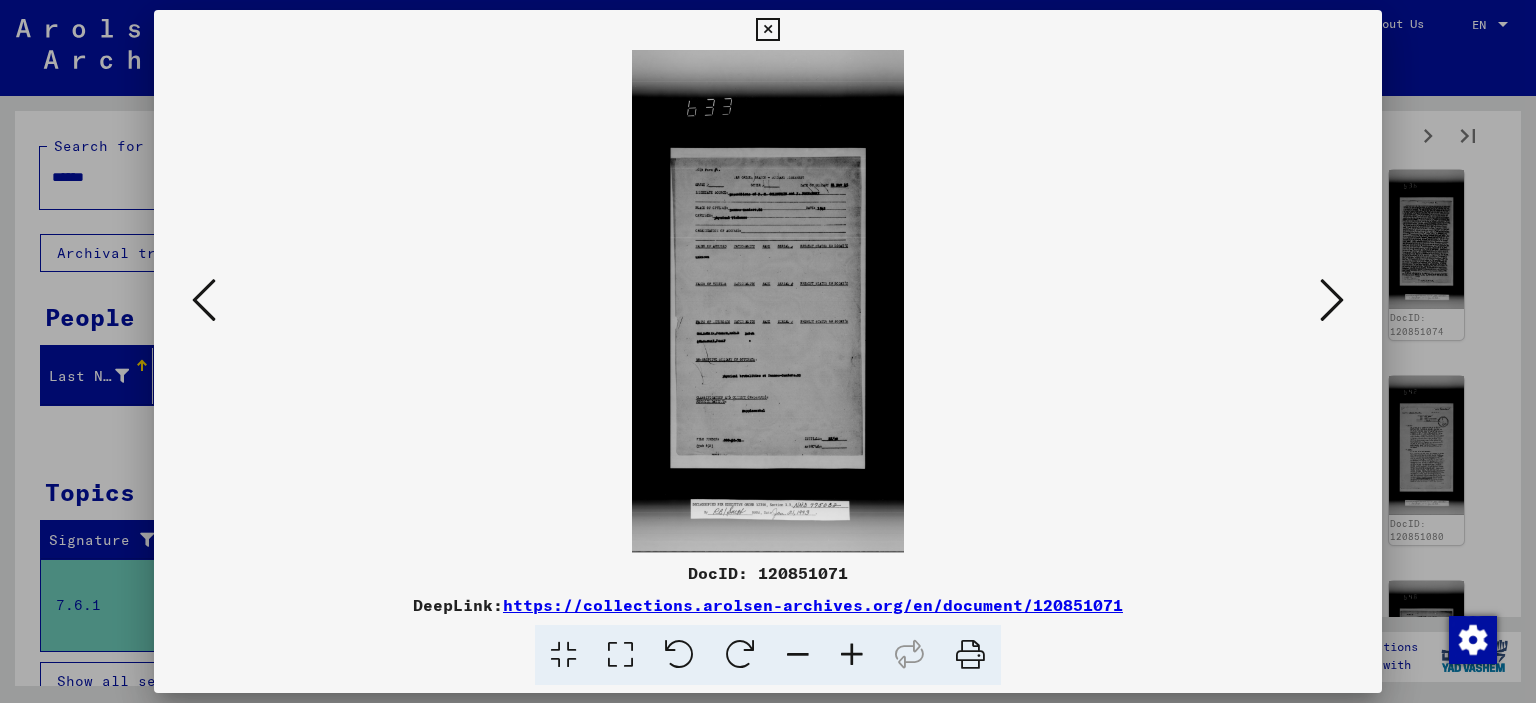 click at bounding box center (620, 655) 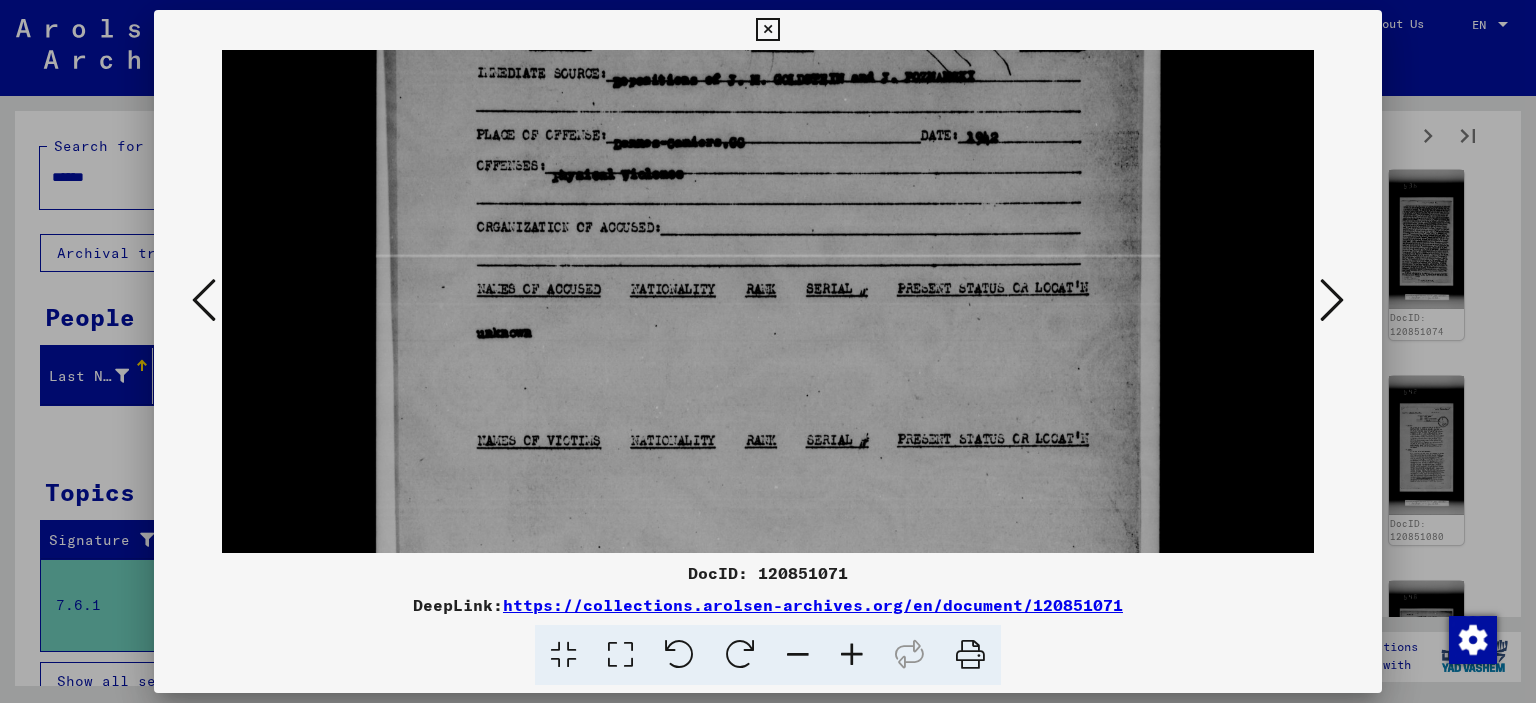 scroll, scrollTop: 549, scrollLeft: 0, axis: vertical 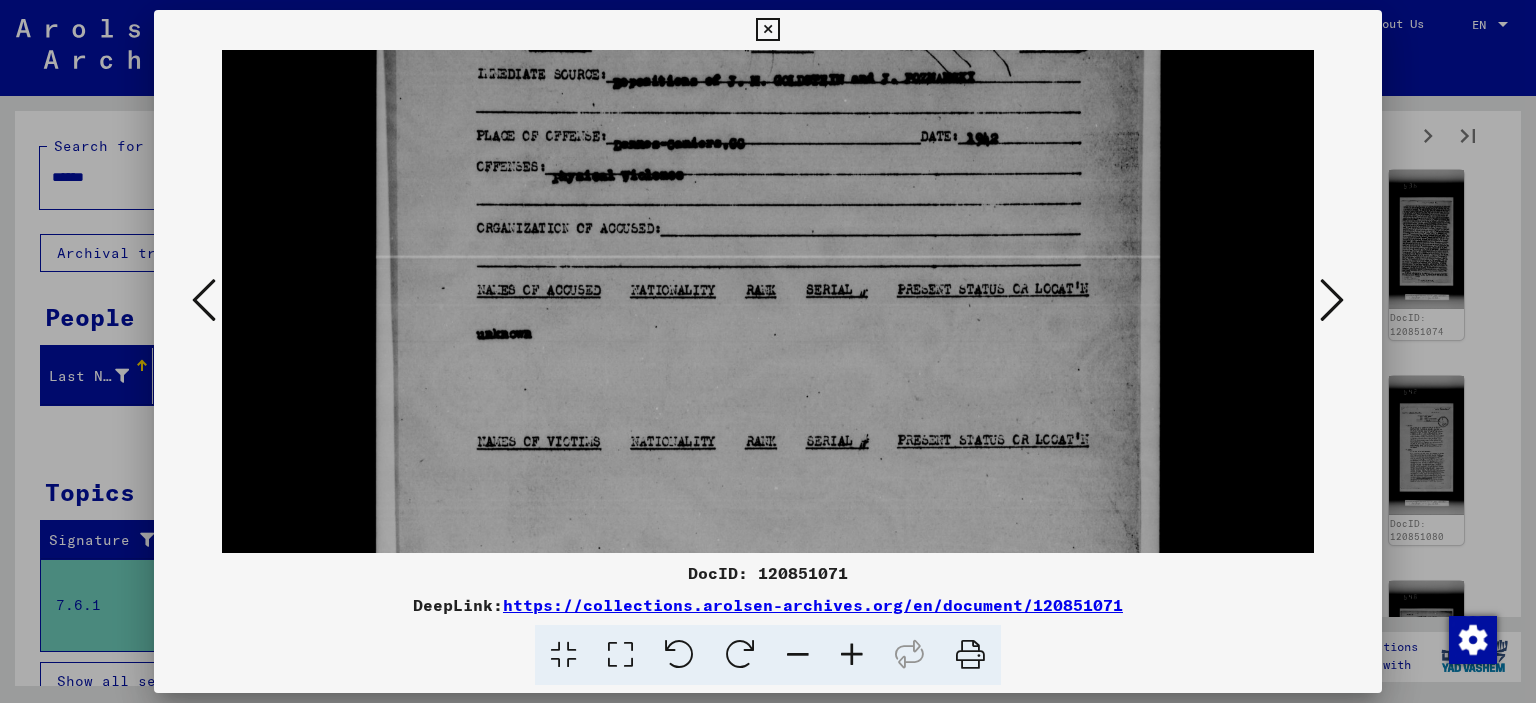drag, startPoint x: 798, startPoint y: 524, endPoint x: 894, endPoint y: -20, distance: 552.40564 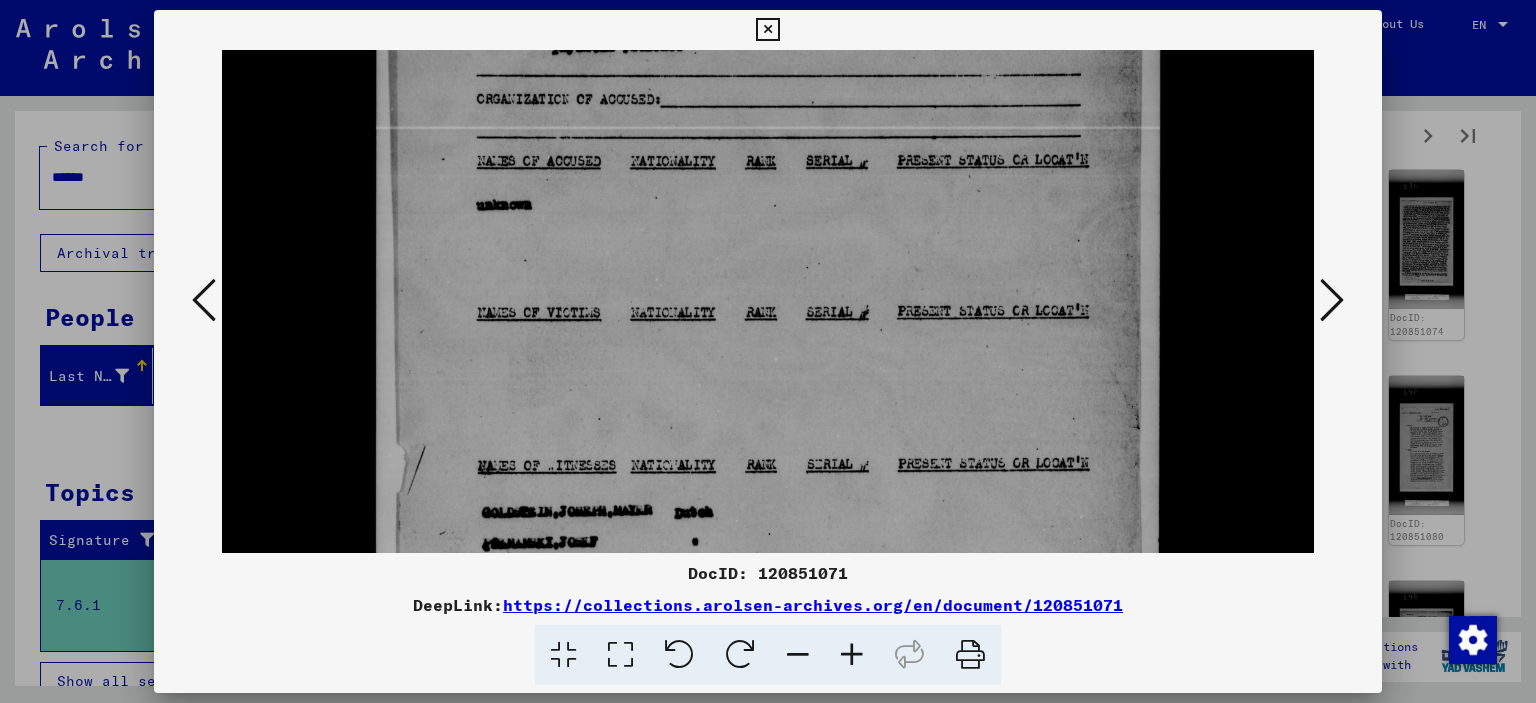 scroll, scrollTop: 706, scrollLeft: 0, axis: vertical 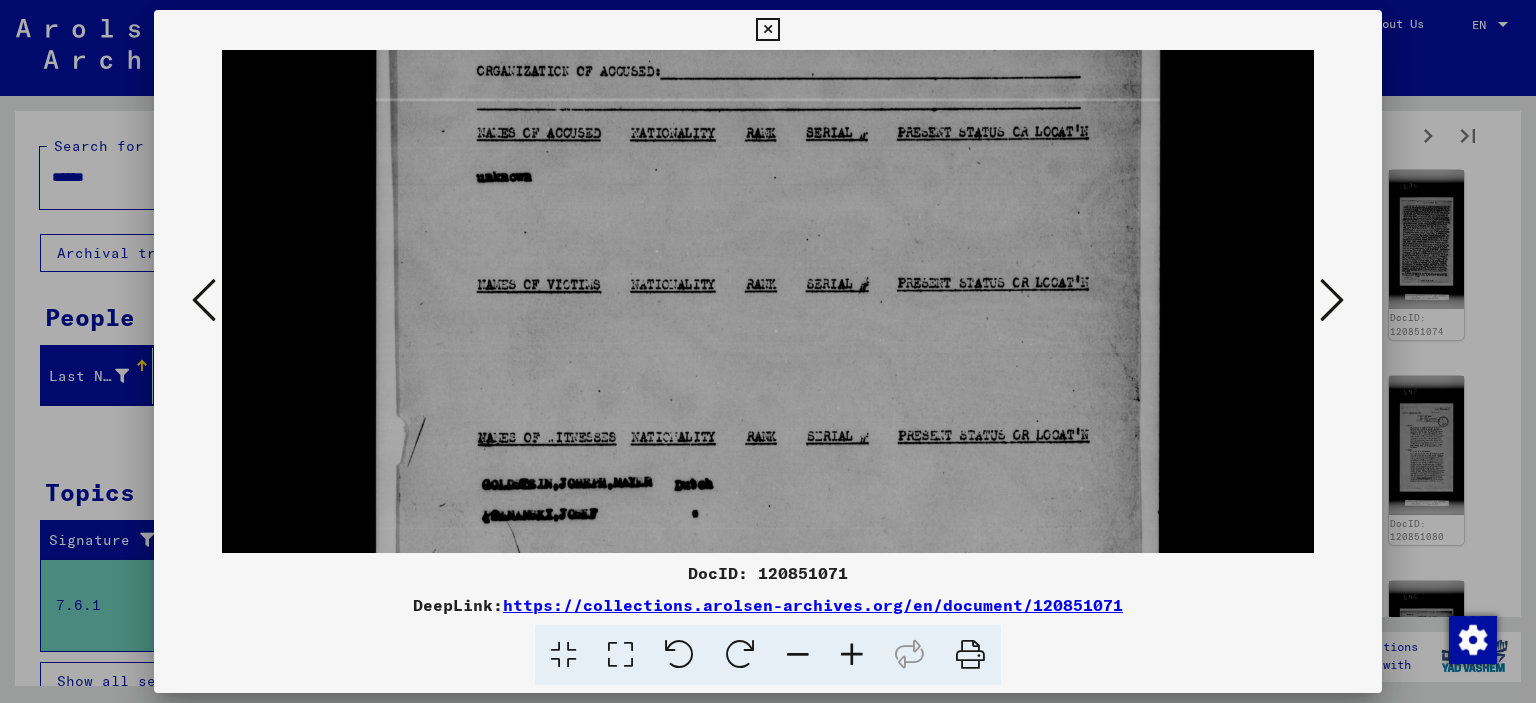 drag, startPoint x: 1114, startPoint y: 281, endPoint x: 1125, endPoint y: 127, distance: 154.39236 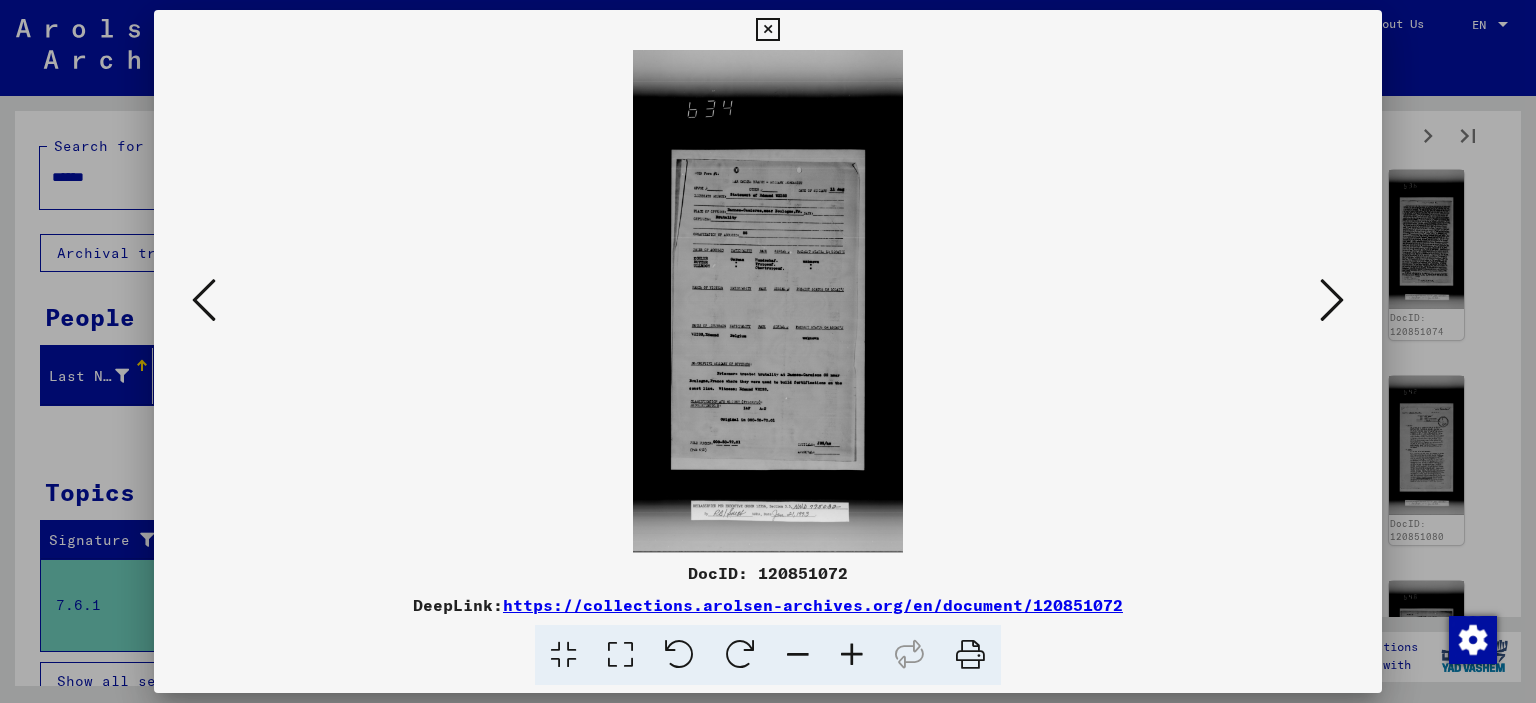 scroll, scrollTop: 0, scrollLeft: 0, axis: both 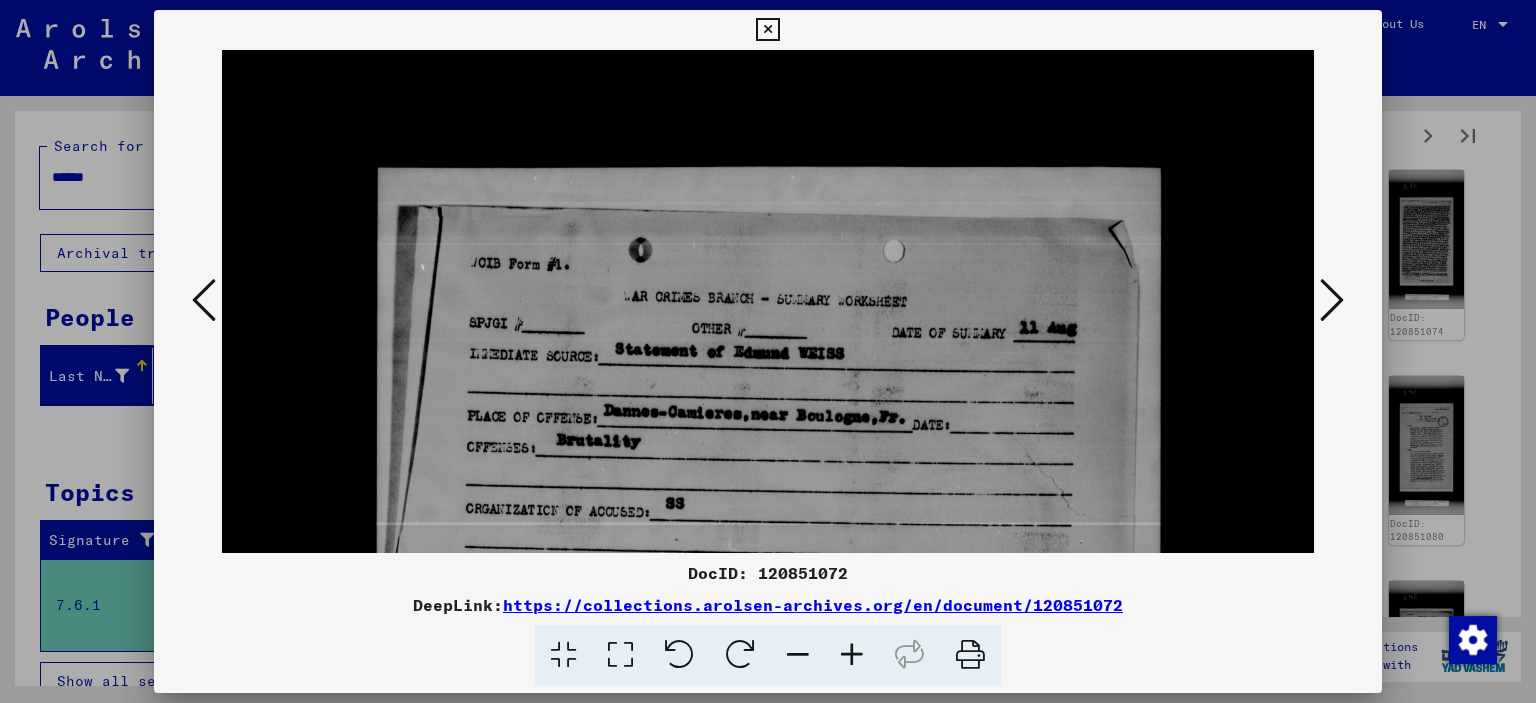 drag, startPoint x: 756, startPoint y: 415, endPoint x: 841, endPoint y: 133, distance: 294.53183 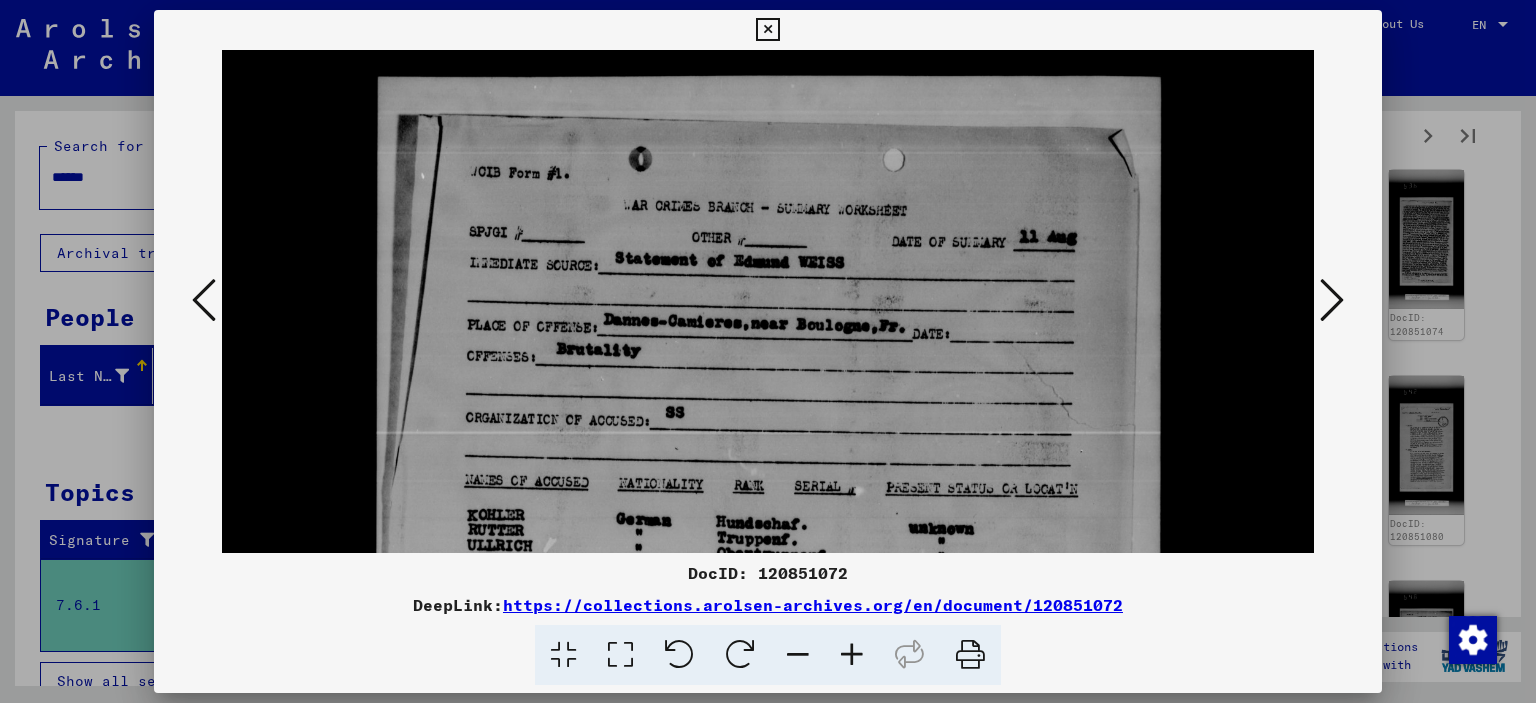 scroll, scrollTop: 406, scrollLeft: 0, axis: vertical 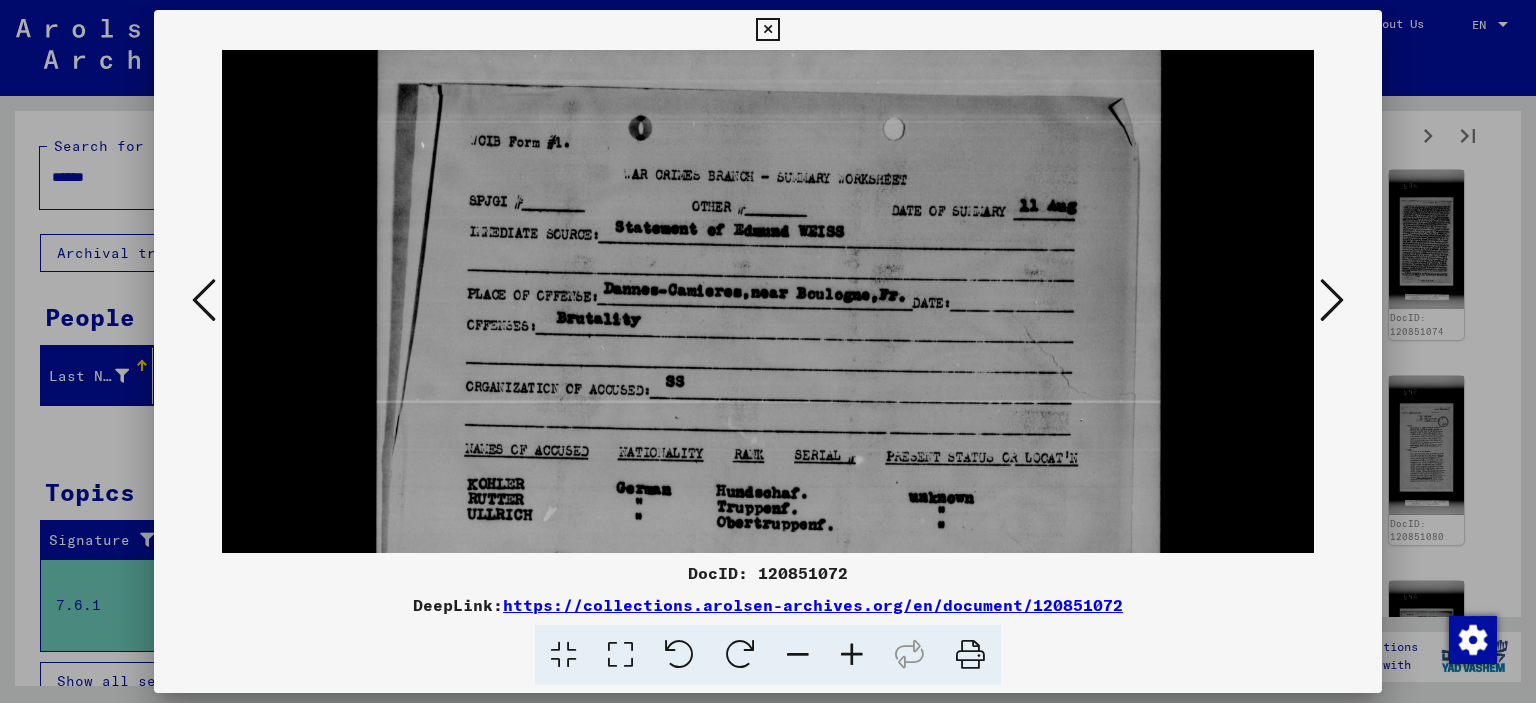 drag, startPoint x: 809, startPoint y: 313, endPoint x: 840, endPoint y: 192, distance: 124.90797 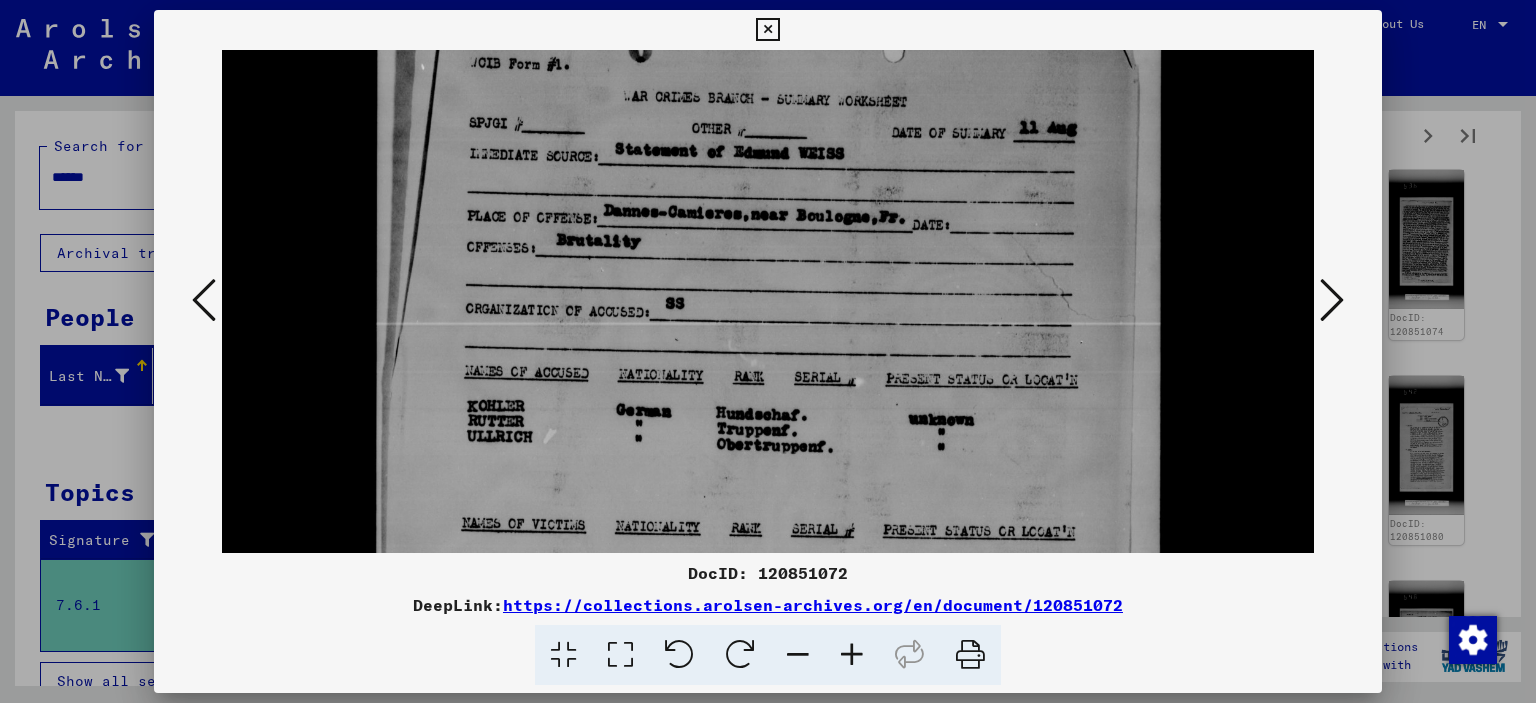 scroll, scrollTop: 524, scrollLeft: 0, axis: vertical 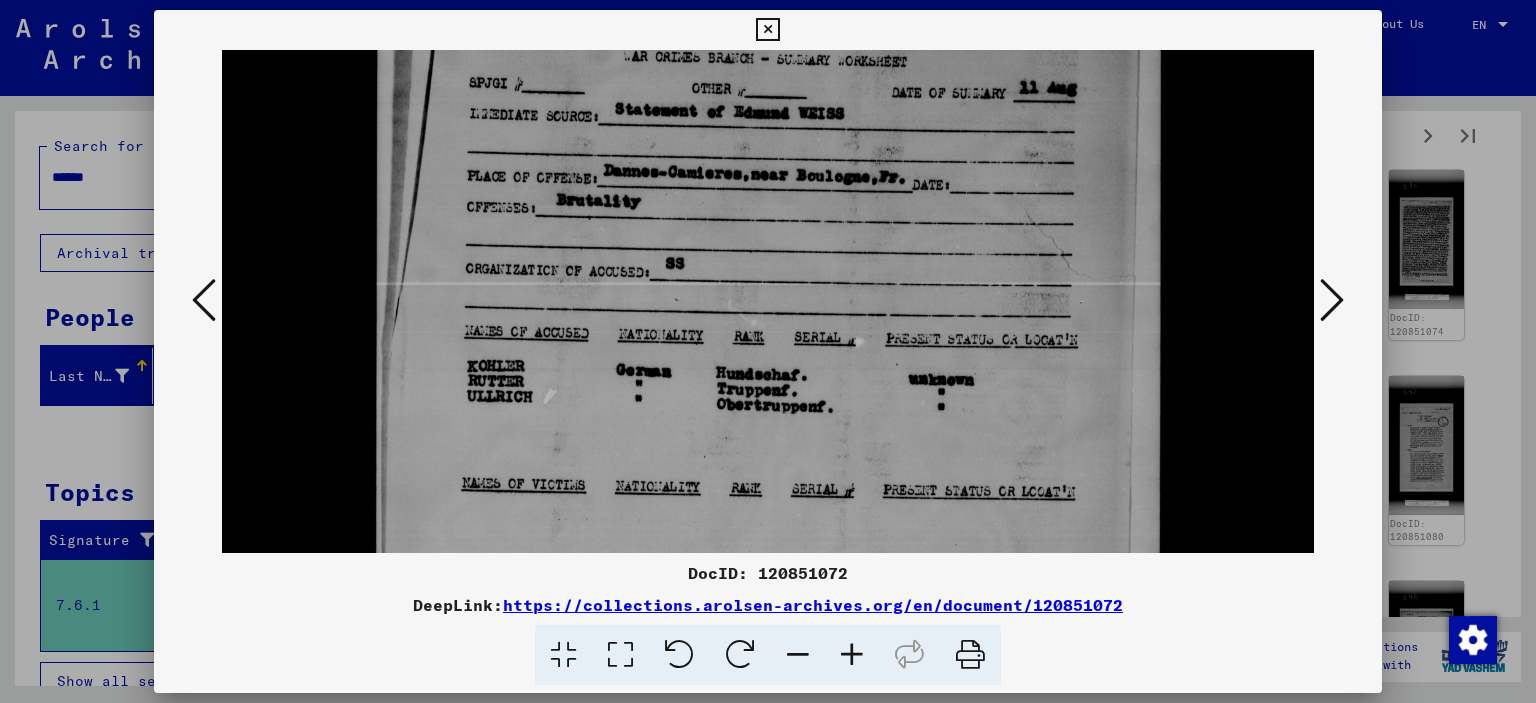 drag, startPoint x: 840, startPoint y: 192, endPoint x: 840, endPoint y: 75, distance: 117 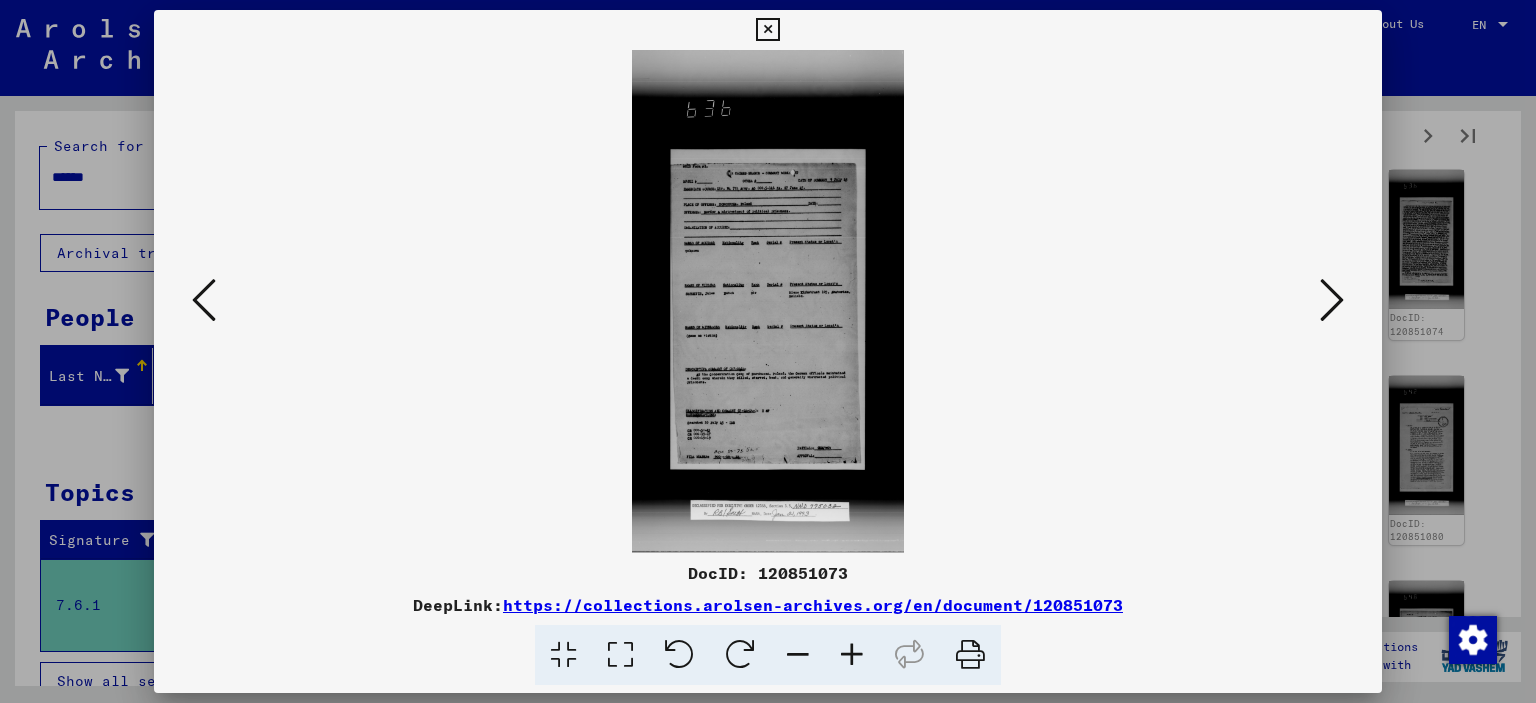 scroll, scrollTop: 0, scrollLeft: 0, axis: both 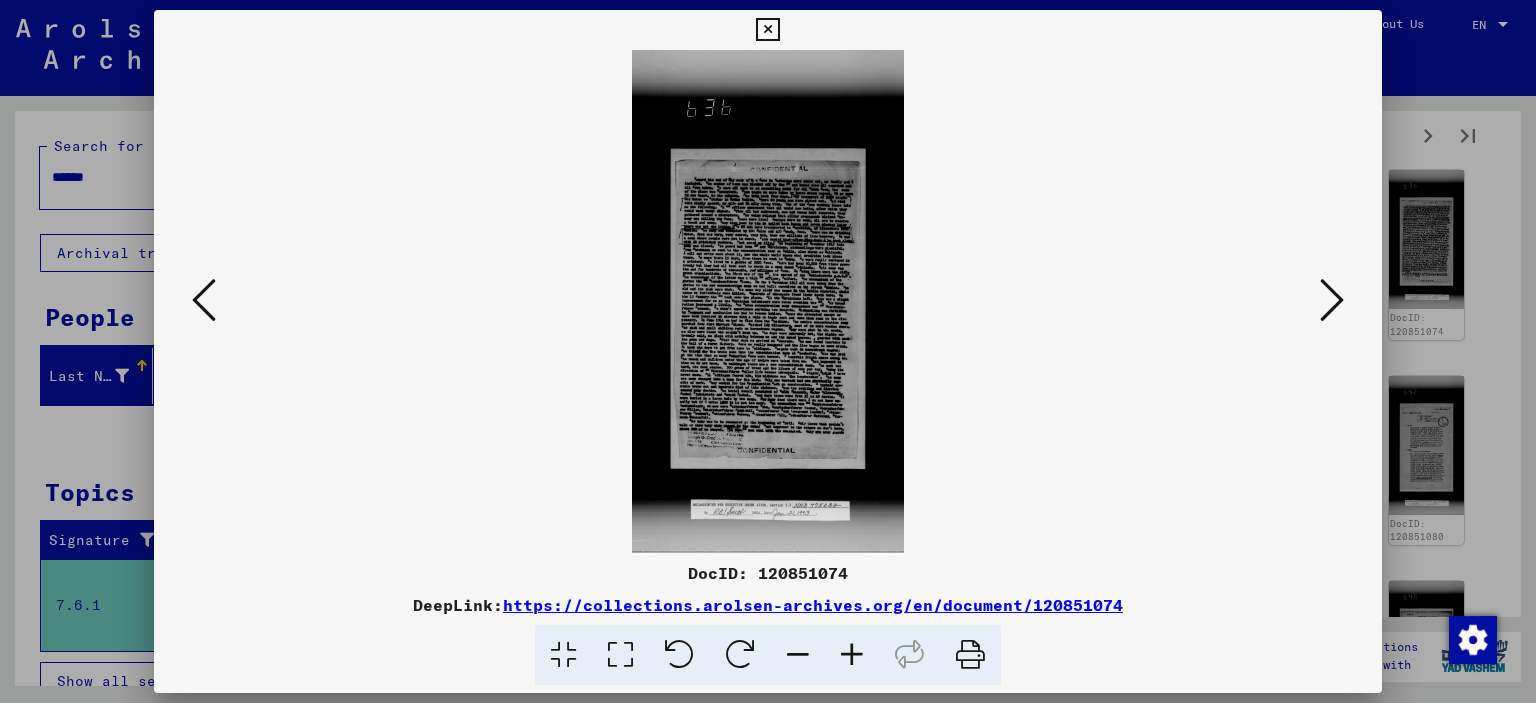 click at bounding box center (620, 655) 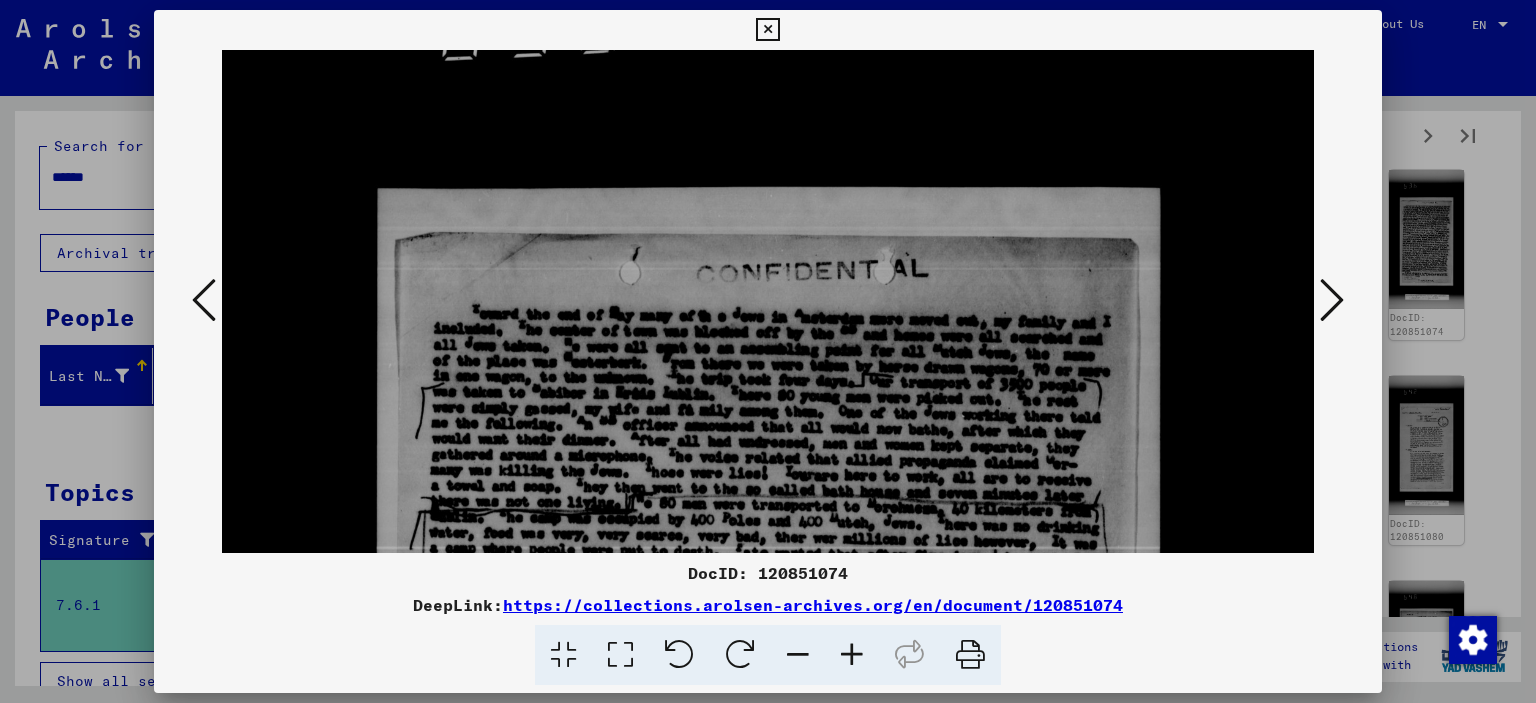 drag, startPoint x: 743, startPoint y: 482, endPoint x: 743, endPoint y: 214, distance: 268 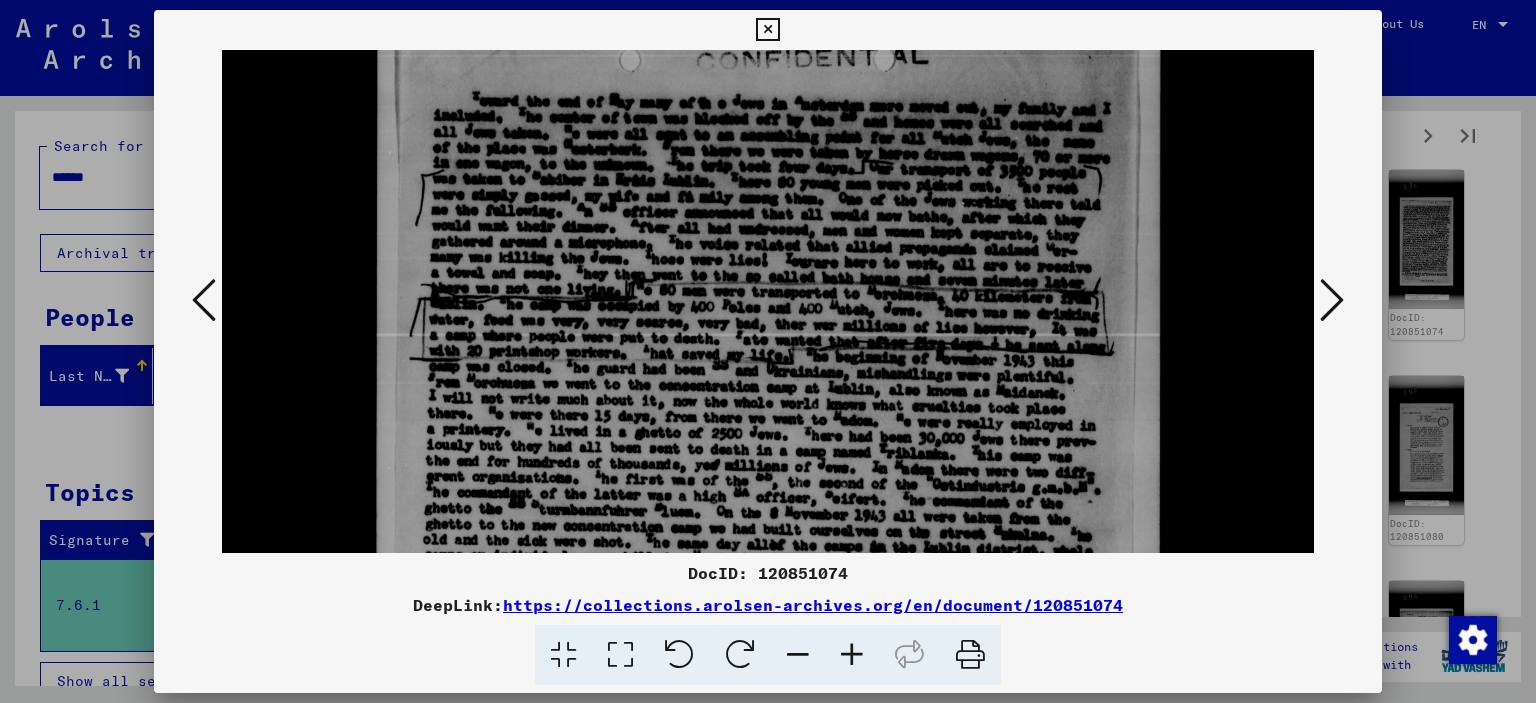 drag, startPoint x: 728, startPoint y: 235, endPoint x: 735, endPoint y: 28, distance: 207.11832 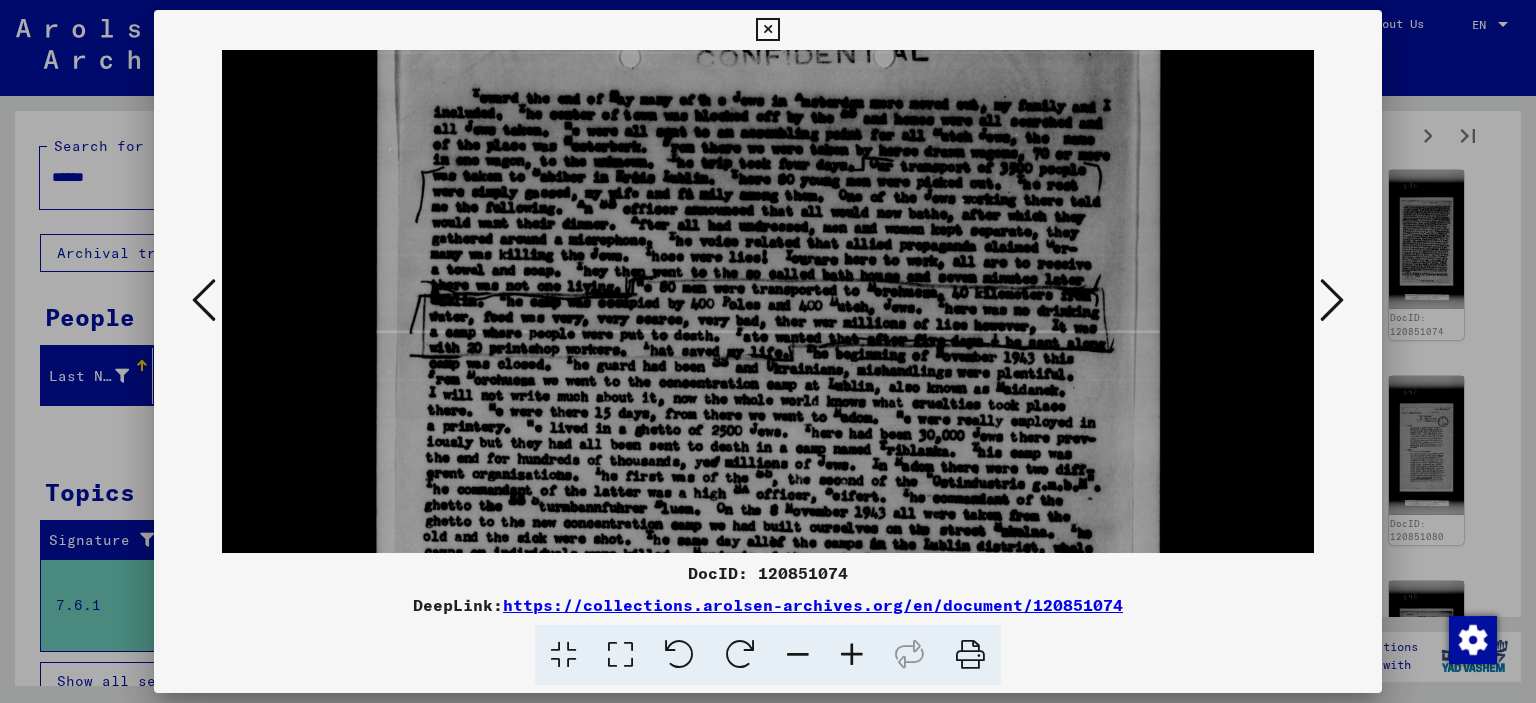 click at bounding box center [1332, 300] 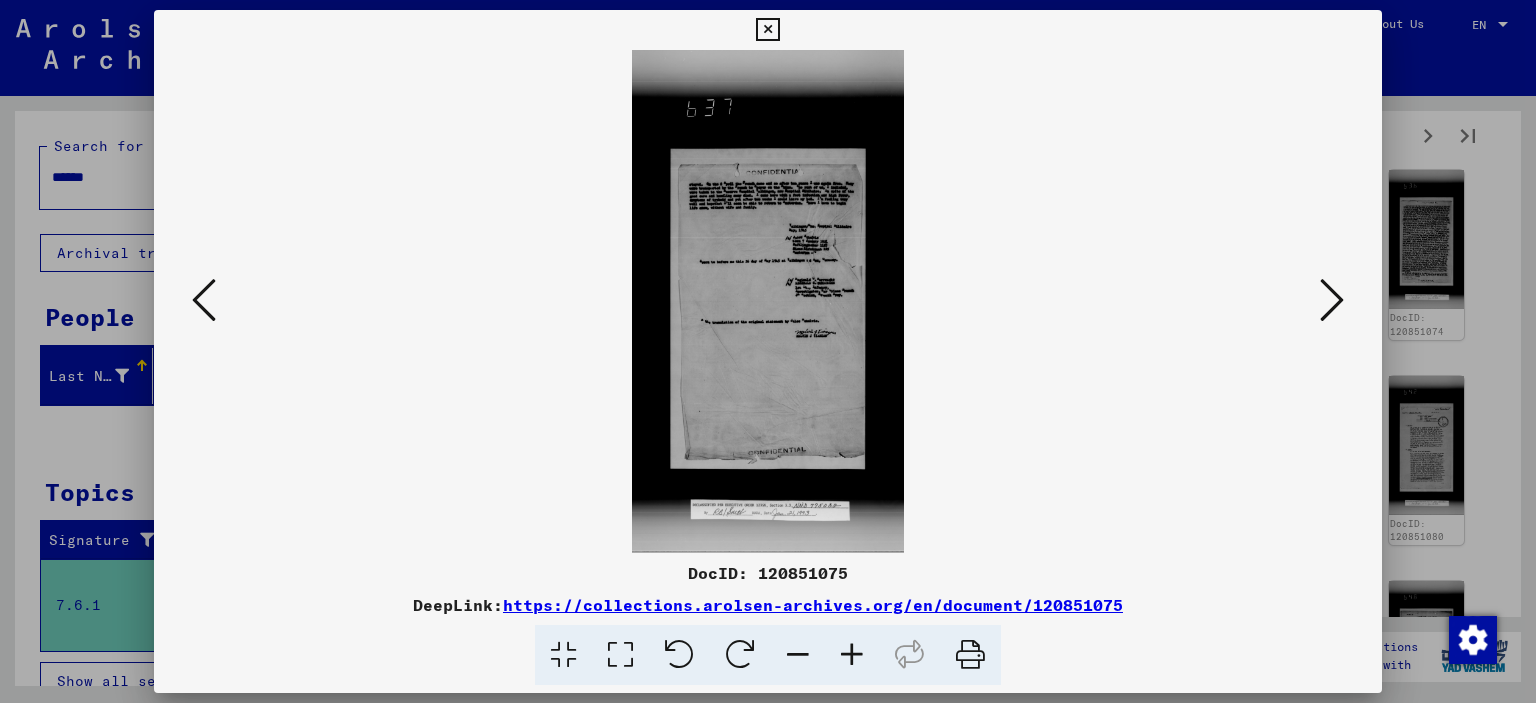 click at bounding box center (1332, 300) 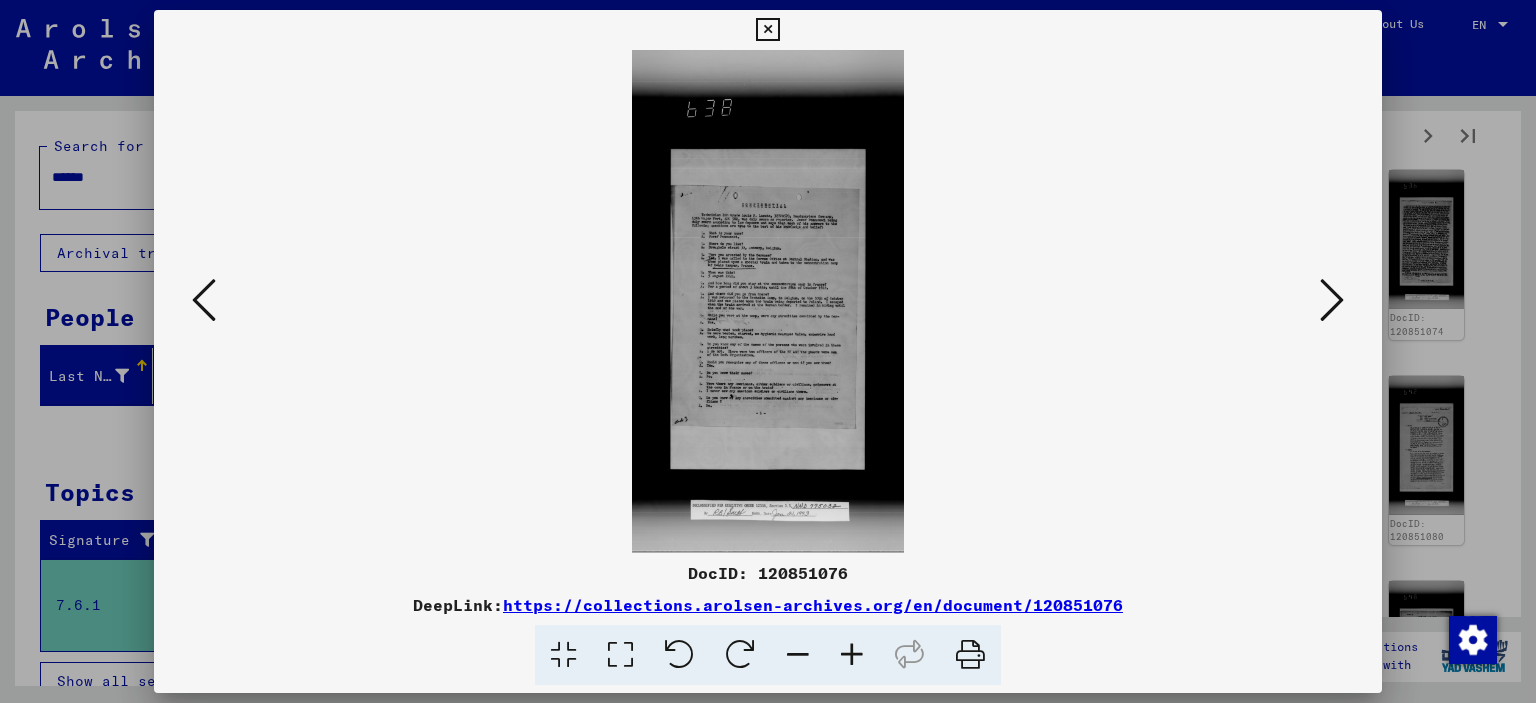 click at bounding box center [620, 655] 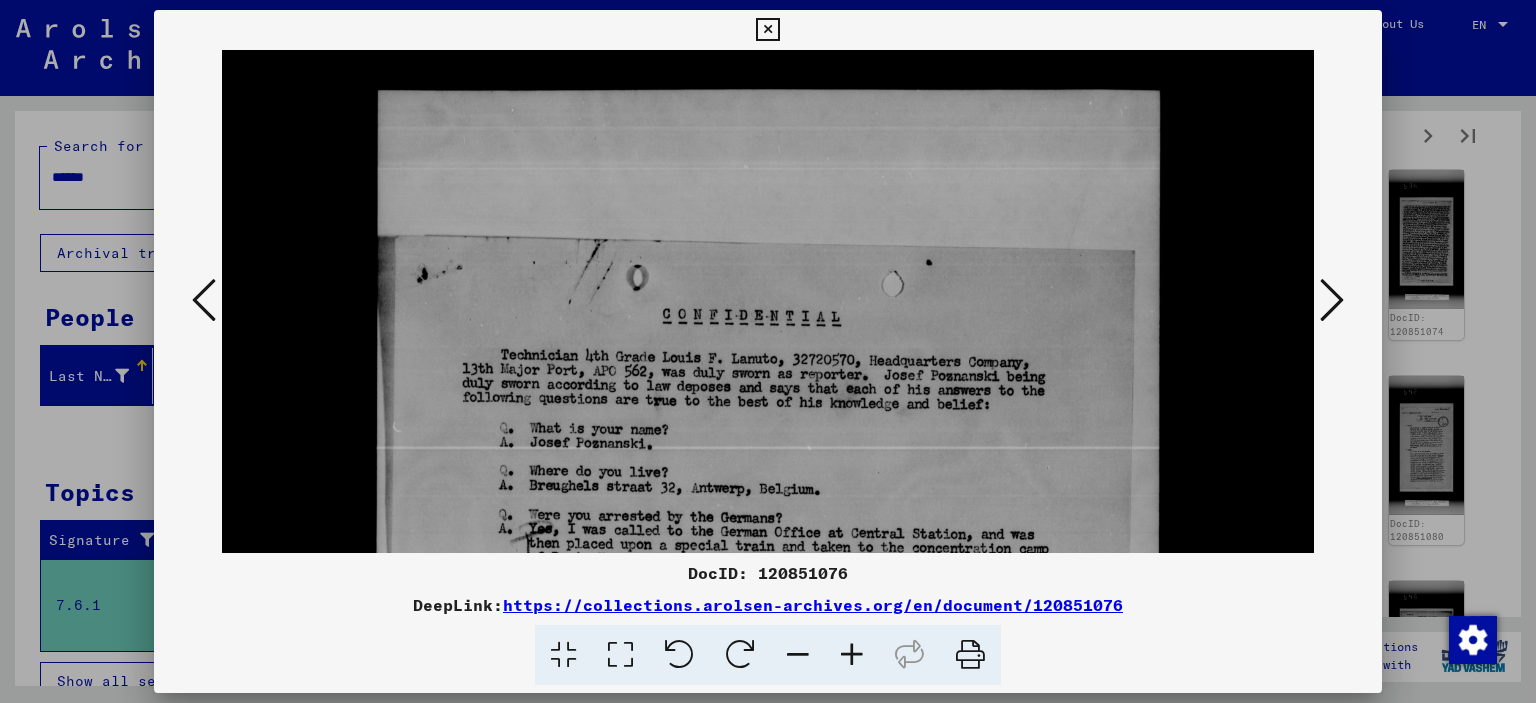 drag, startPoint x: 785, startPoint y: 435, endPoint x: 856, endPoint y: 137, distance: 306.3413 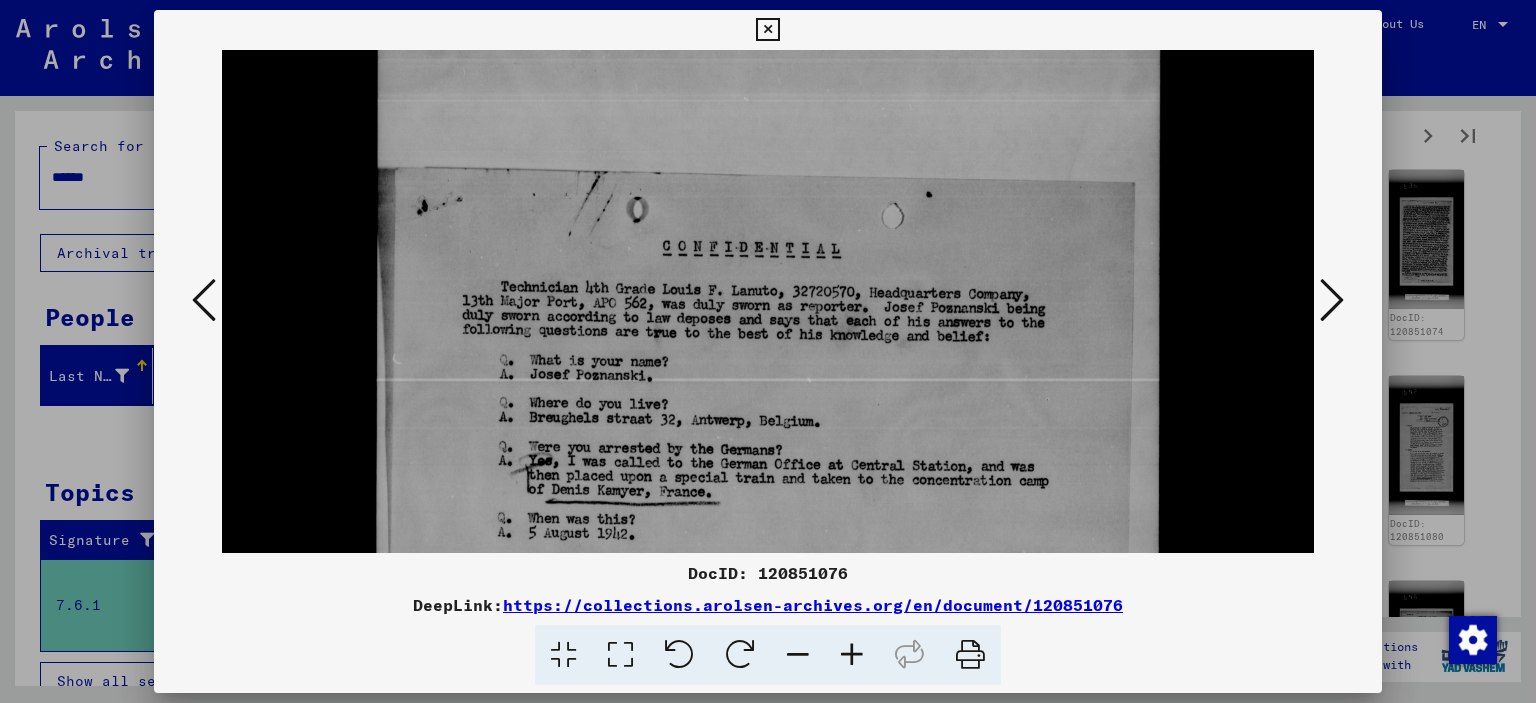 scroll, scrollTop: 441, scrollLeft: 0, axis: vertical 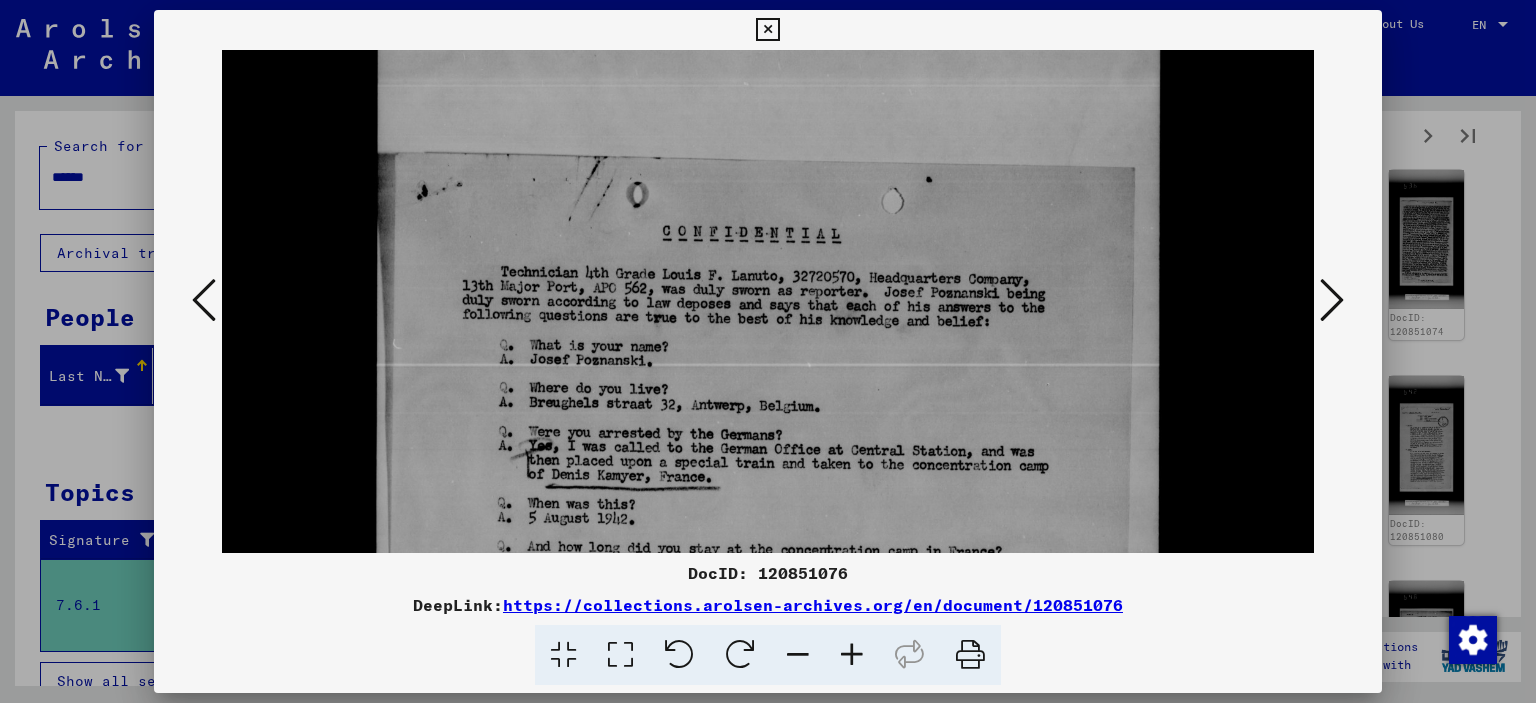 drag, startPoint x: 690, startPoint y: 362, endPoint x: 717, endPoint y: 280, distance: 86.33076 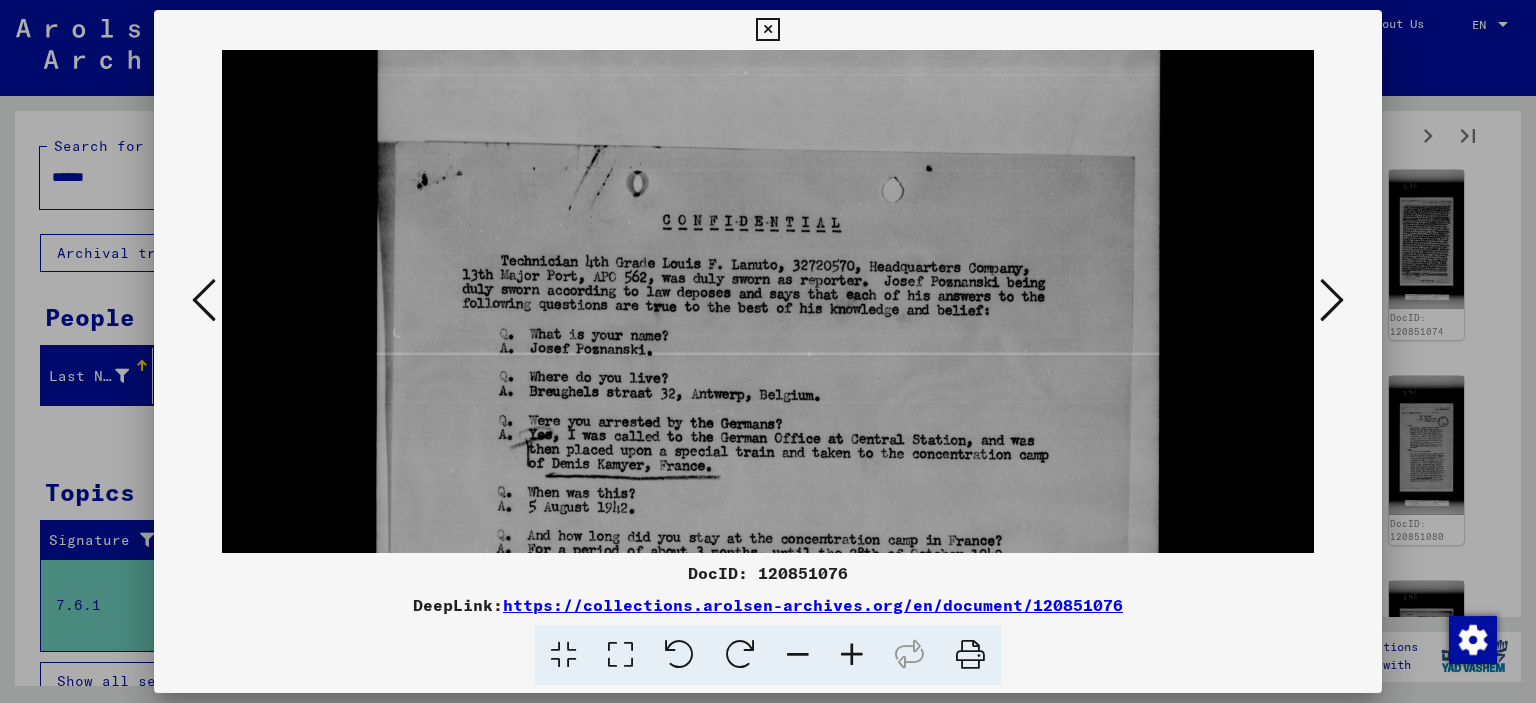 scroll, scrollTop: 454, scrollLeft: 0, axis: vertical 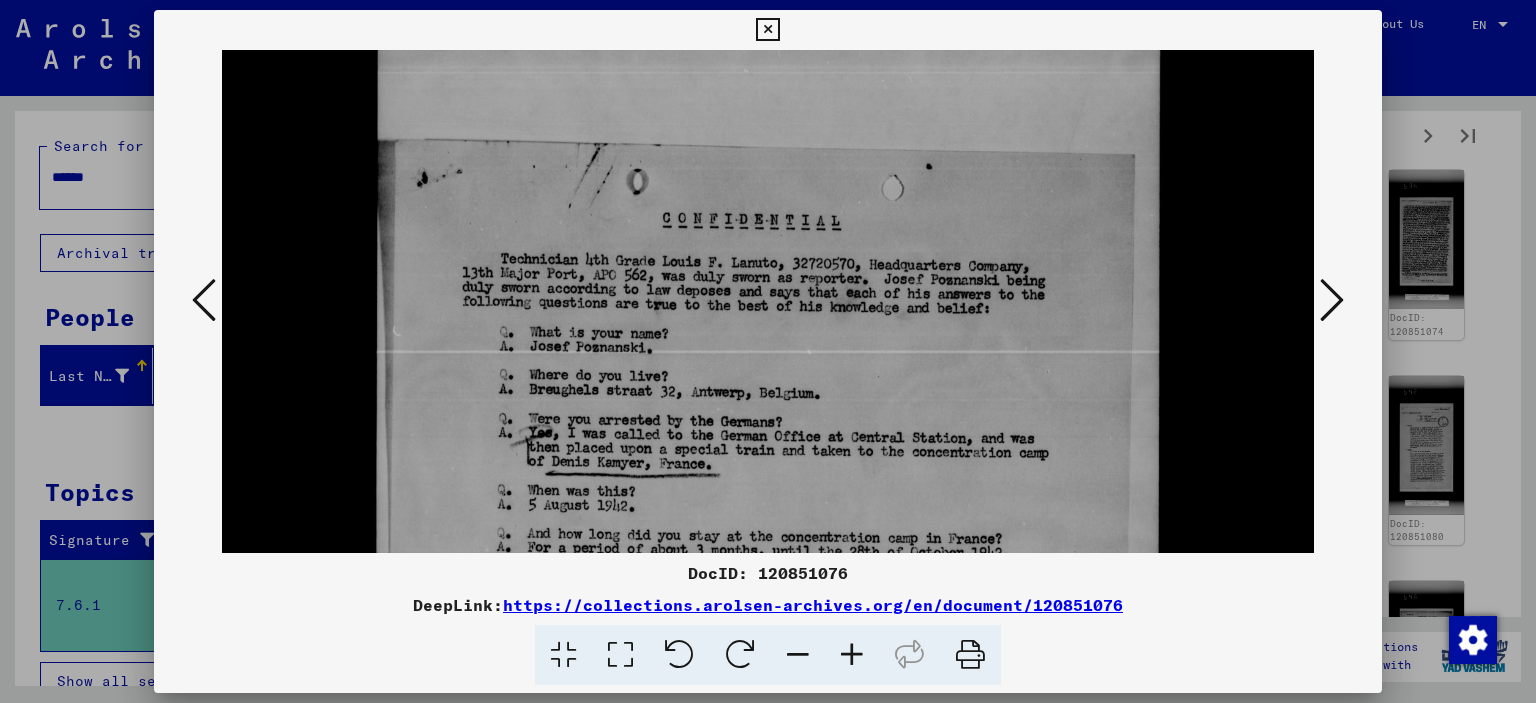 drag, startPoint x: 592, startPoint y: 394, endPoint x: 596, endPoint y: 379, distance: 15.524175 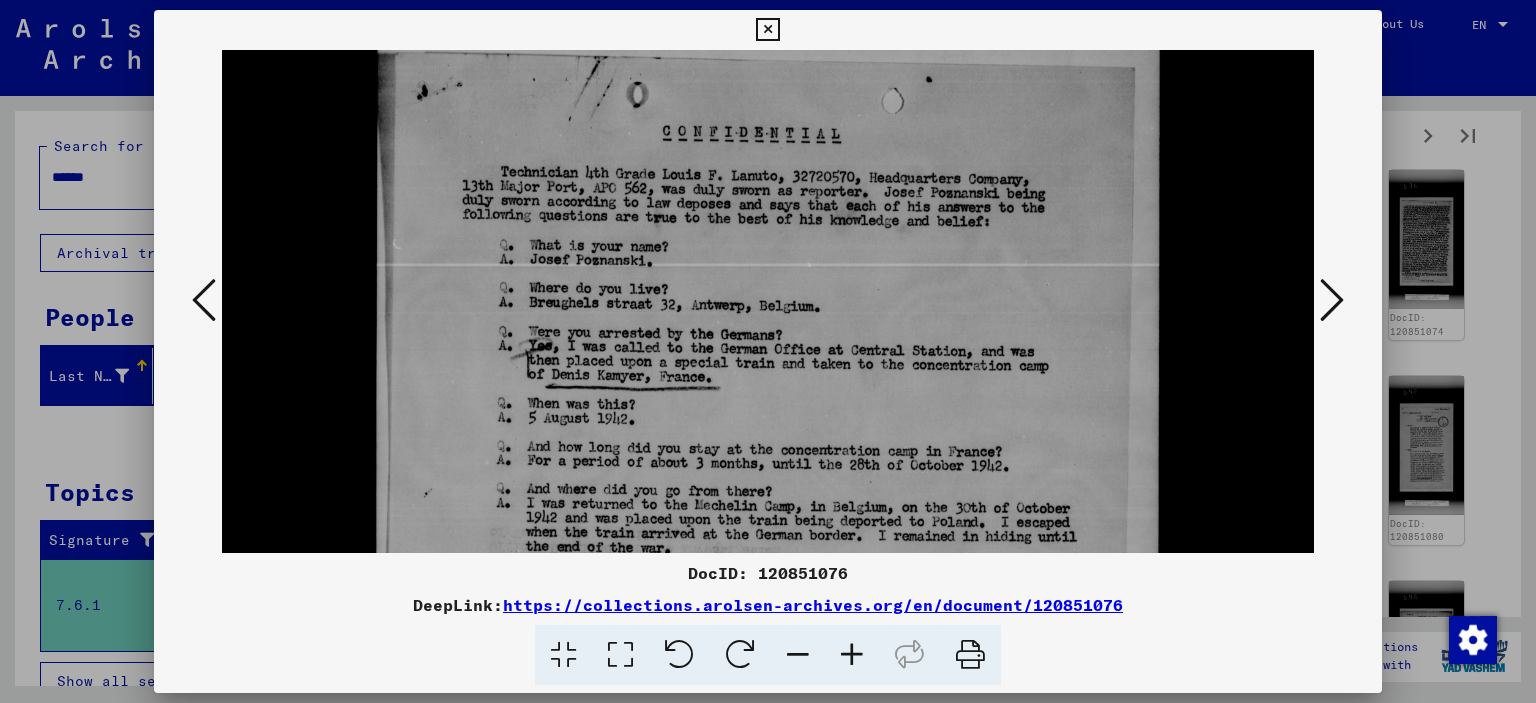 scroll, scrollTop: 544, scrollLeft: 0, axis: vertical 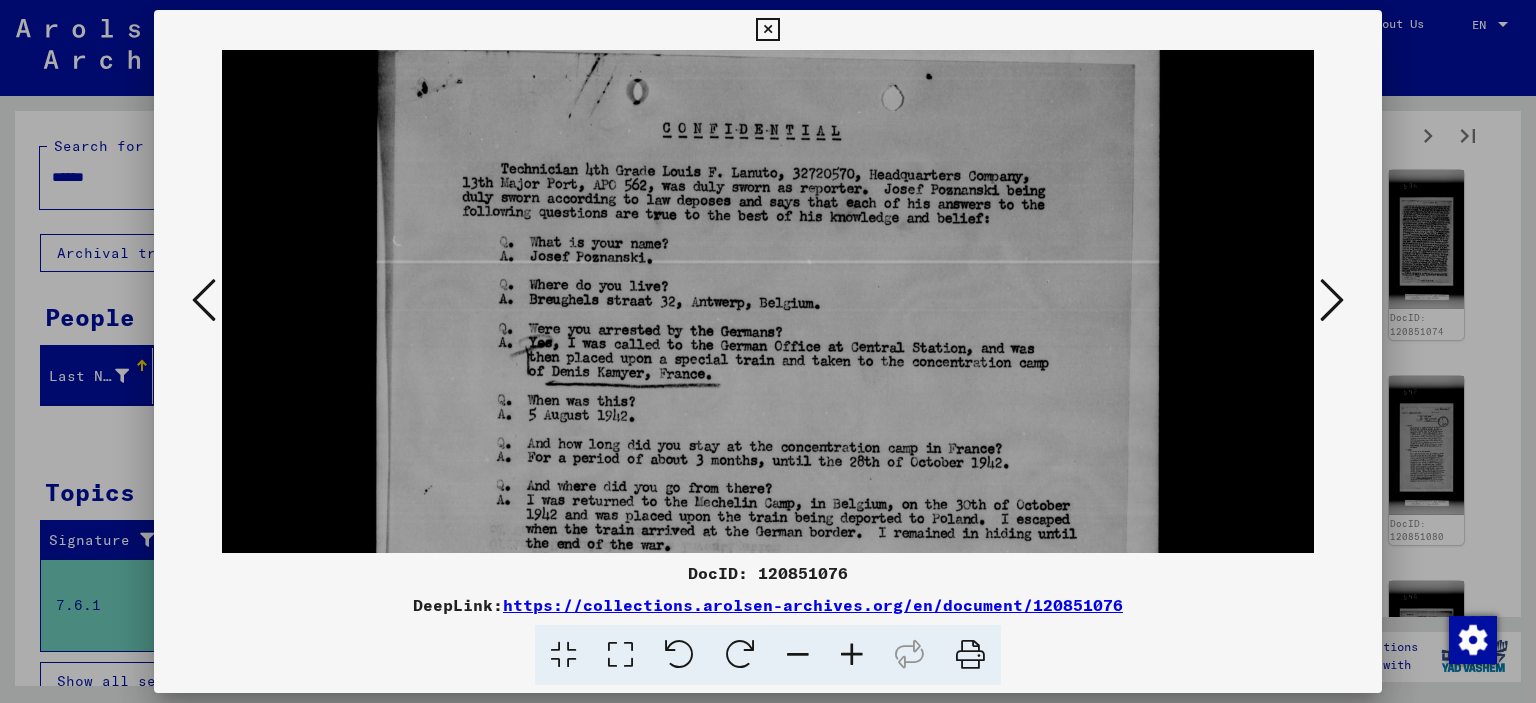 drag, startPoint x: 544, startPoint y: 398, endPoint x: 577, endPoint y: 305, distance: 98.681305 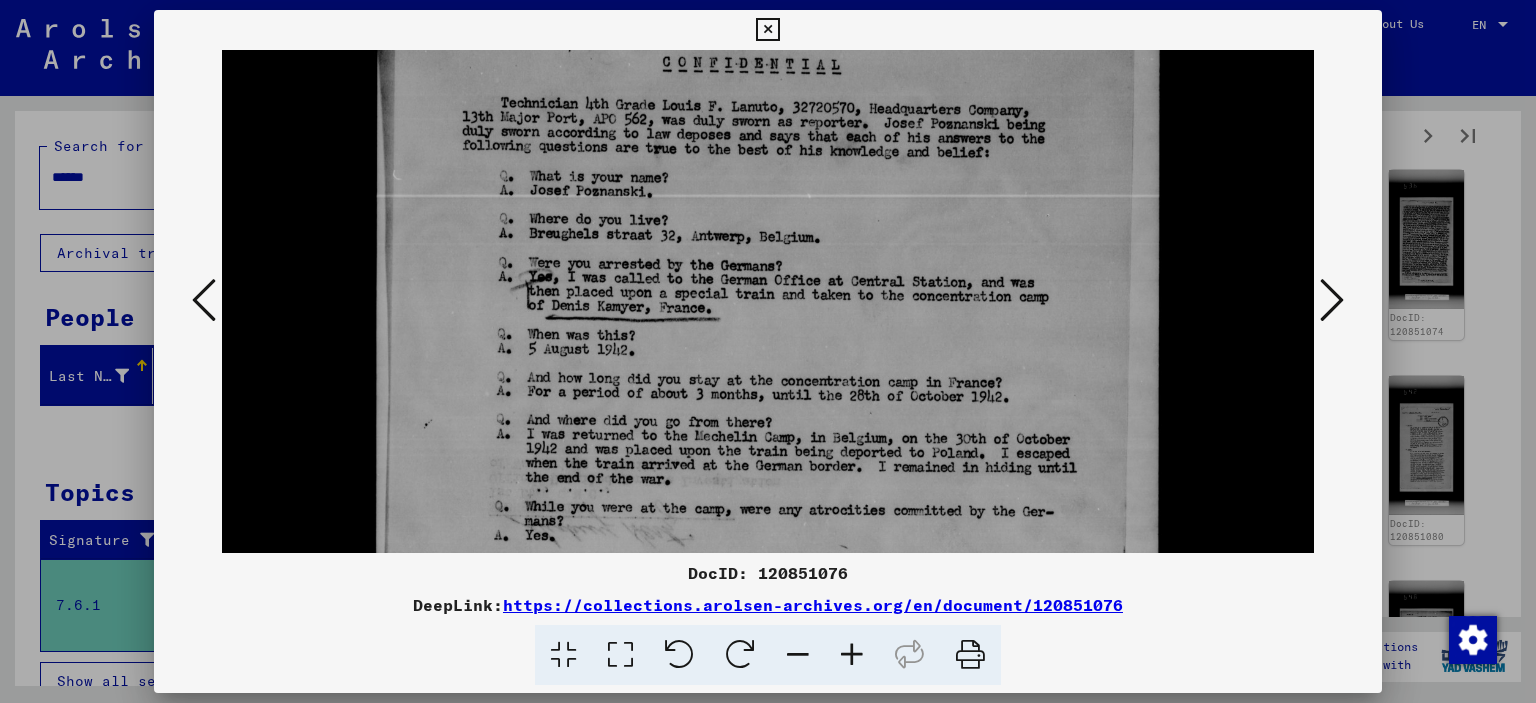 drag, startPoint x: 722, startPoint y: 389, endPoint x: 710, endPoint y: 325, distance: 65.11528 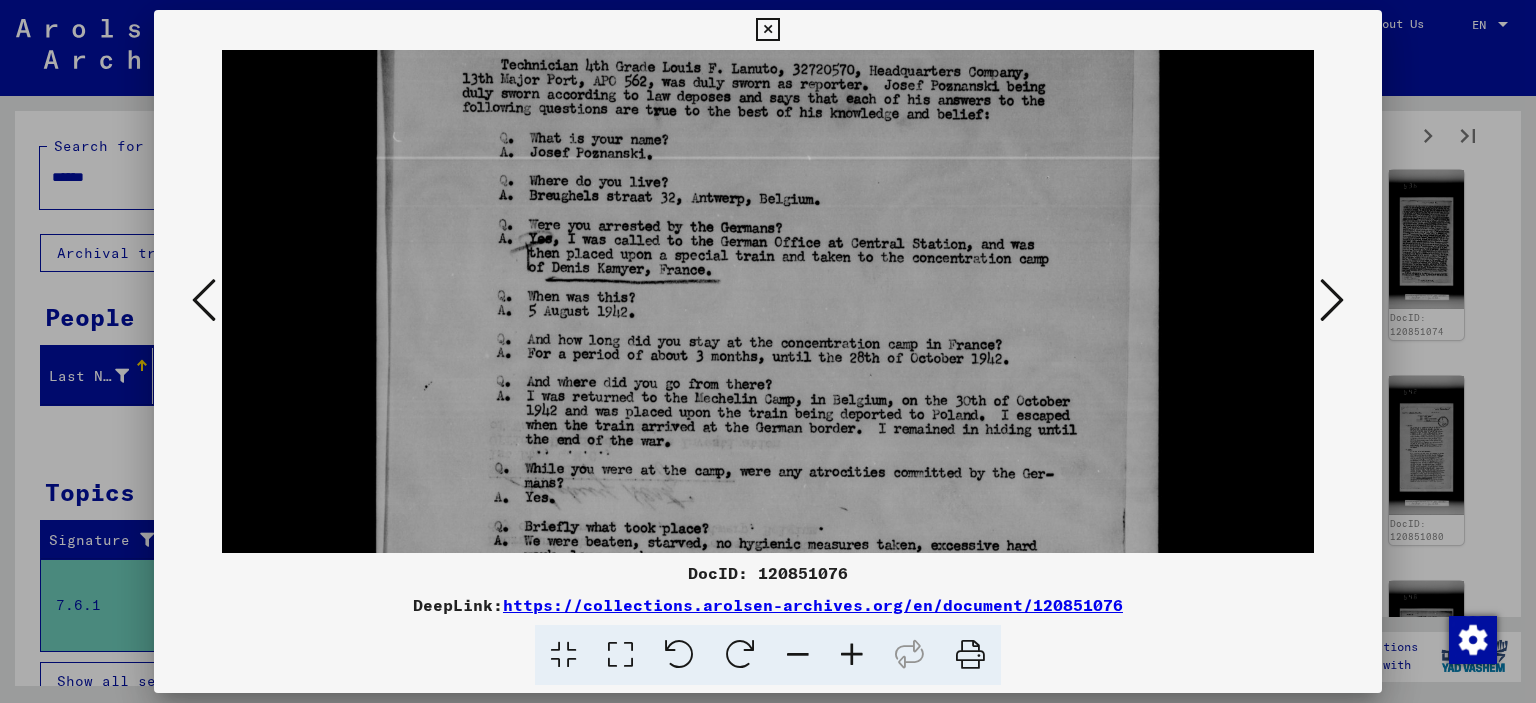 scroll, scrollTop: 652, scrollLeft: 0, axis: vertical 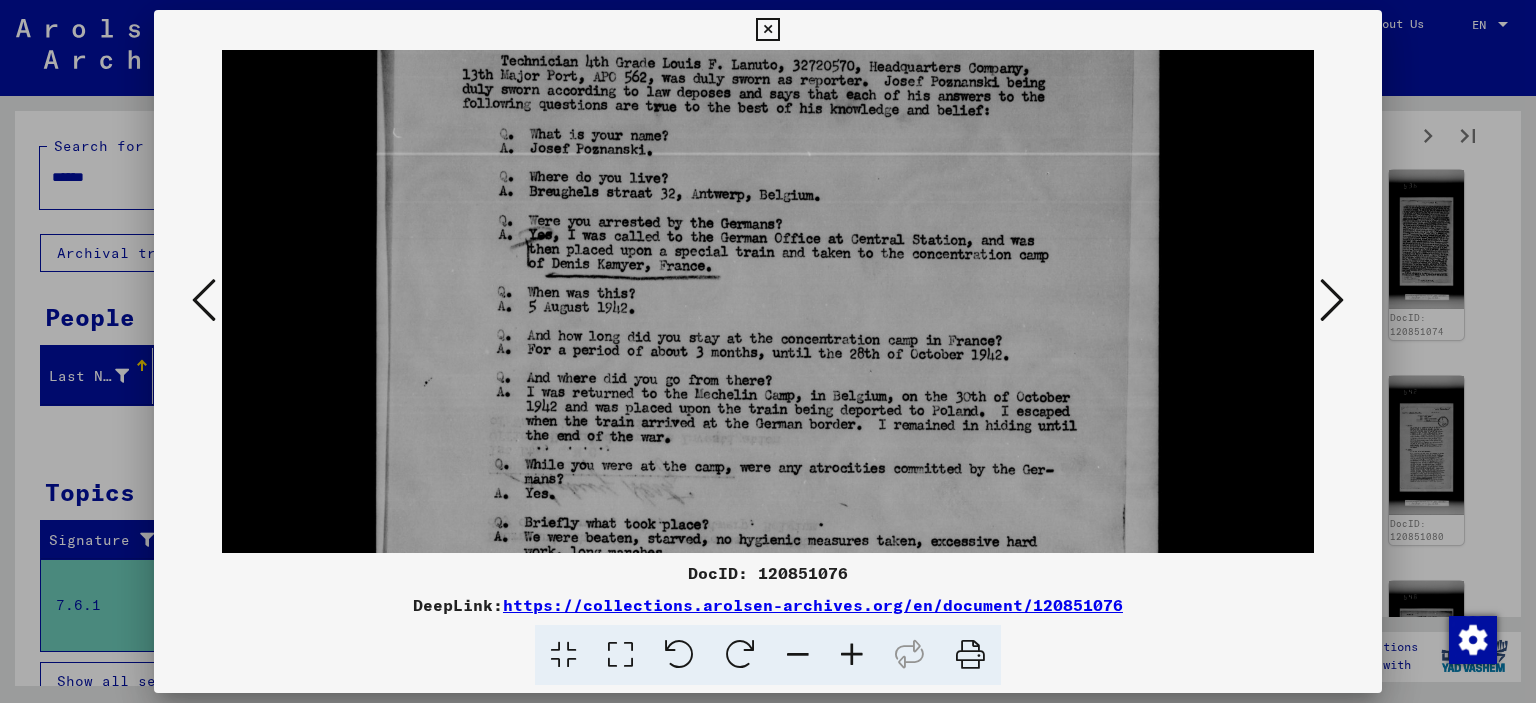 drag, startPoint x: 657, startPoint y: 390, endPoint x: 656, endPoint y: 346, distance: 44.011364 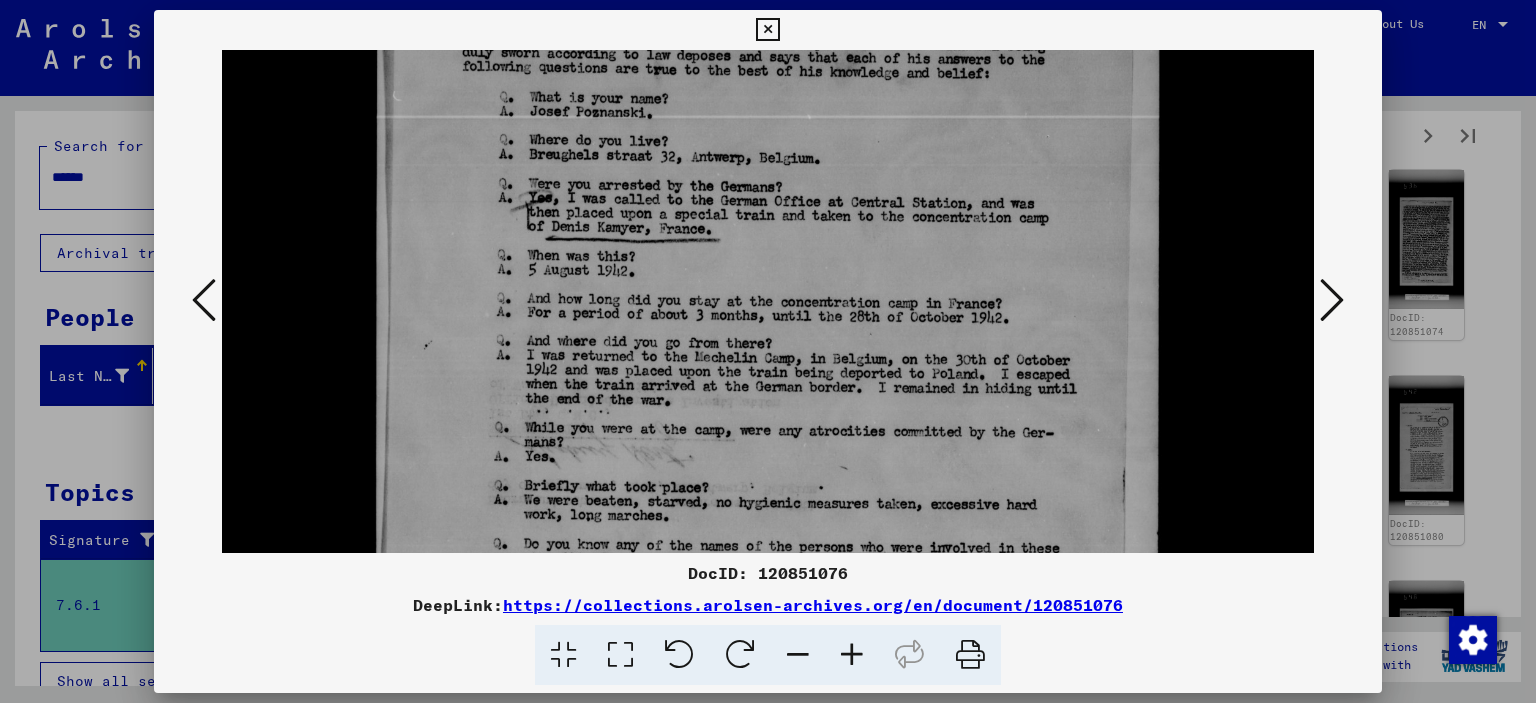 drag, startPoint x: 733, startPoint y: 371, endPoint x: 731, endPoint y: 332, distance: 39.051247 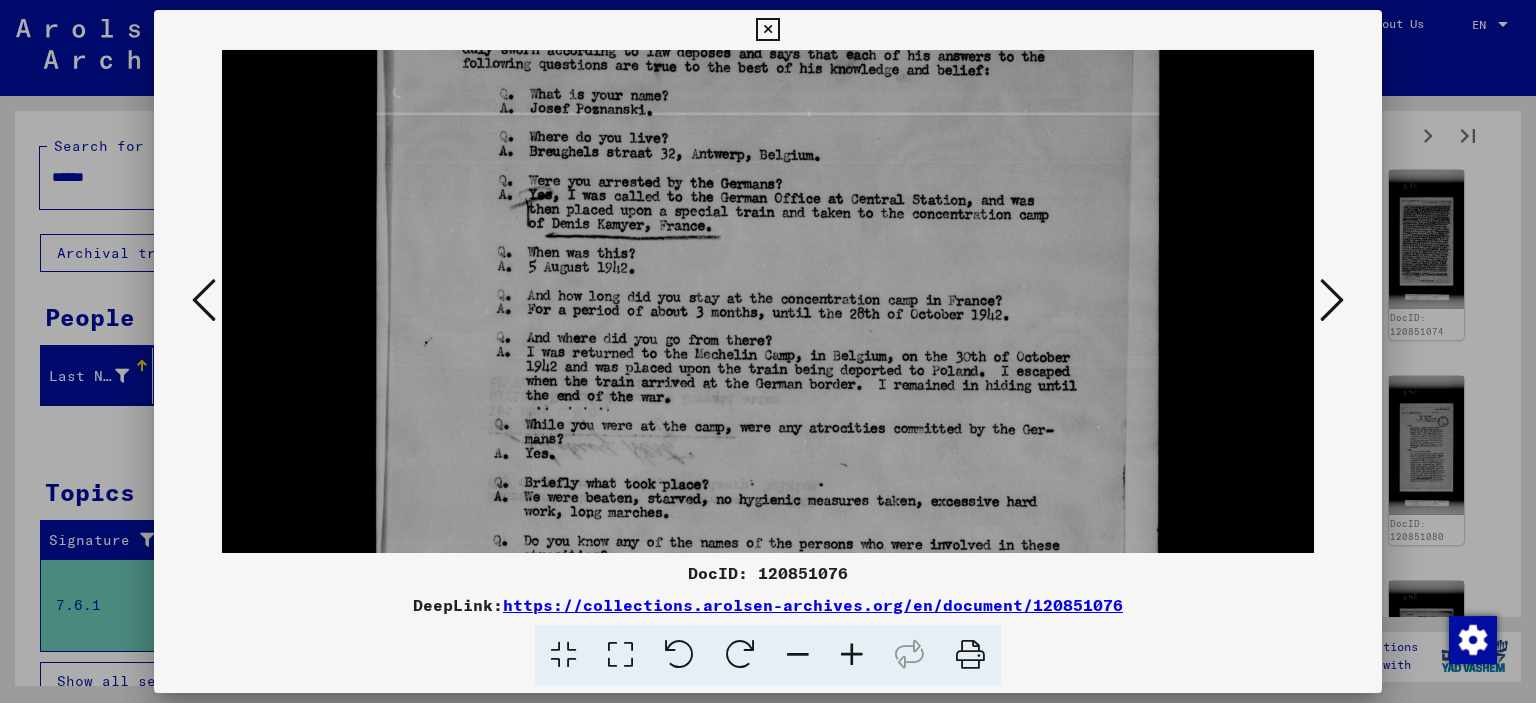 click at bounding box center (768, 301) 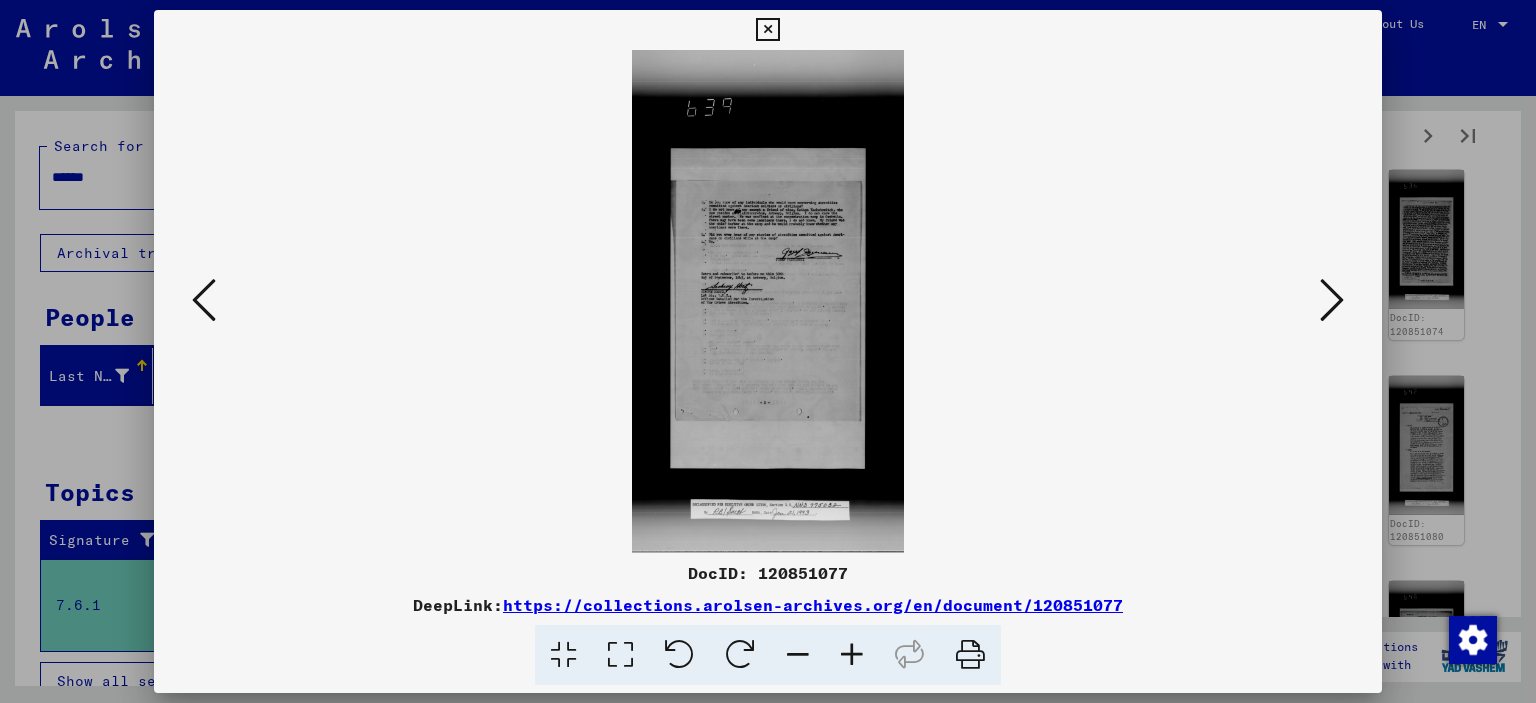 click at bounding box center [1332, 300] 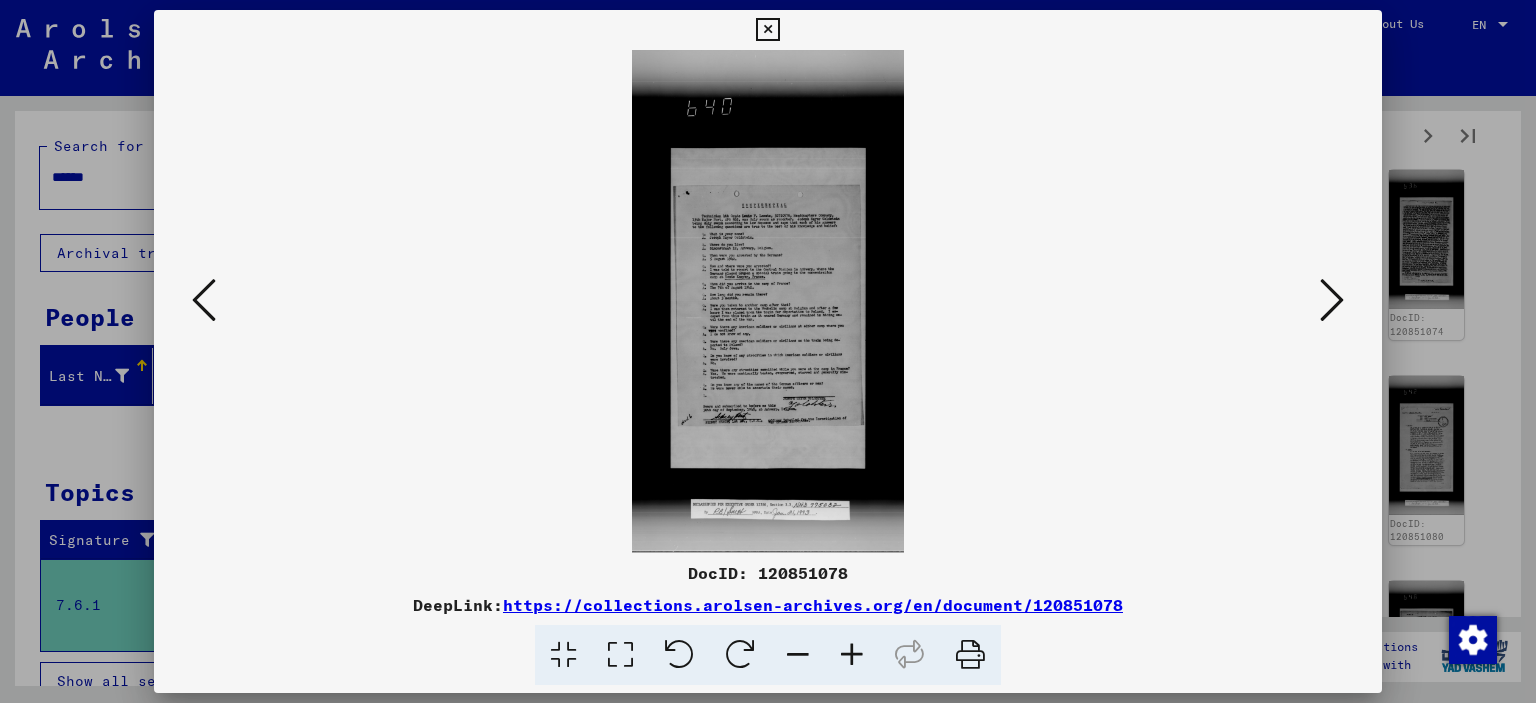 click at bounding box center (620, 655) 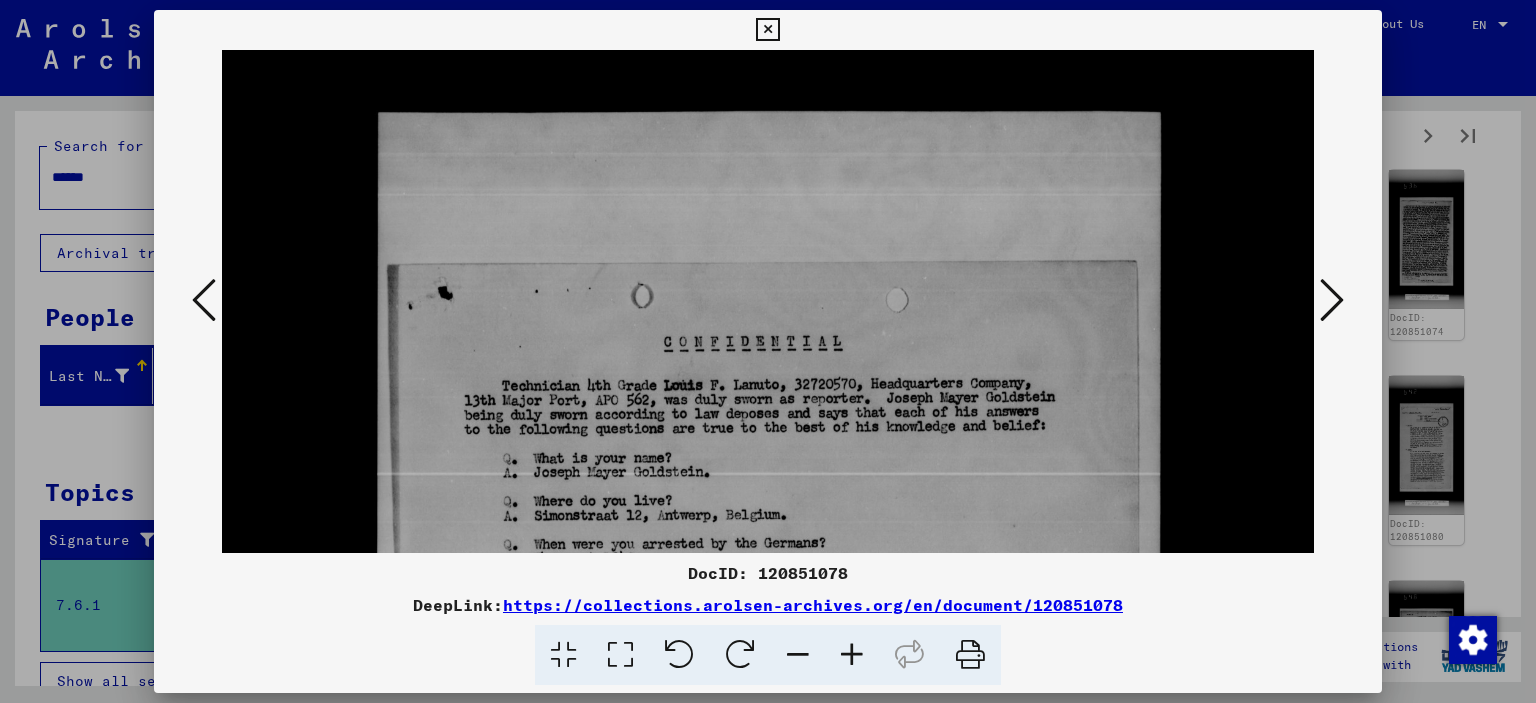 drag, startPoint x: 753, startPoint y: 451, endPoint x: 847, endPoint y: 149, distance: 316.29102 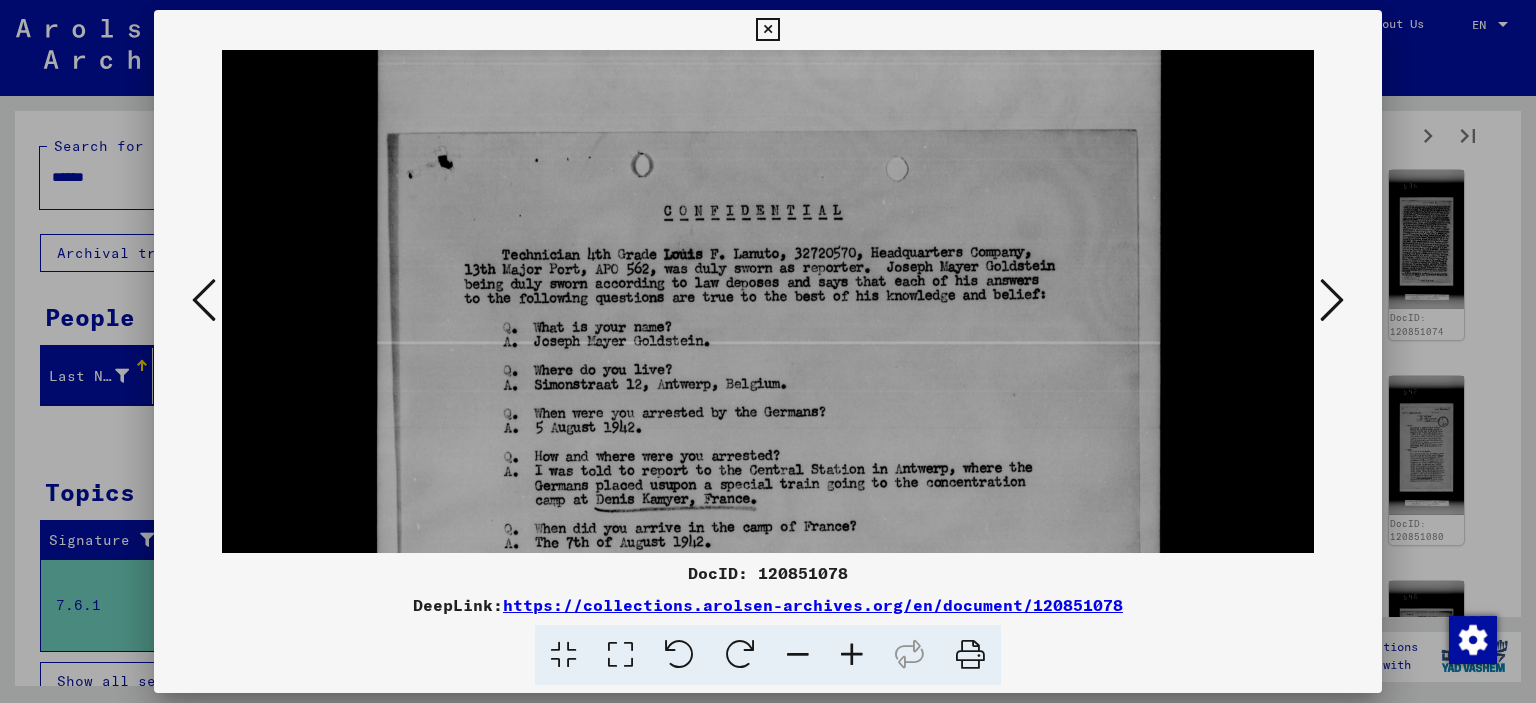 drag, startPoint x: 840, startPoint y: 269, endPoint x: 844, endPoint y: 150, distance: 119.06721 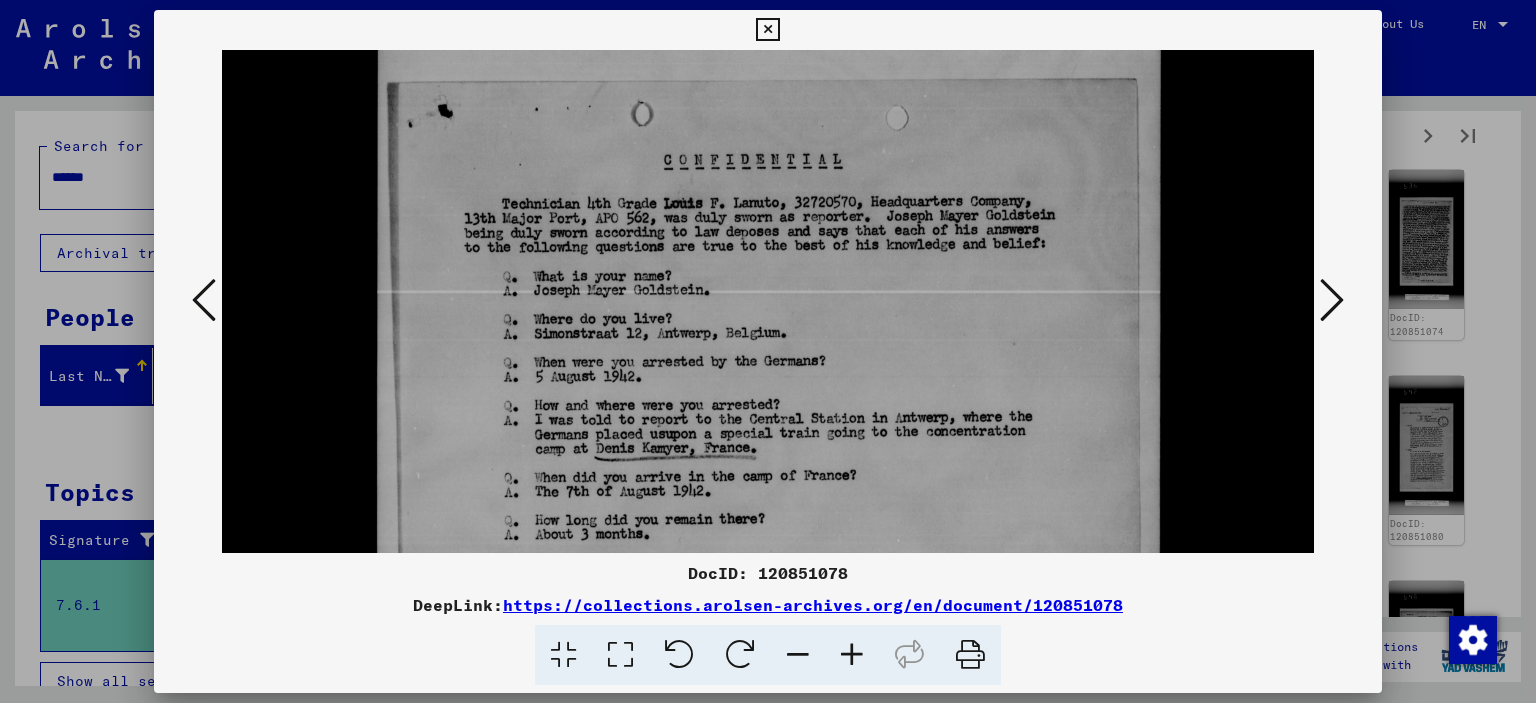 scroll, scrollTop: 518, scrollLeft: 0, axis: vertical 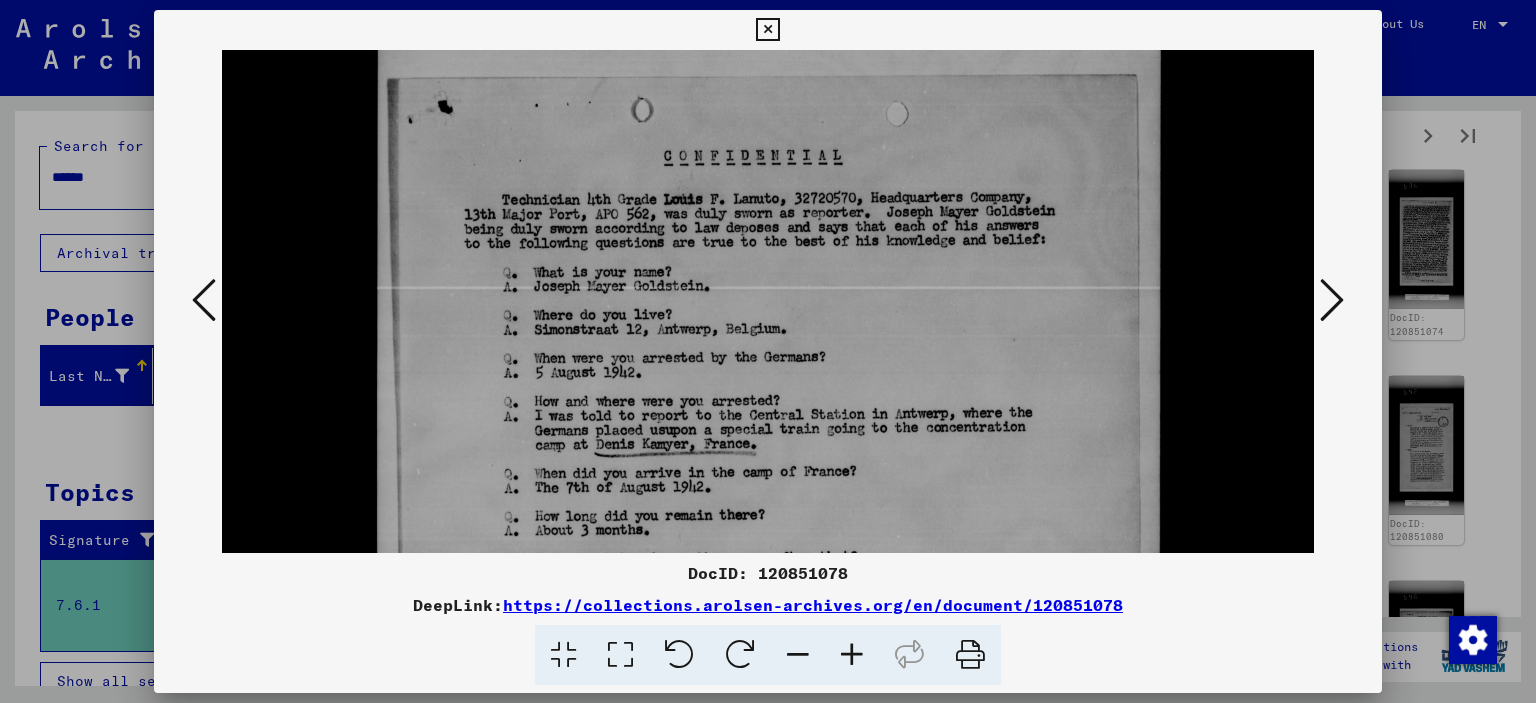 drag, startPoint x: 798, startPoint y: 273, endPoint x: 792, endPoint y: 220, distance: 53.338543 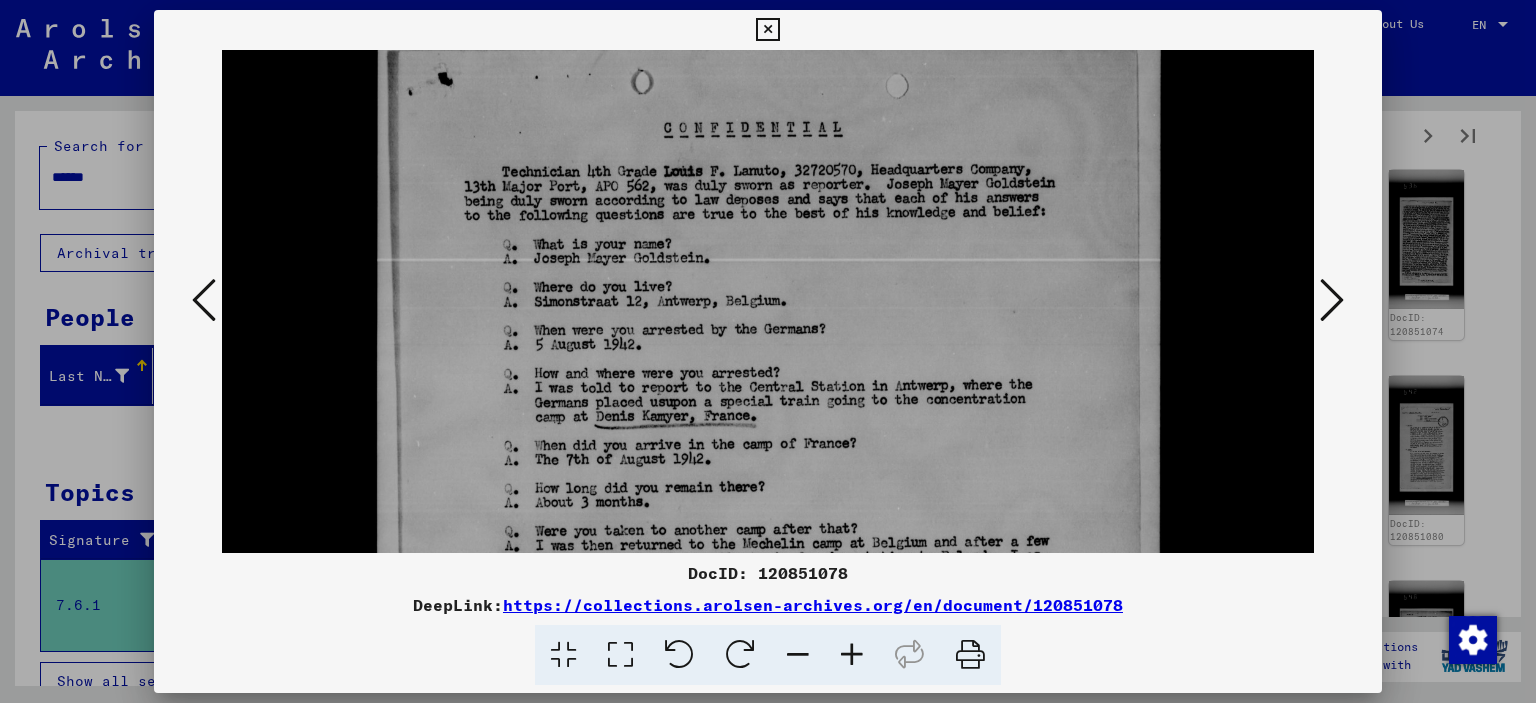 scroll, scrollTop: 549, scrollLeft: 0, axis: vertical 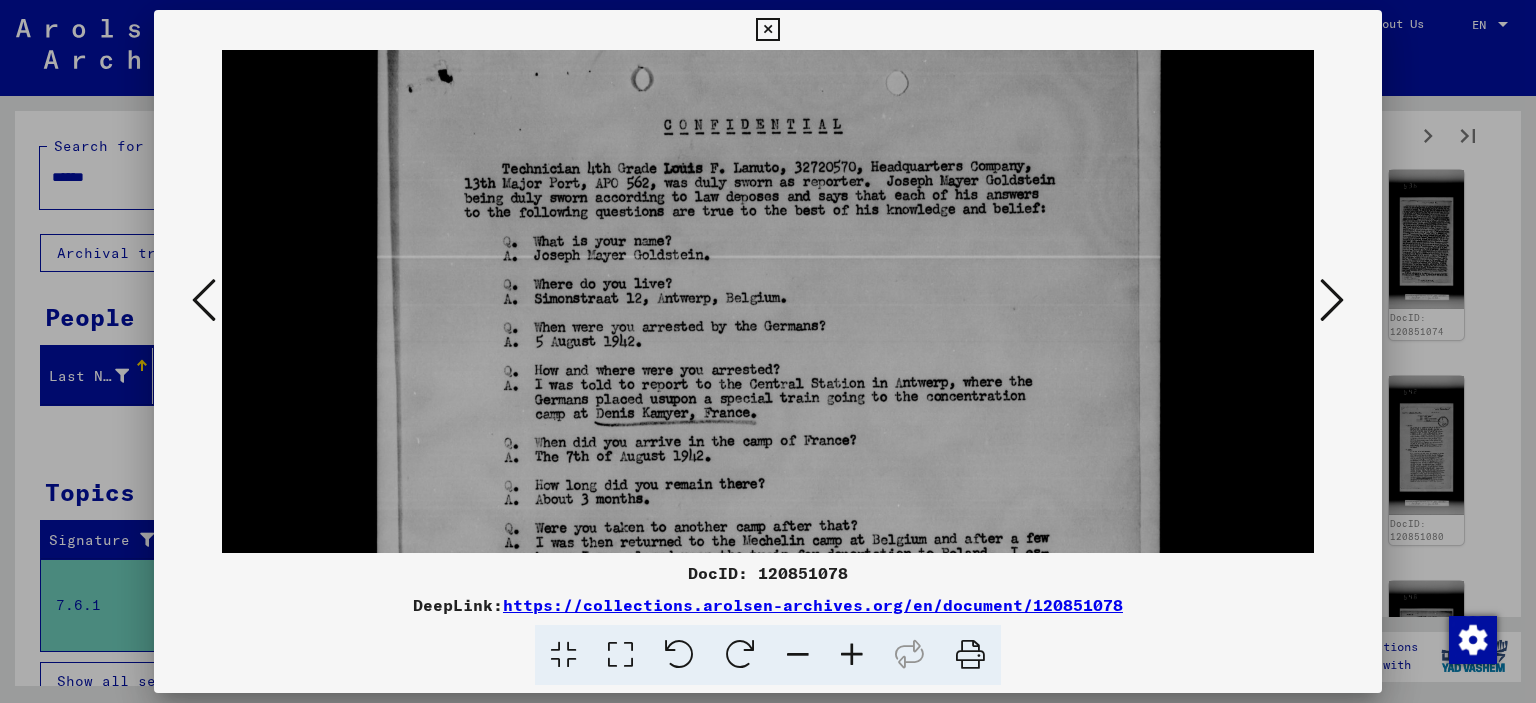 drag, startPoint x: 605, startPoint y: 326, endPoint x: 616, endPoint y: 296, distance: 31.95309 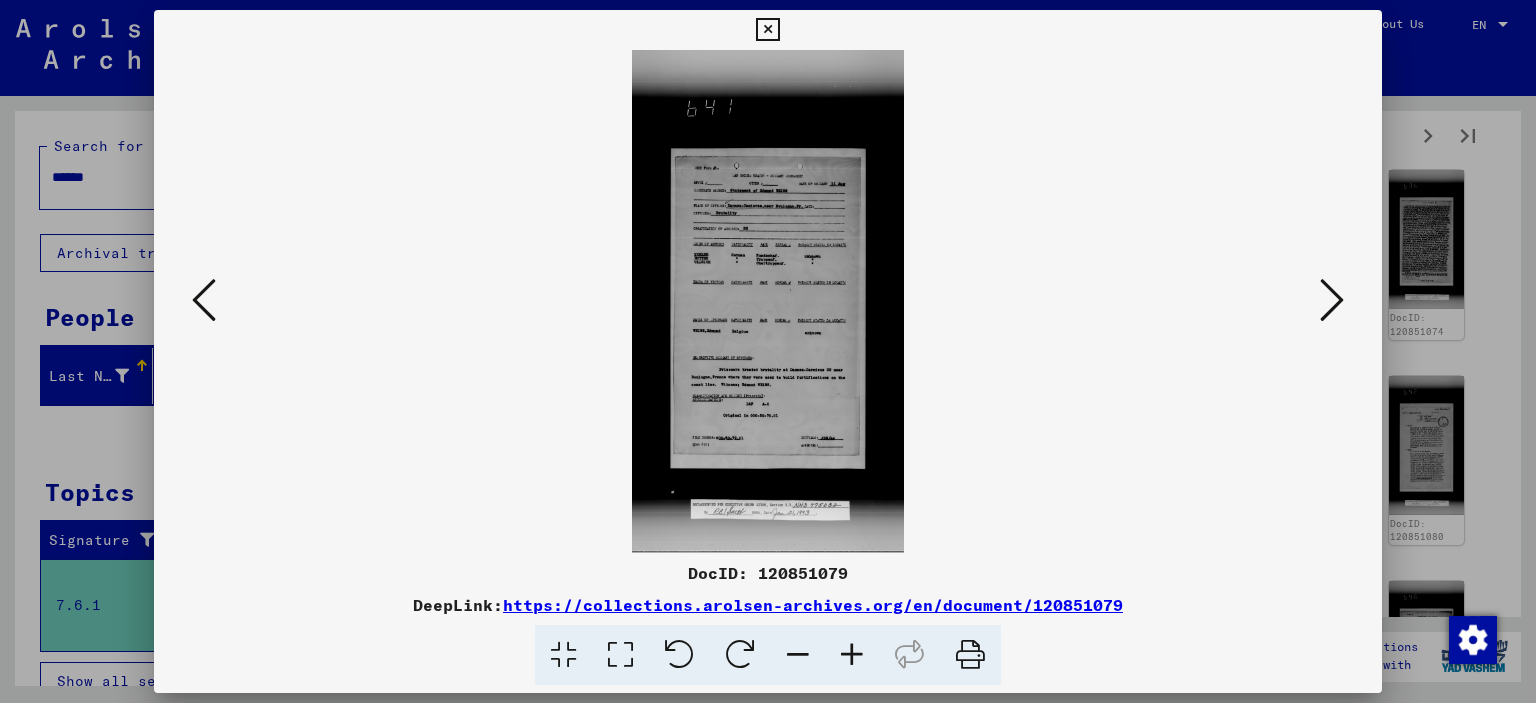 click at bounding box center (1332, 300) 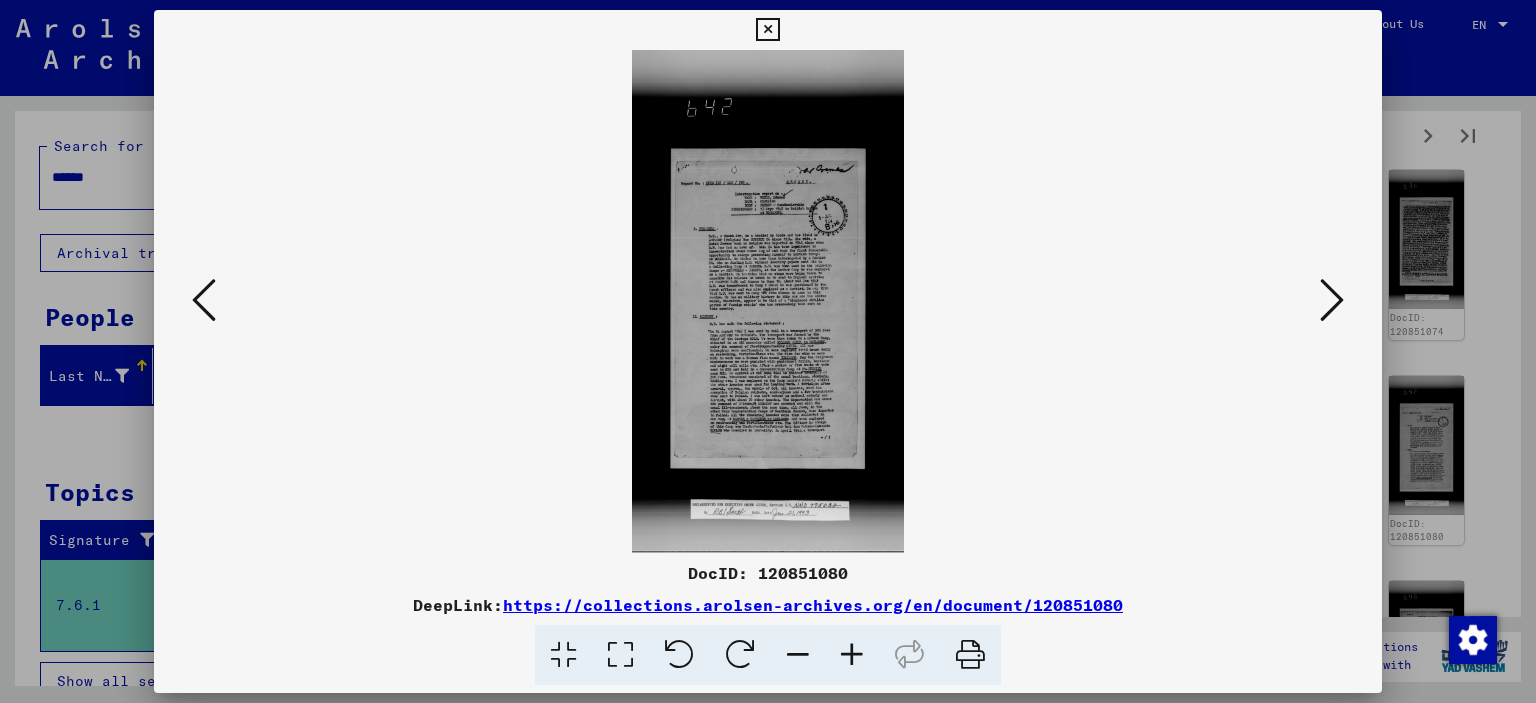 click at bounding box center [620, 655] 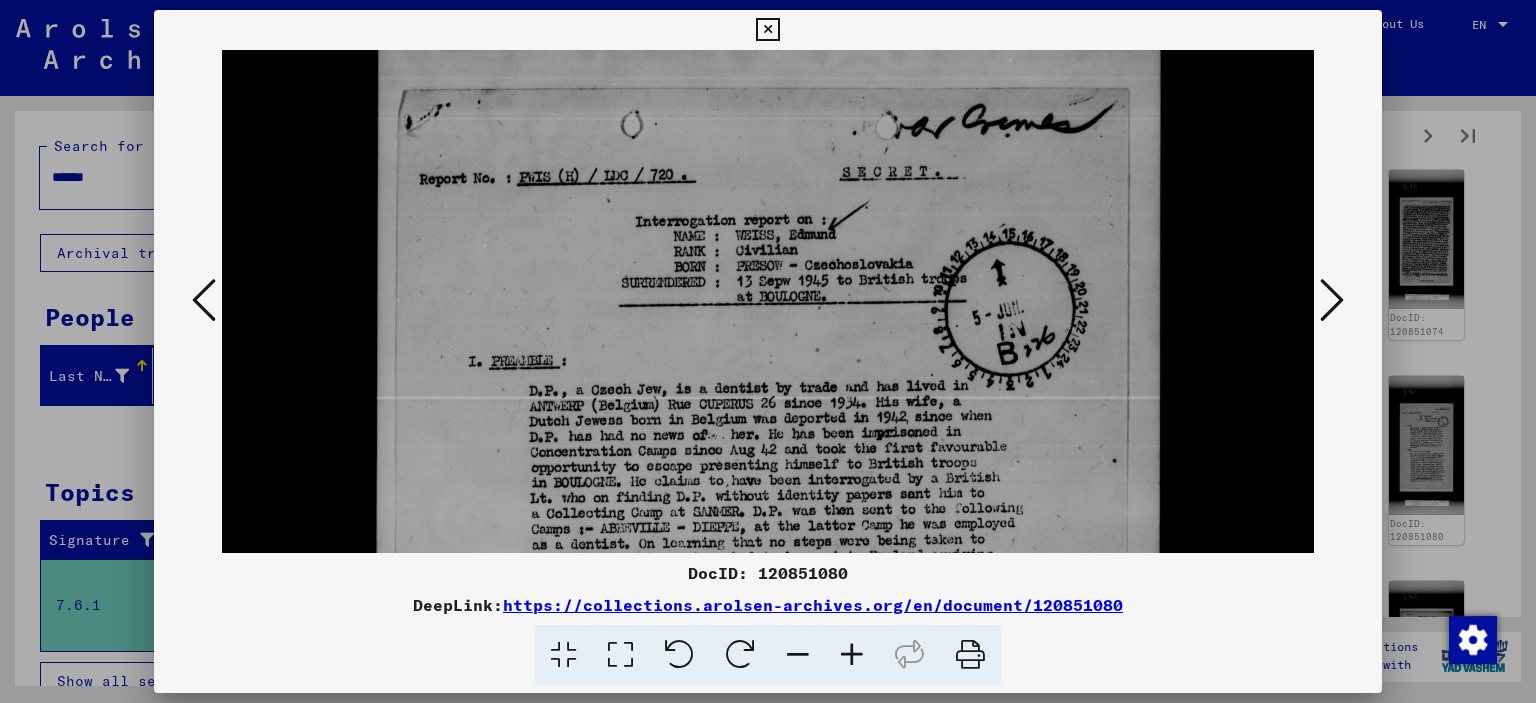 drag, startPoint x: 663, startPoint y: 442, endPoint x: 719, endPoint y: 85, distance: 361.36548 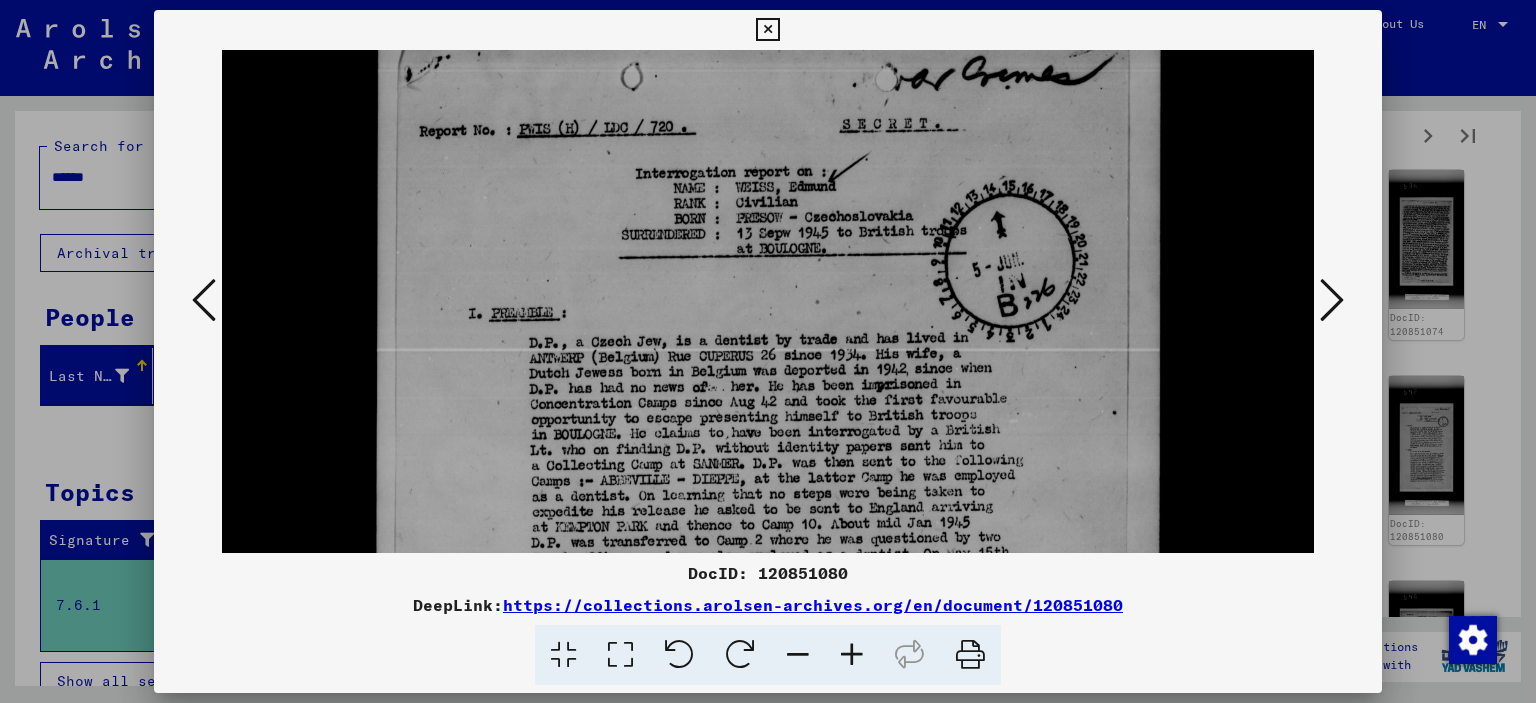 drag, startPoint x: 743, startPoint y: 339, endPoint x: 741, endPoint y: 291, distance: 48.04165 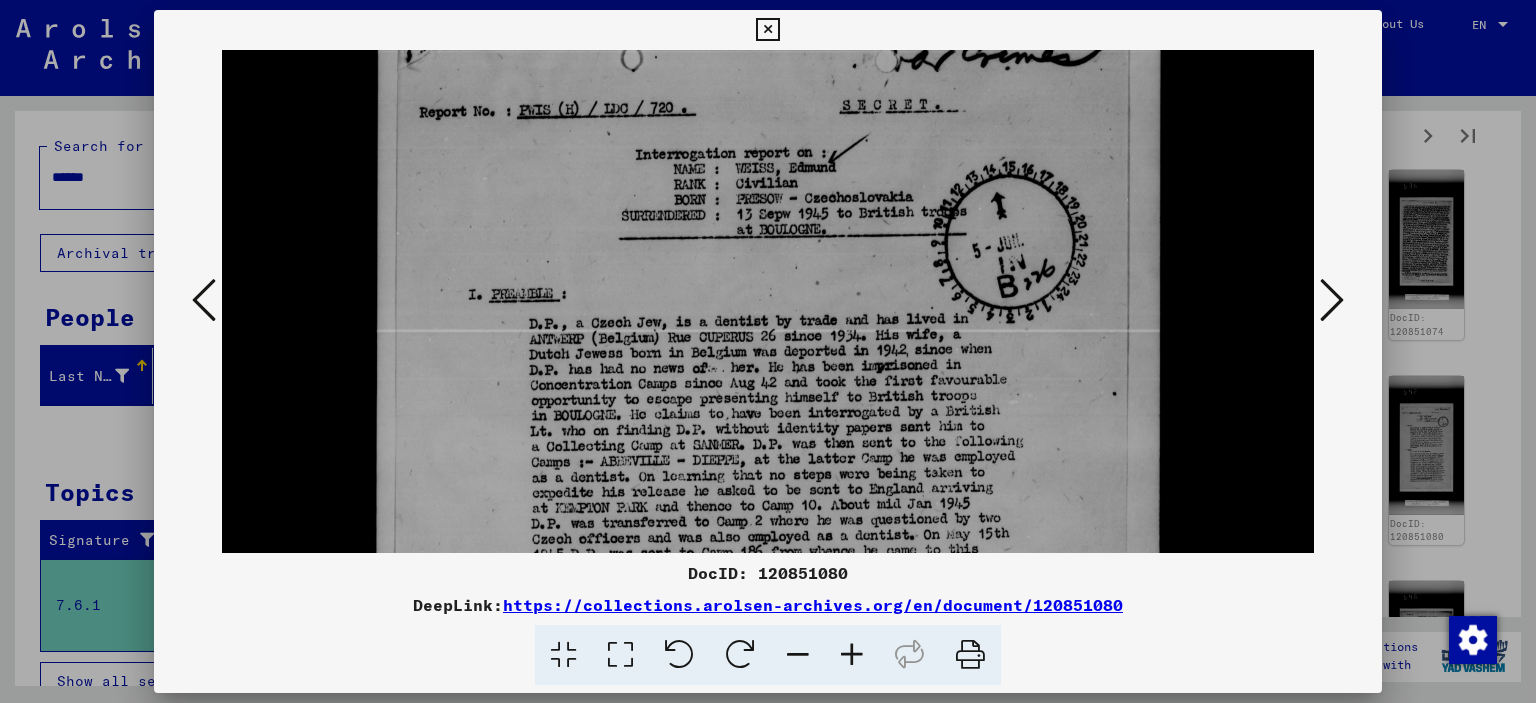 scroll, scrollTop: 480, scrollLeft: 0, axis: vertical 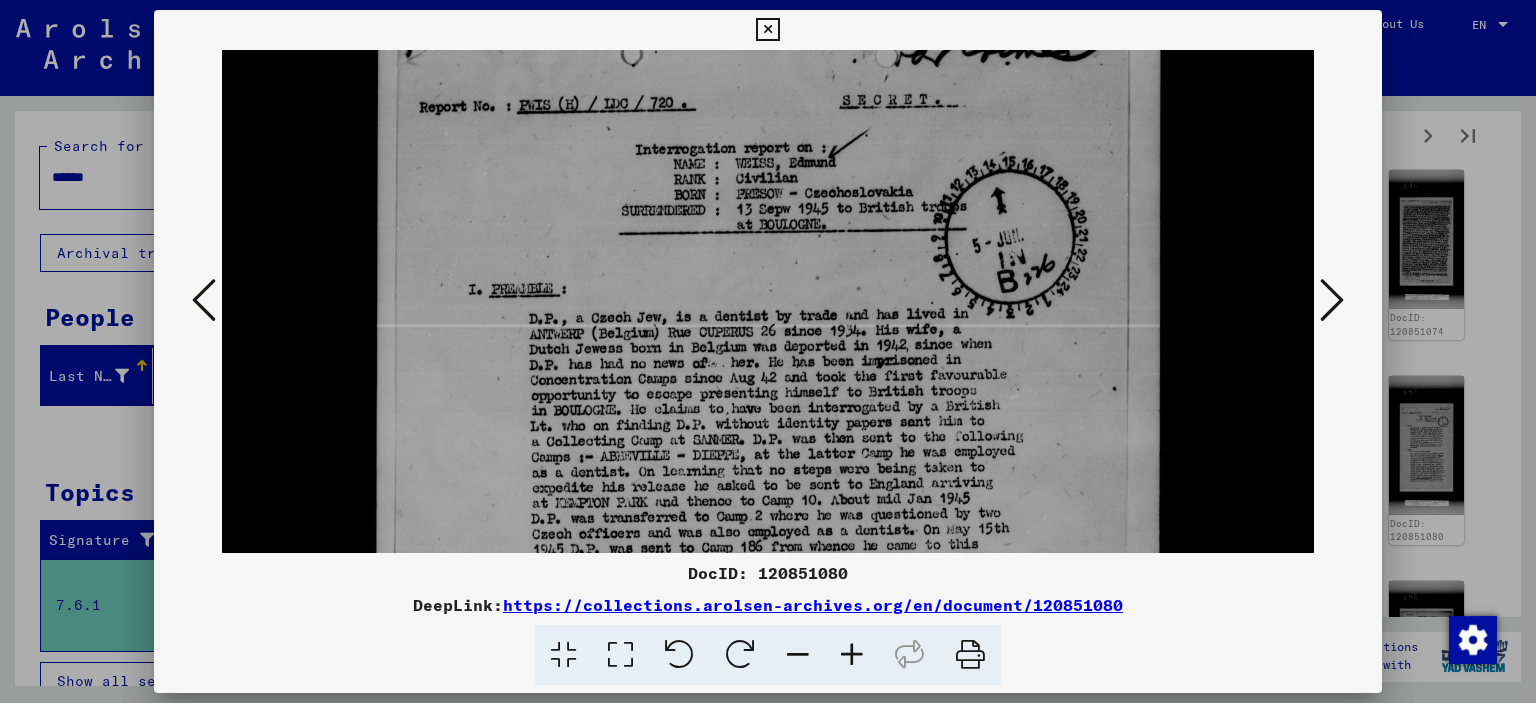 drag, startPoint x: 744, startPoint y: 367, endPoint x: 742, endPoint y: 345, distance: 22.090721 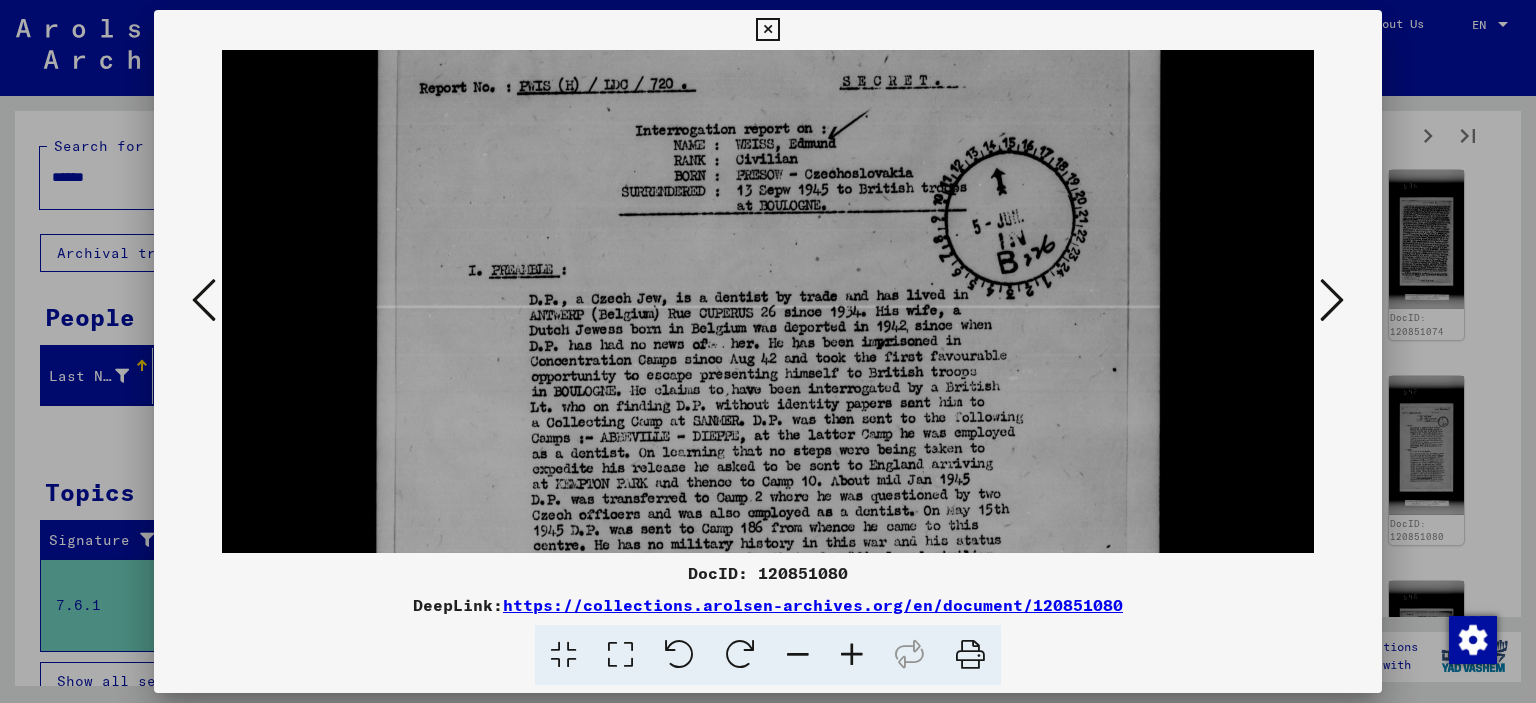 drag, startPoint x: 792, startPoint y: 385, endPoint x: 792, endPoint y: 367, distance: 18 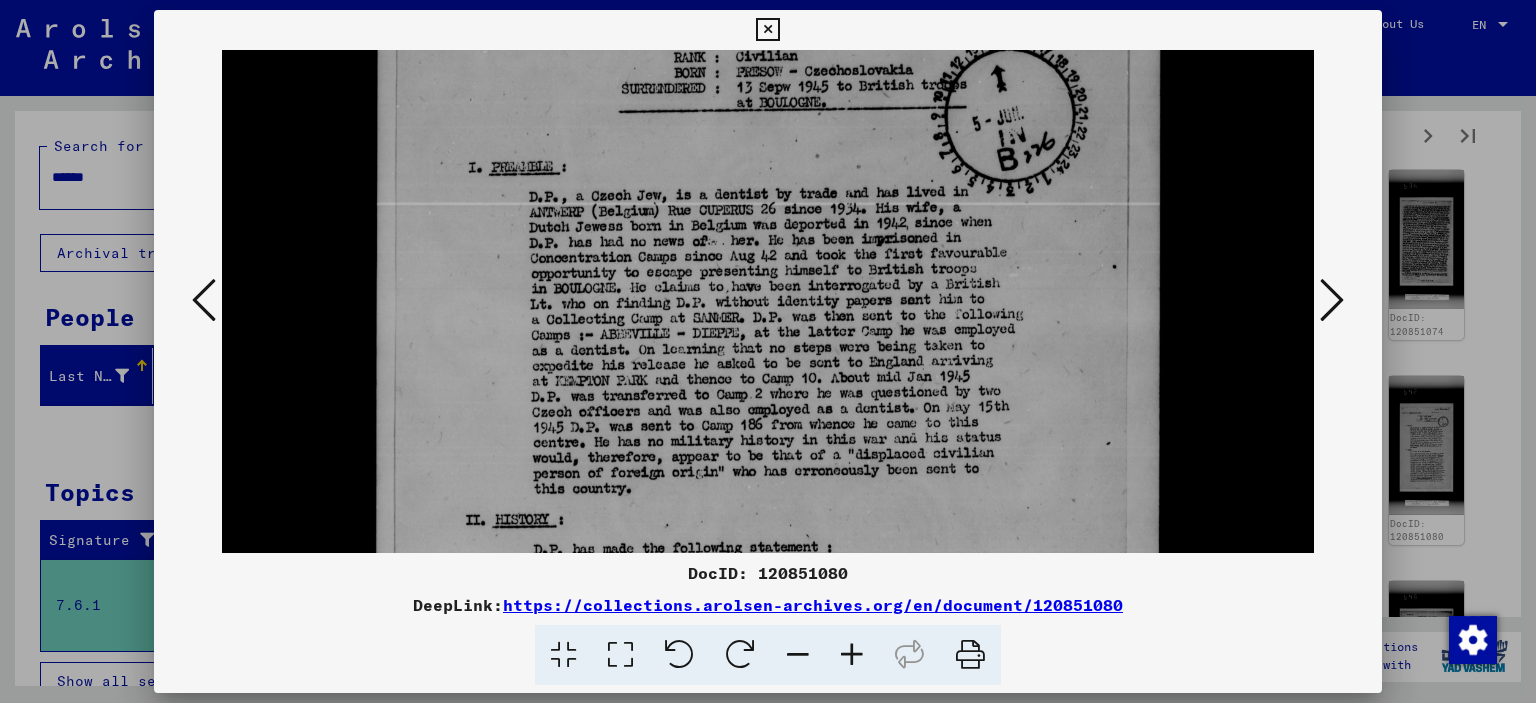 scroll, scrollTop: 601, scrollLeft: 0, axis: vertical 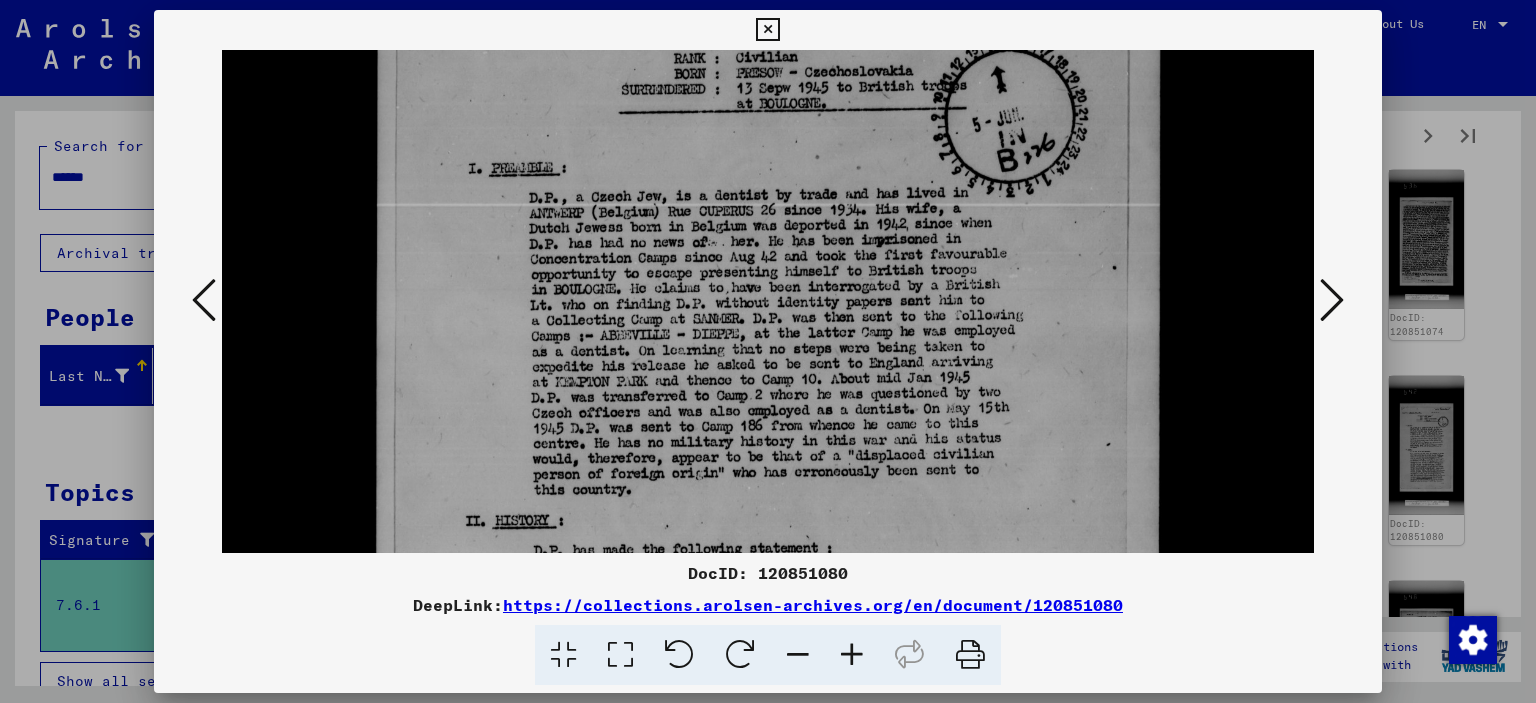 drag, startPoint x: 781, startPoint y: 448, endPoint x: 798, endPoint y: 346, distance: 103.40696 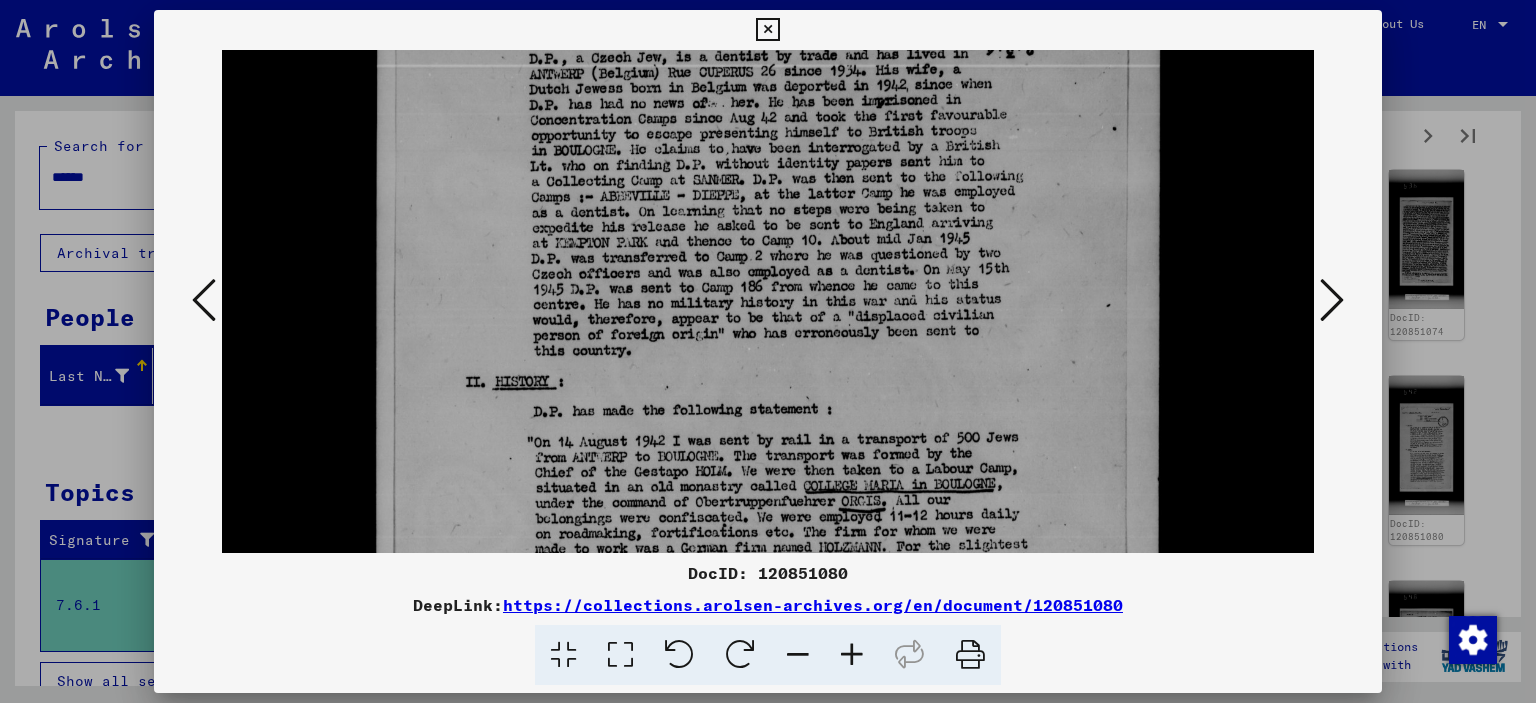 drag, startPoint x: 787, startPoint y: 447, endPoint x: 784, endPoint y: 310, distance: 137.03284 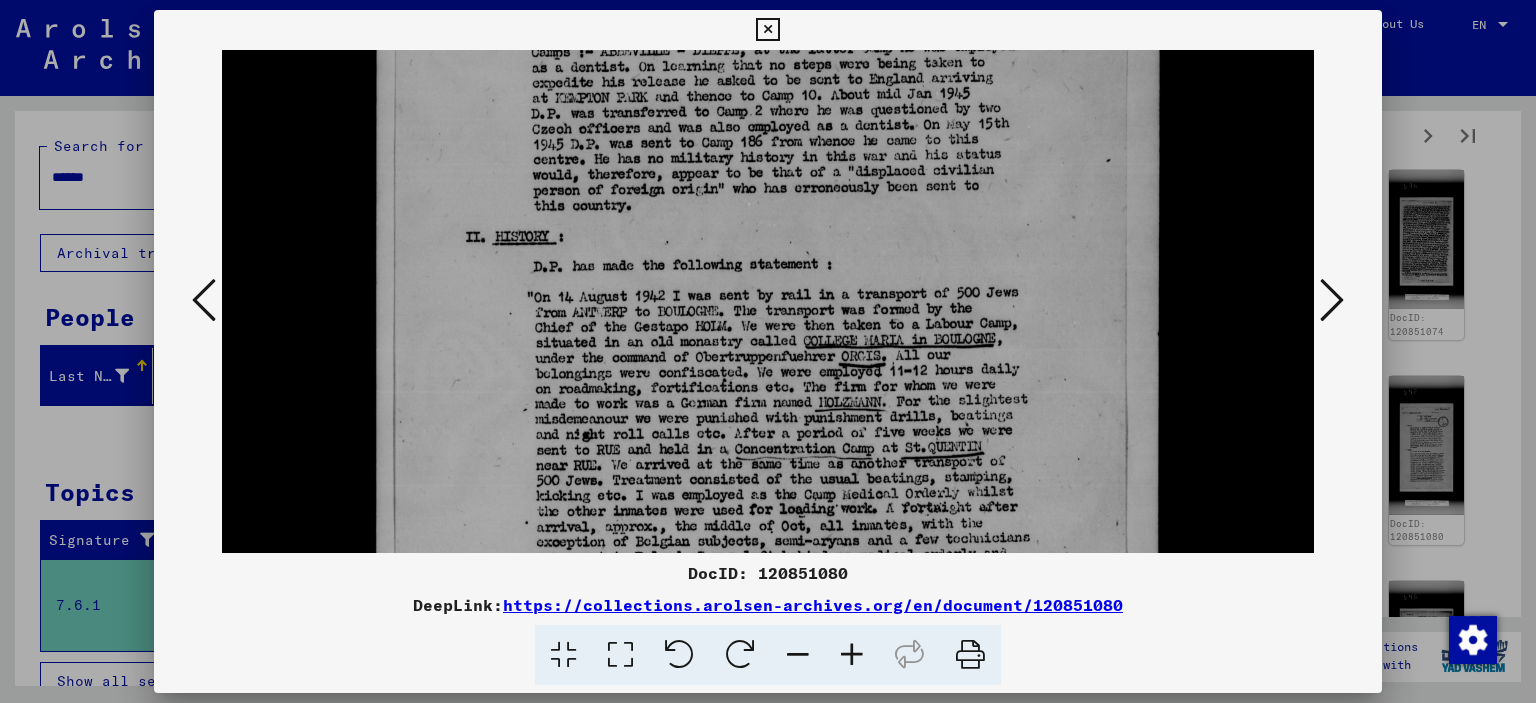 scroll, scrollTop: 921, scrollLeft: 0, axis: vertical 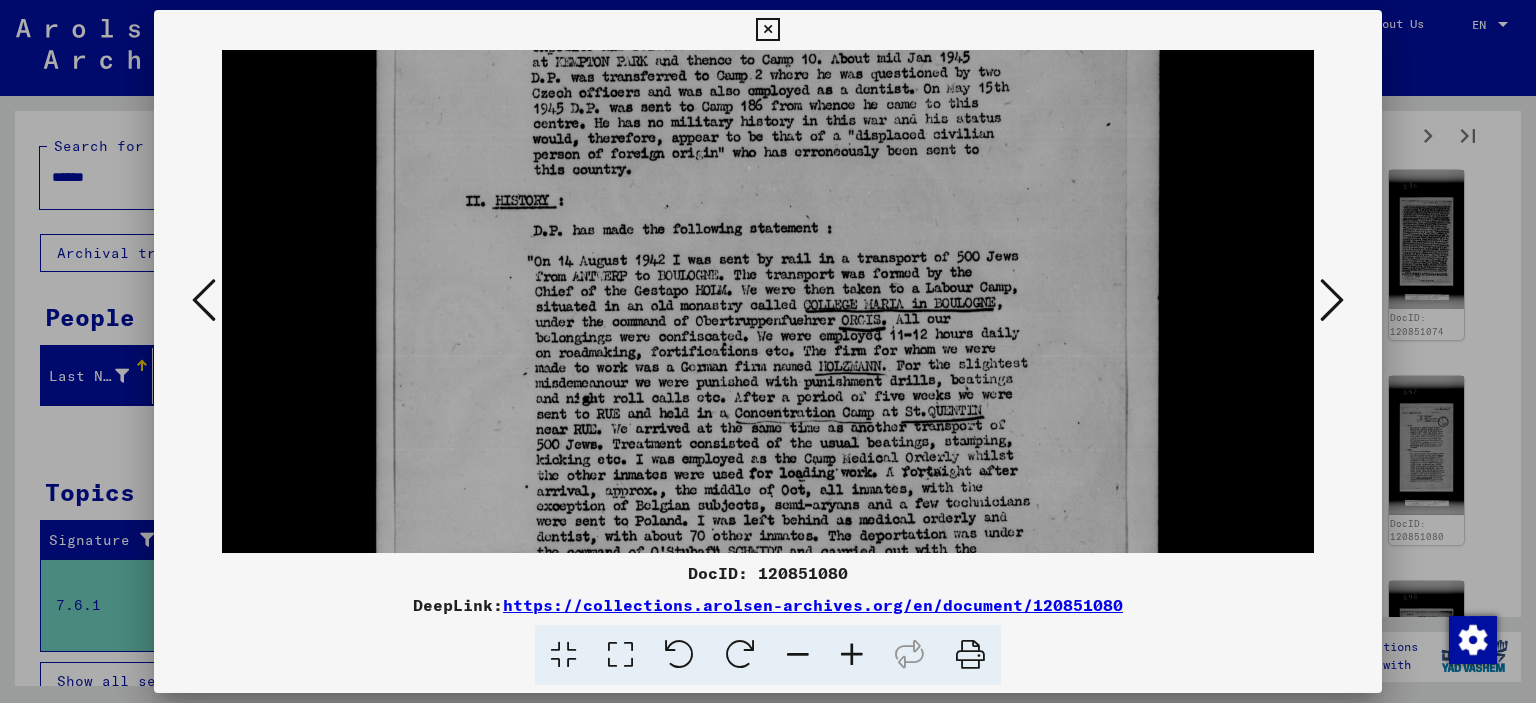 drag, startPoint x: 836, startPoint y: 349, endPoint x: 824, endPoint y: 167, distance: 182.39517 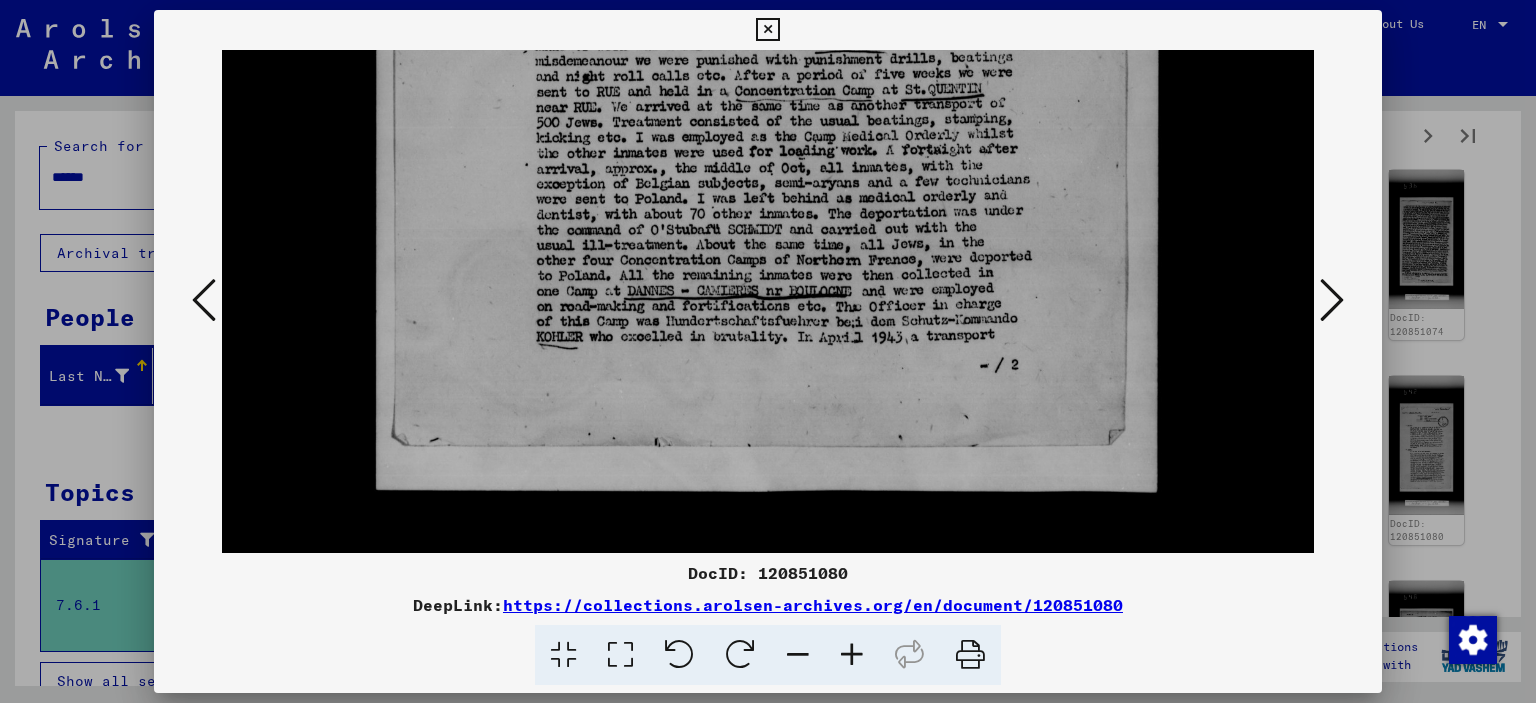 scroll, scrollTop: 1255, scrollLeft: 0, axis: vertical 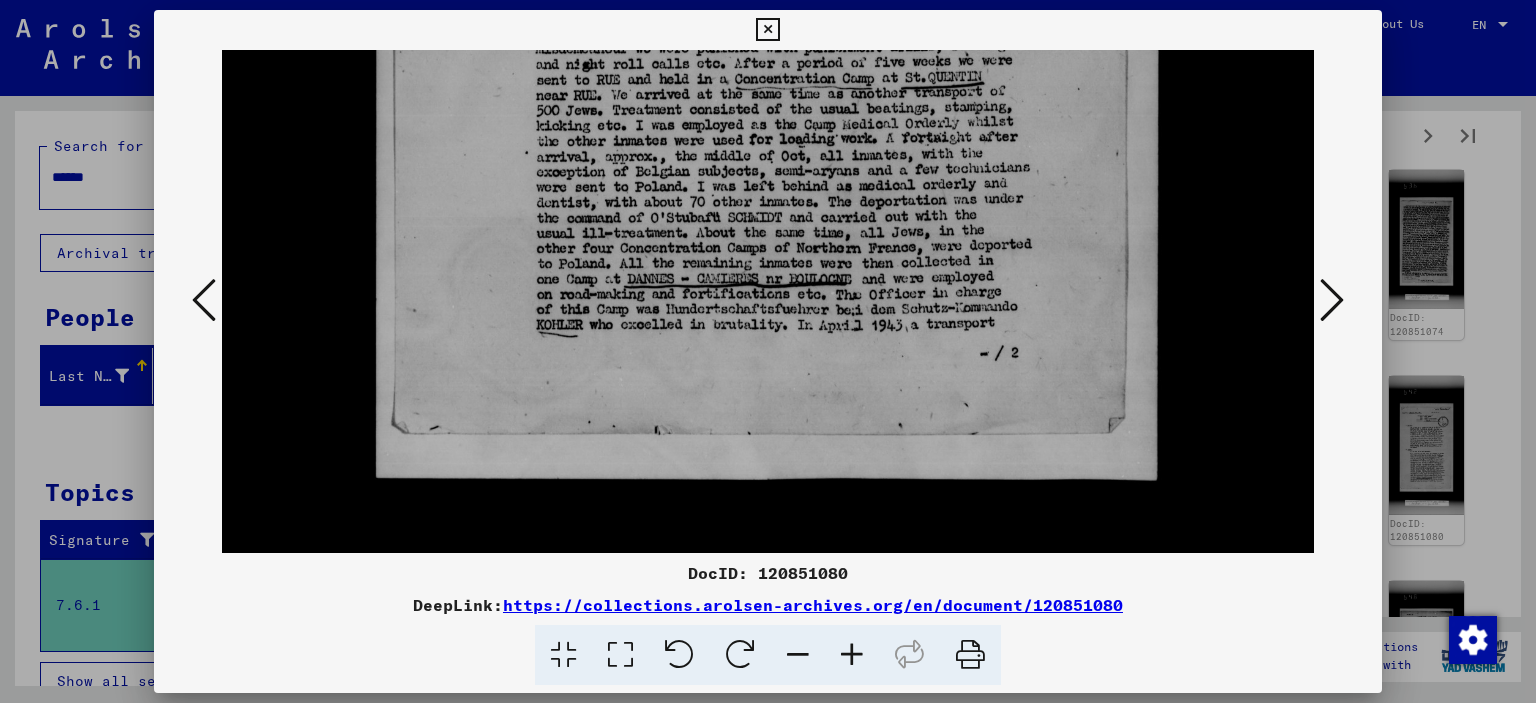 drag, startPoint x: 1188, startPoint y: 374, endPoint x: 1235, endPoint y: 43, distance: 334.32022 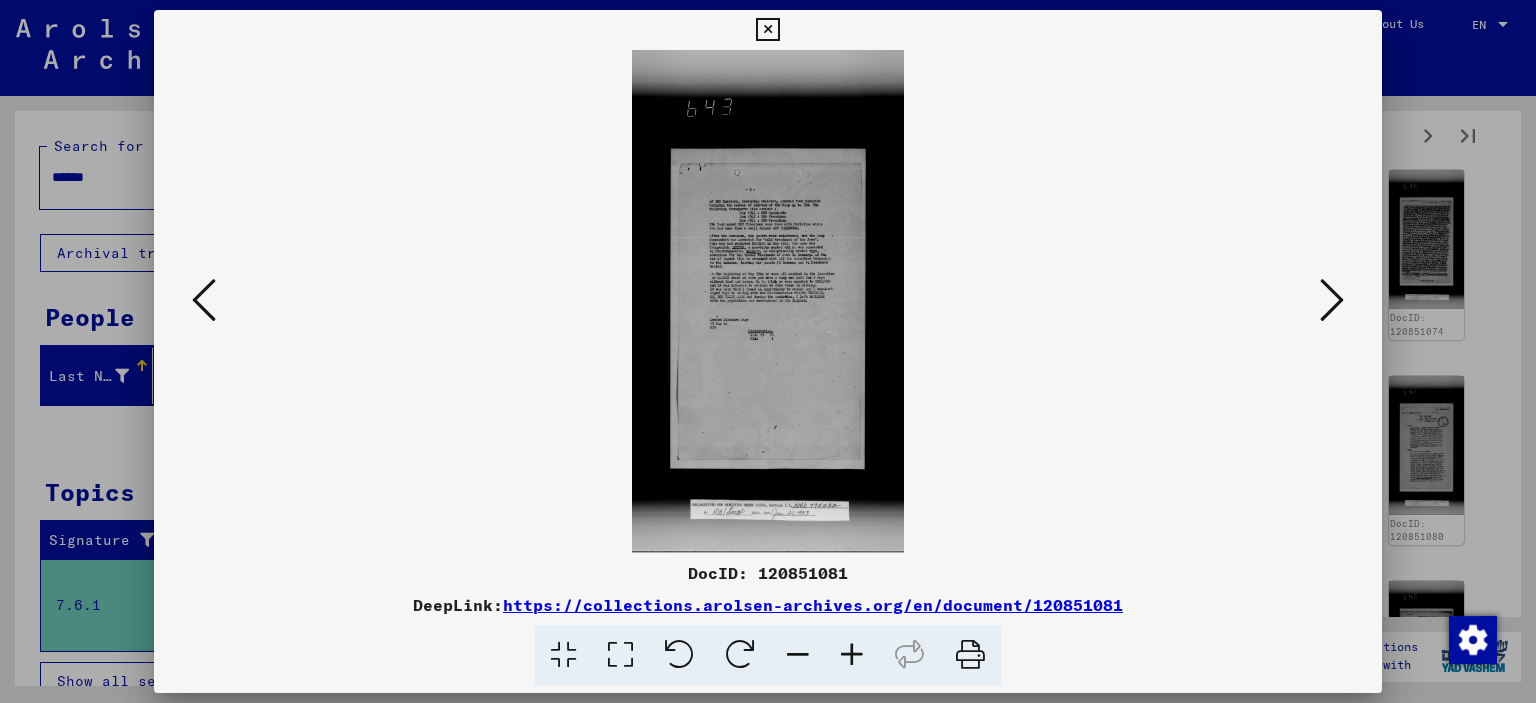 scroll, scrollTop: 0, scrollLeft: 0, axis: both 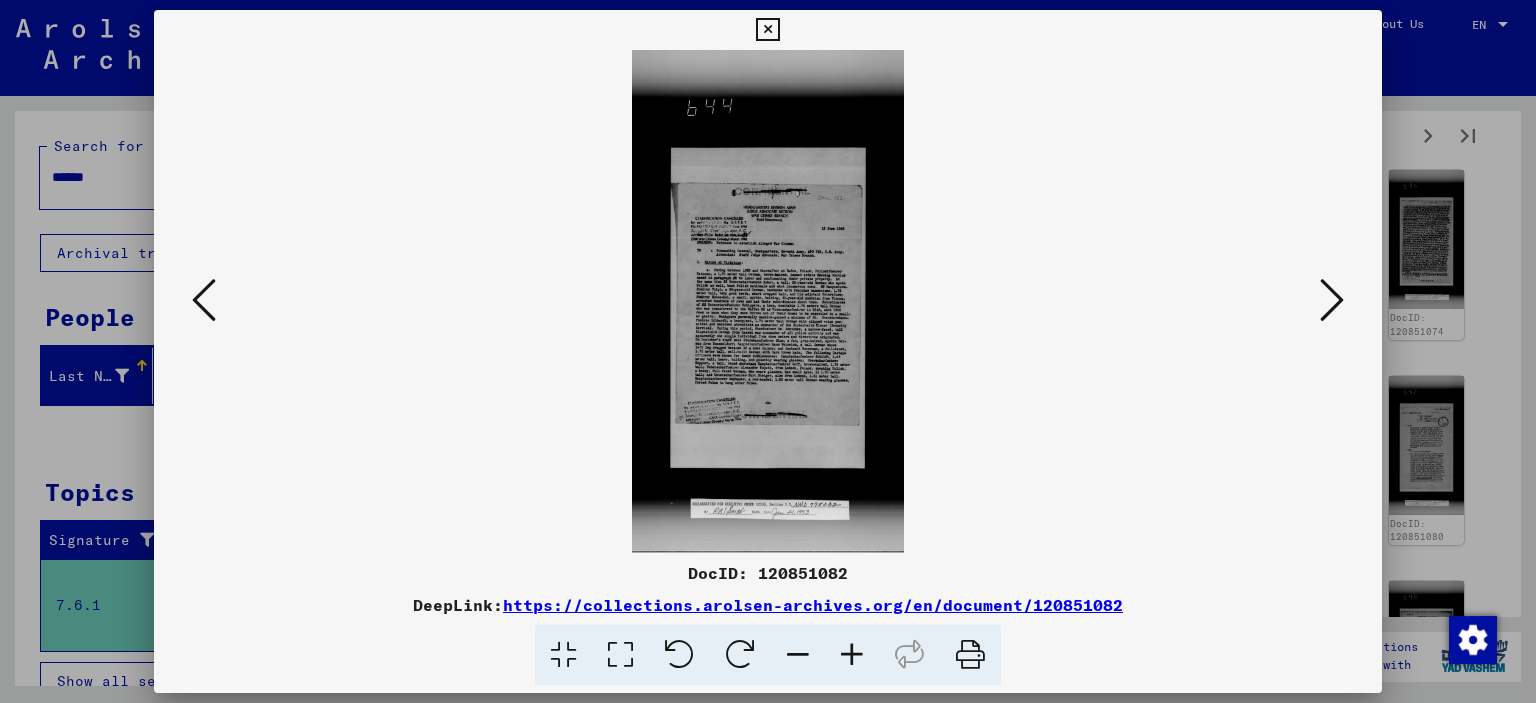 click at bounding box center [620, 655] 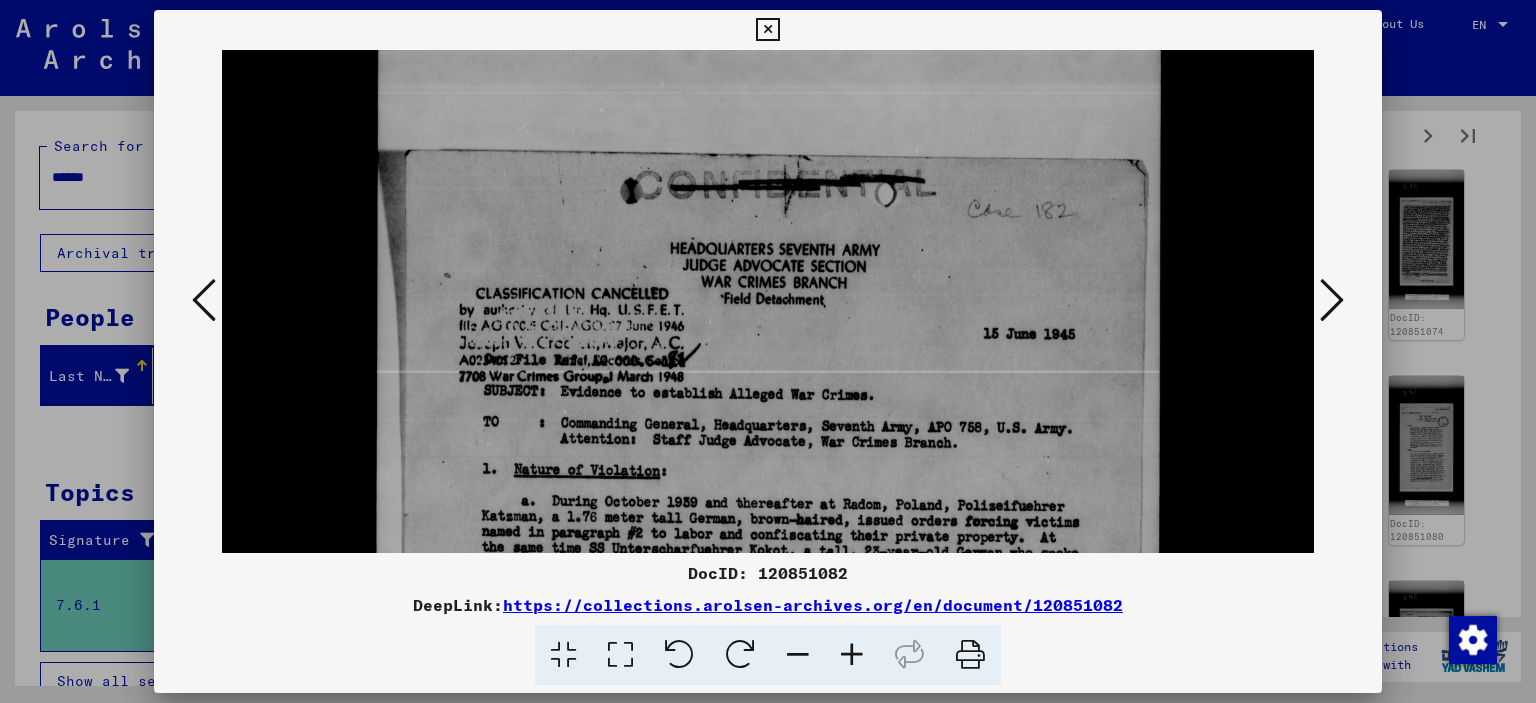 drag, startPoint x: 817, startPoint y: 464, endPoint x: 964, endPoint y: 31, distance: 457.27234 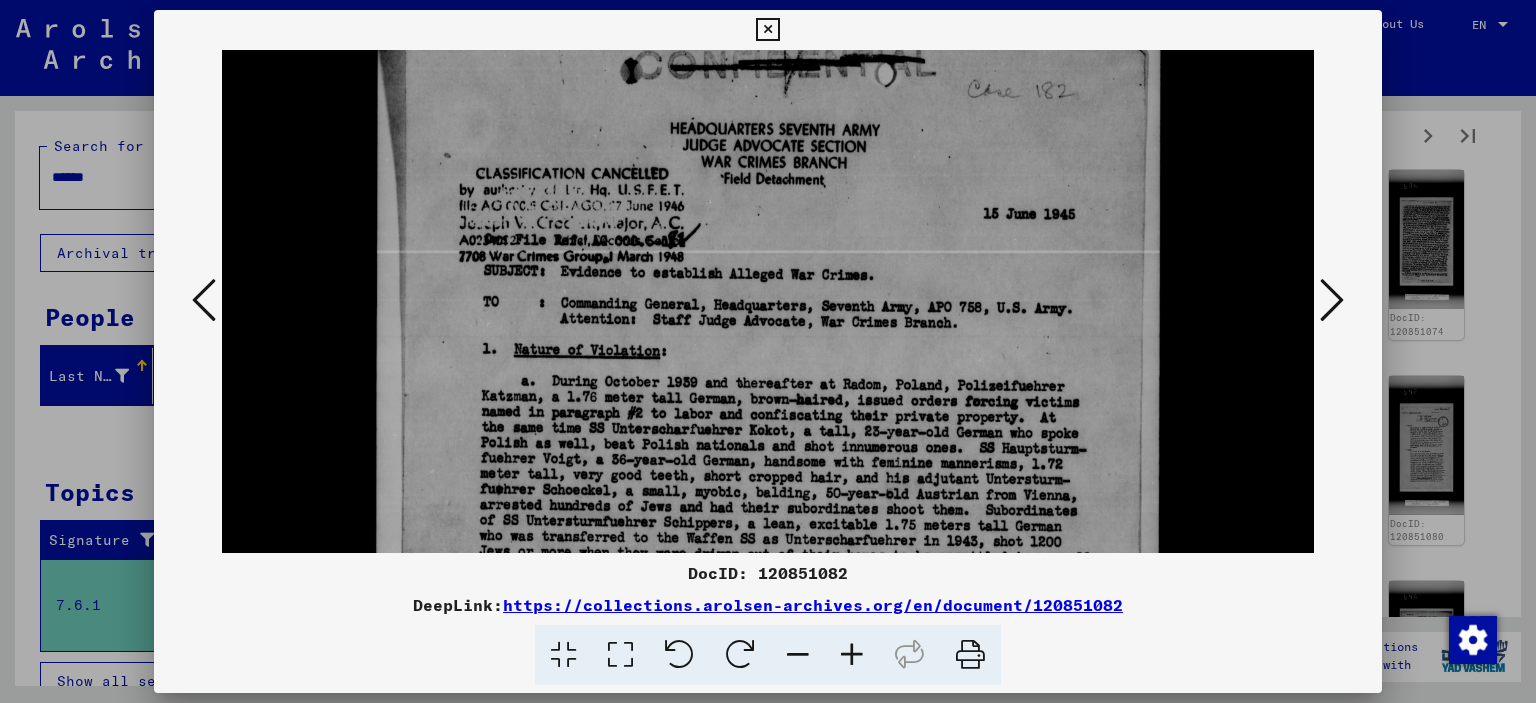 scroll, scrollTop: 553, scrollLeft: 0, axis: vertical 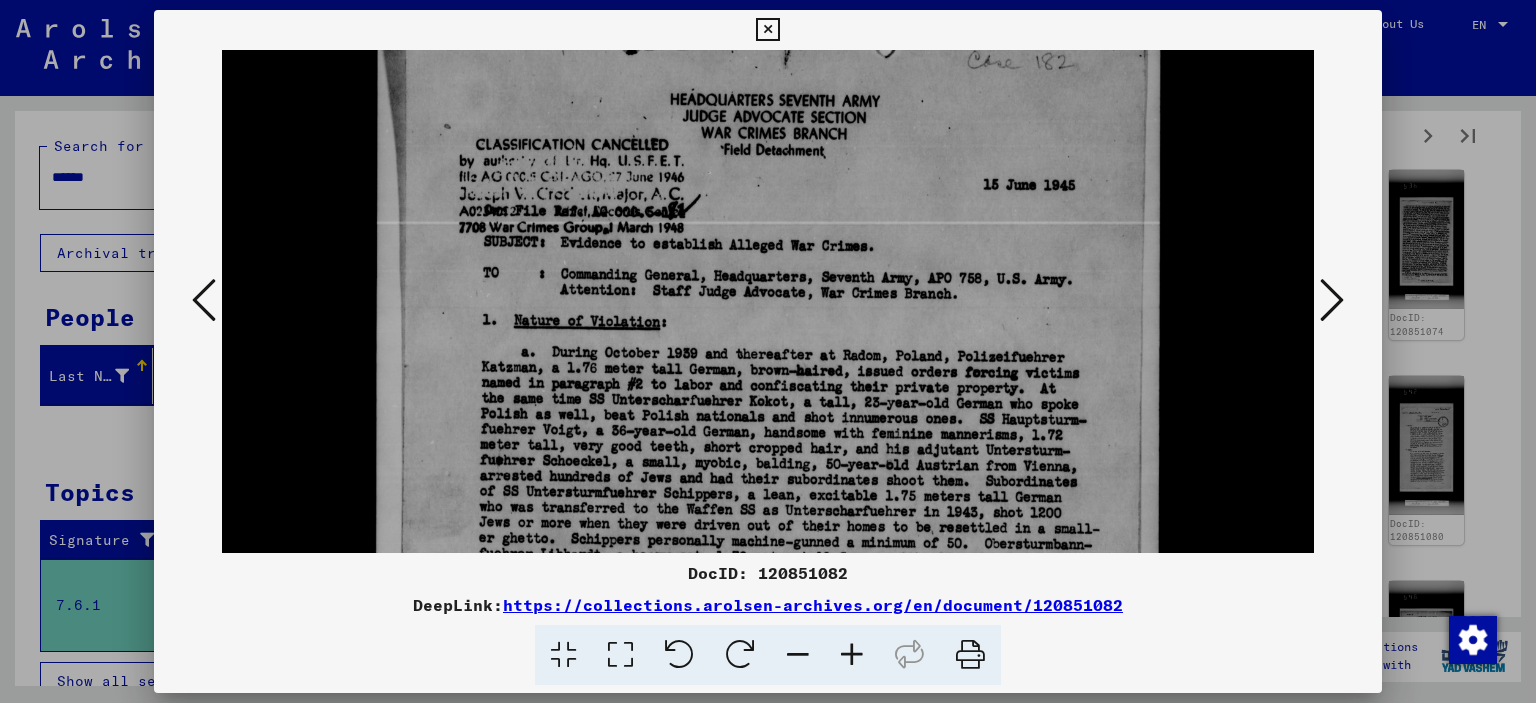 drag, startPoint x: 892, startPoint y: 317, endPoint x: 907, endPoint y: 172, distance: 145.7738 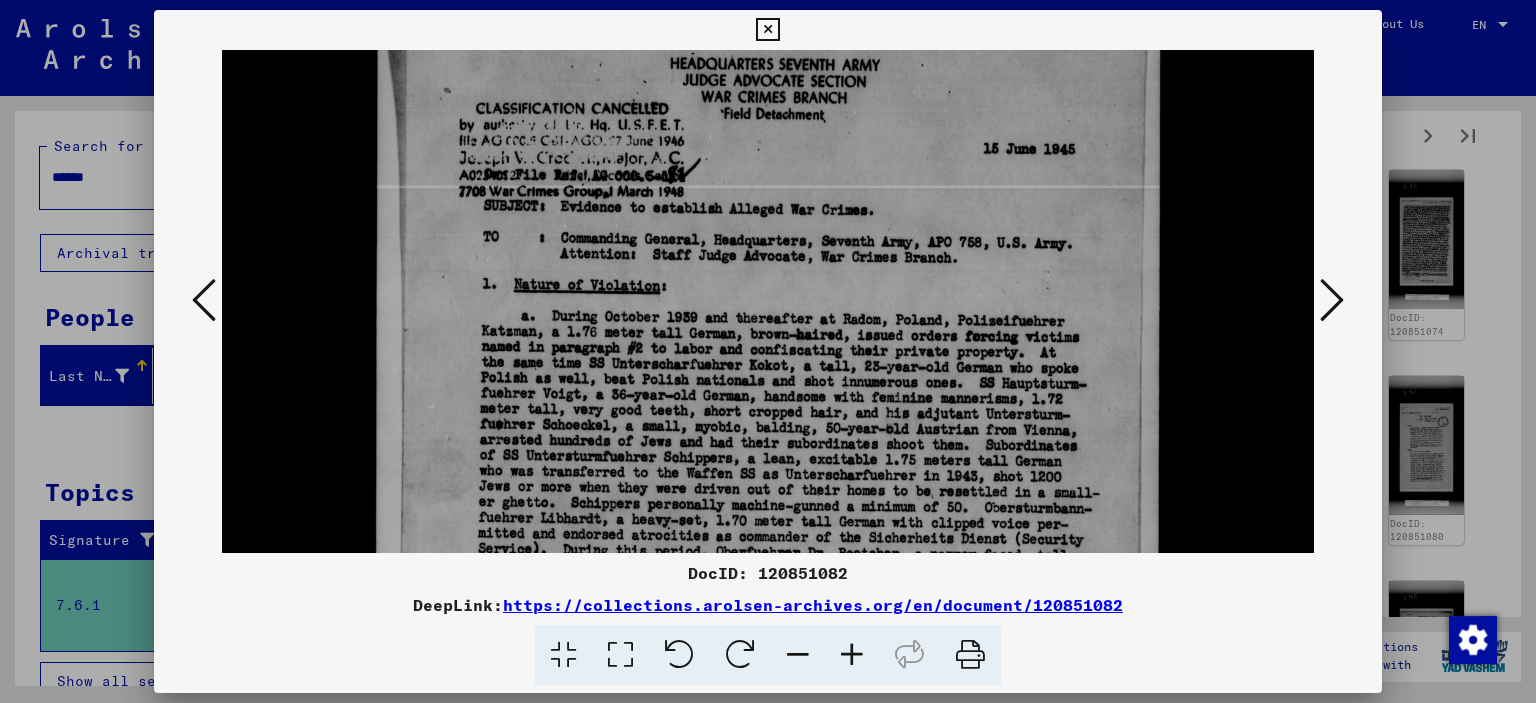 scroll, scrollTop: 620, scrollLeft: 0, axis: vertical 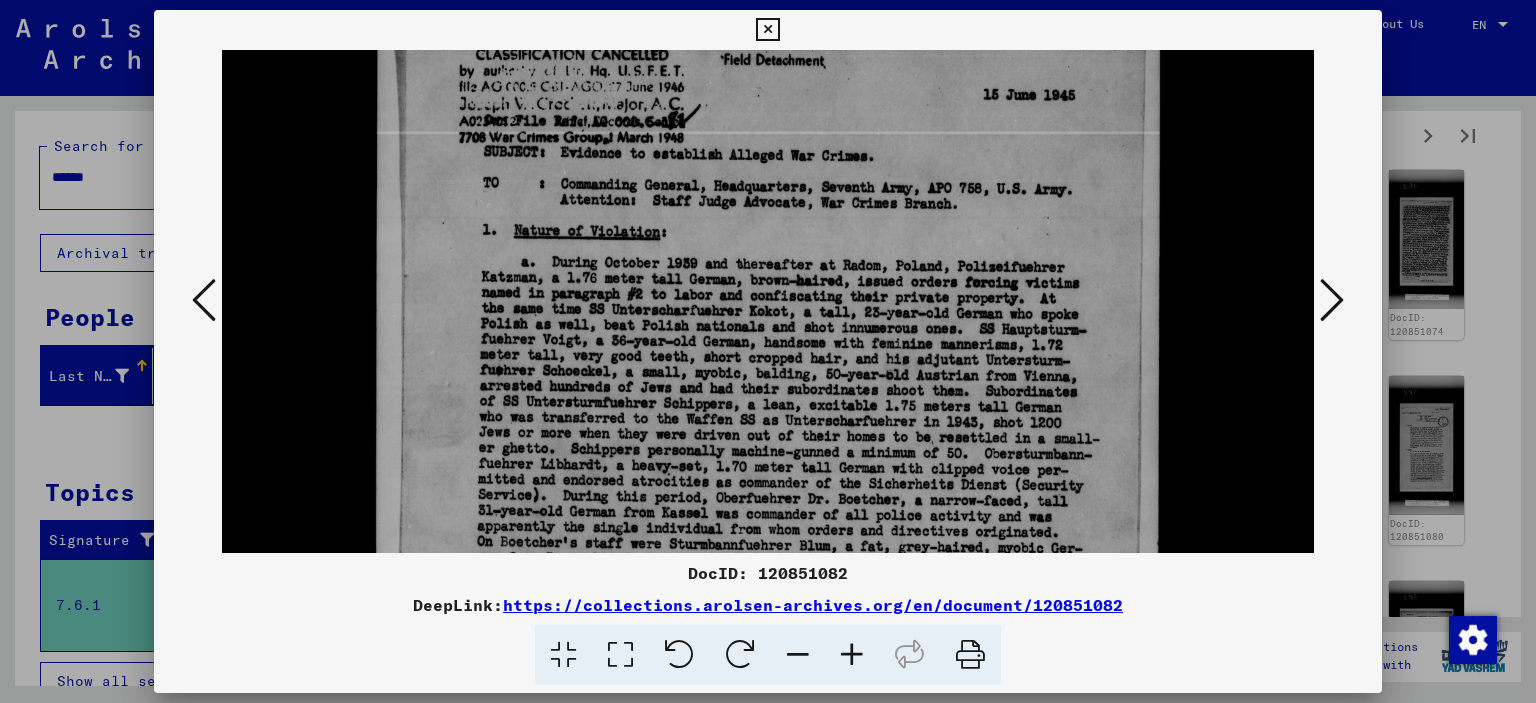 drag, startPoint x: 584, startPoint y: 399, endPoint x: 562, endPoint y: 308, distance: 93.62158 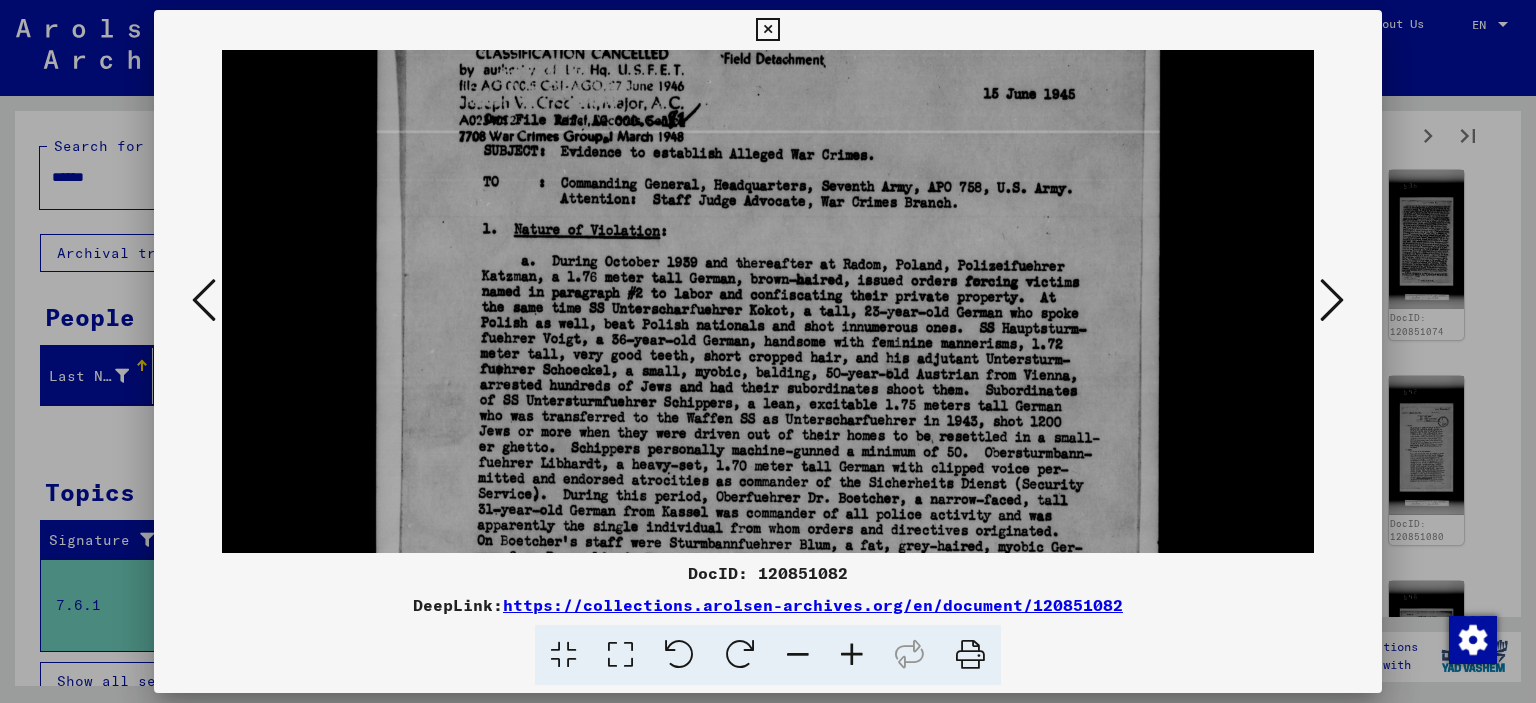 click at bounding box center [1332, 300] 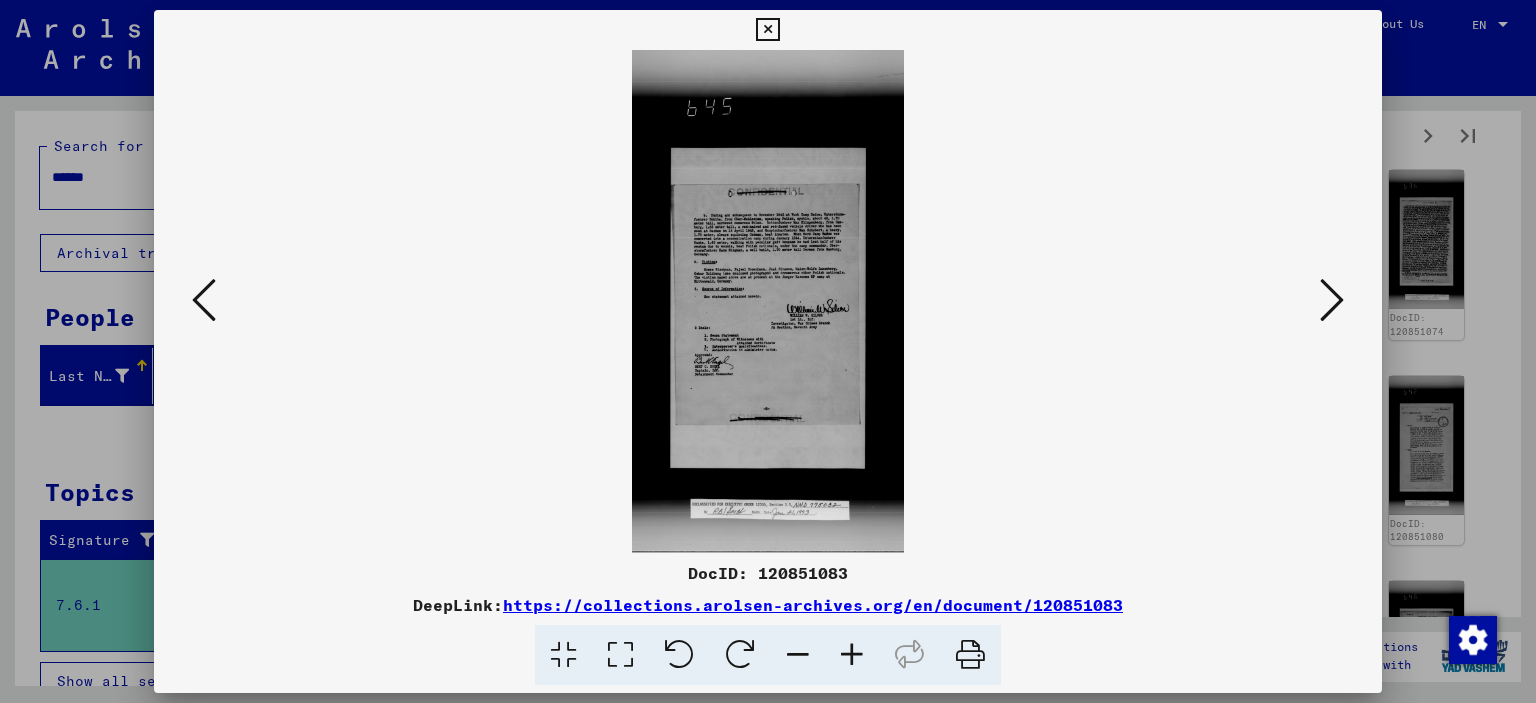 click at bounding box center (1332, 300) 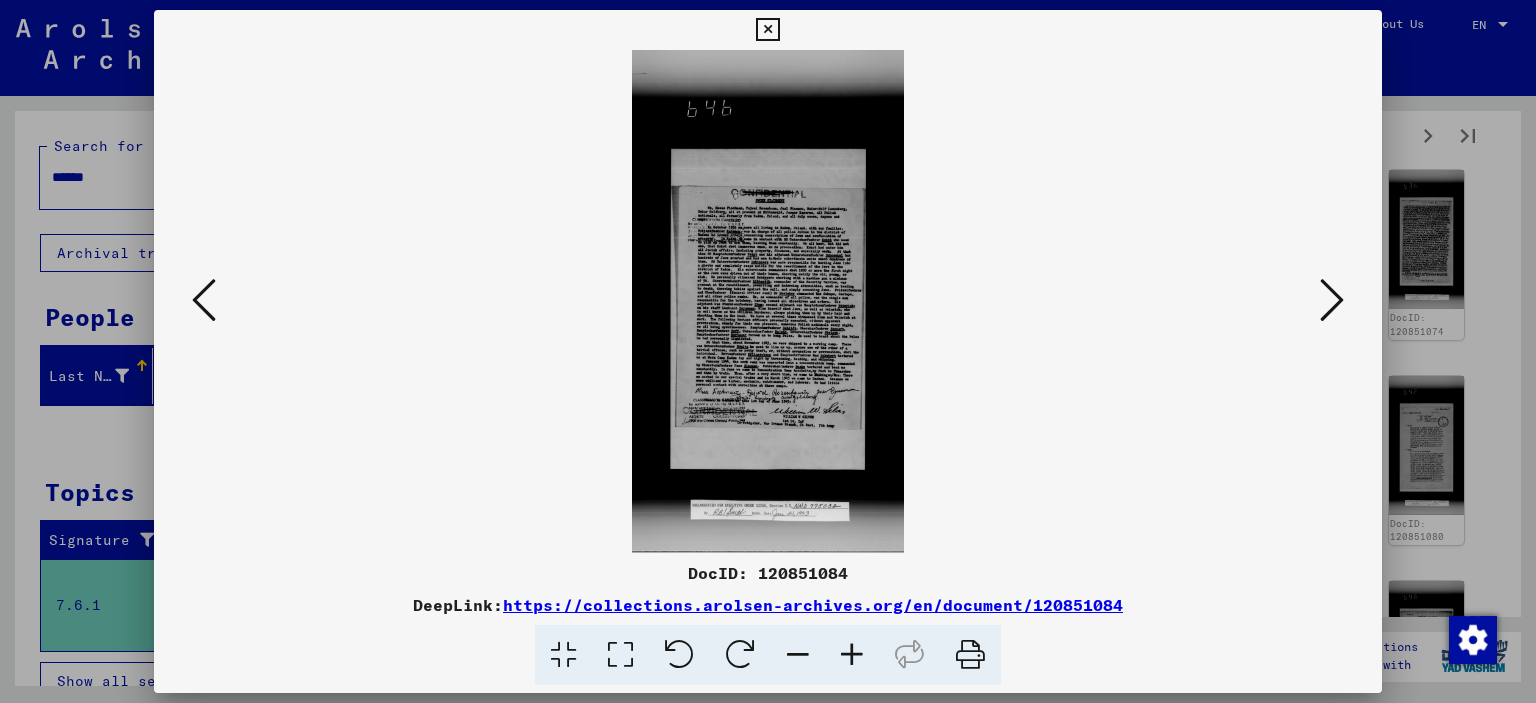 click at bounding box center [620, 655] 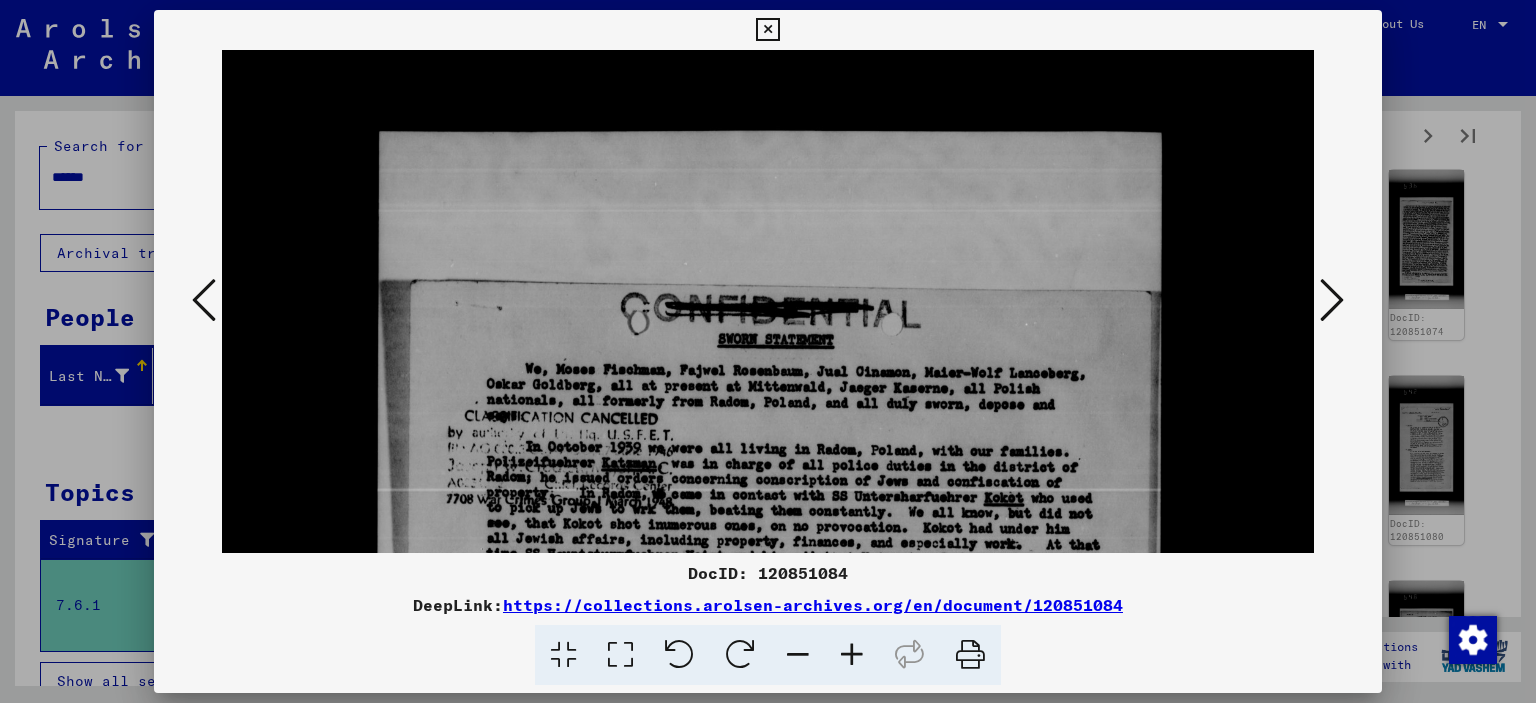 scroll, scrollTop: 323, scrollLeft: 0, axis: vertical 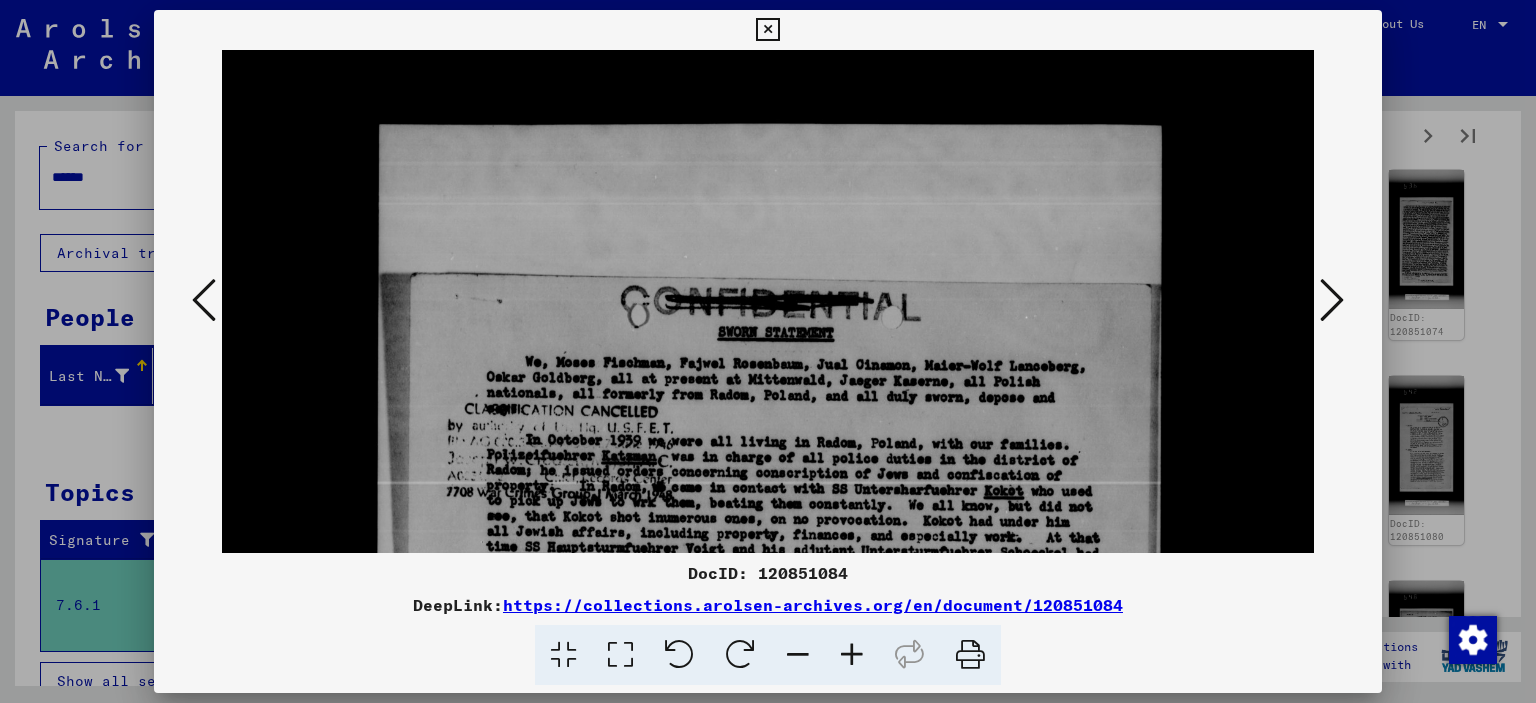 drag, startPoint x: 703, startPoint y: 489, endPoint x: 881, endPoint y: 181, distance: 355.73587 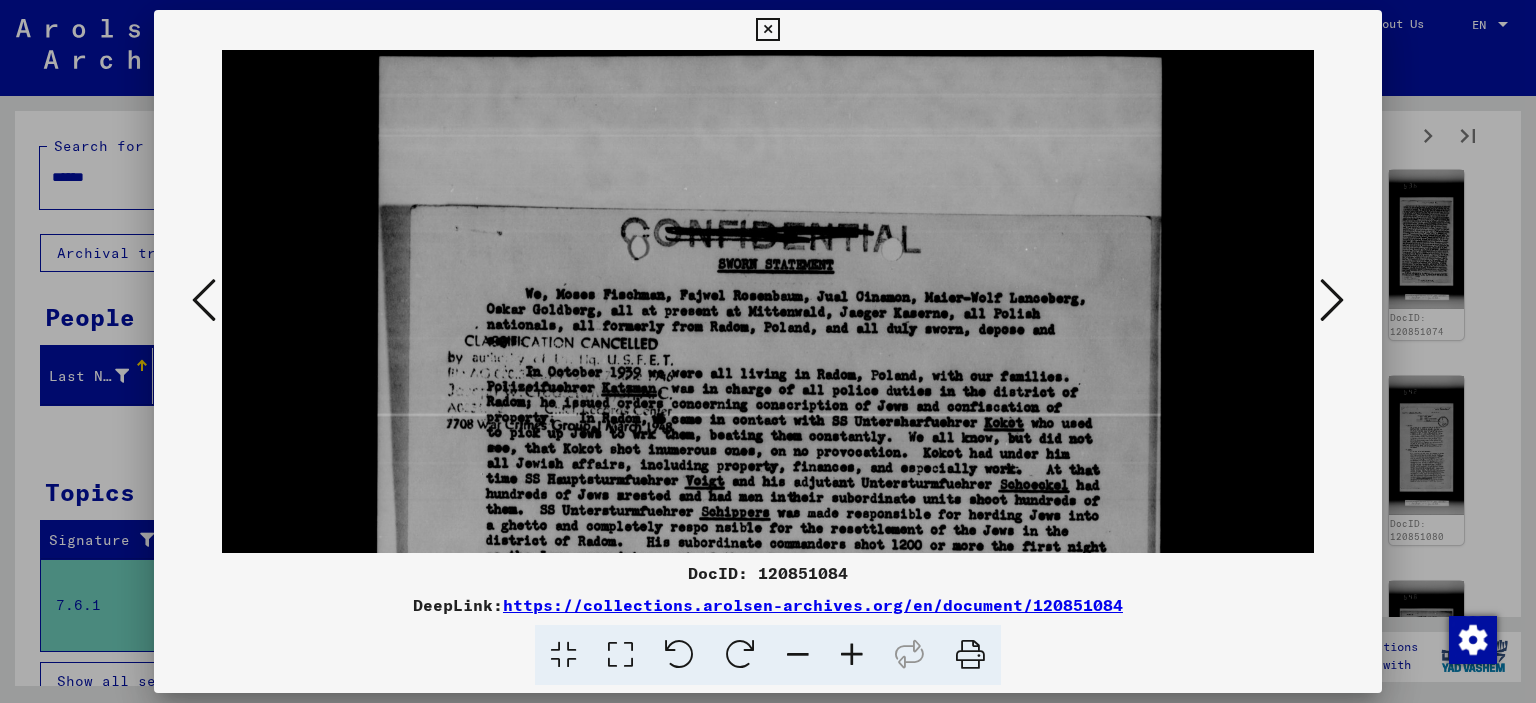 drag, startPoint x: 748, startPoint y: 351, endPoint x: 768, endPoint y: 275, distance: 78.58753 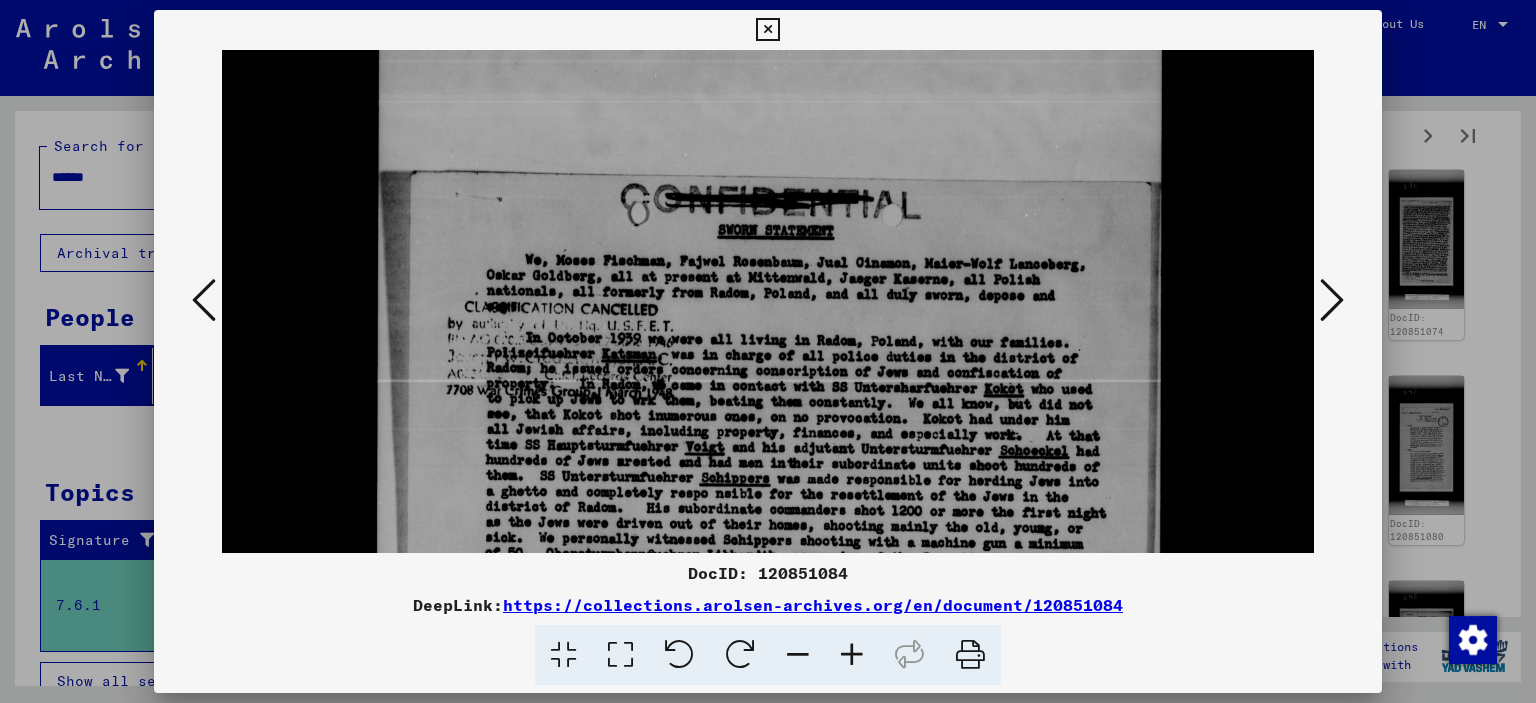 scroll, scrollTop: 426, scrollLeft: 0, axis: vertical 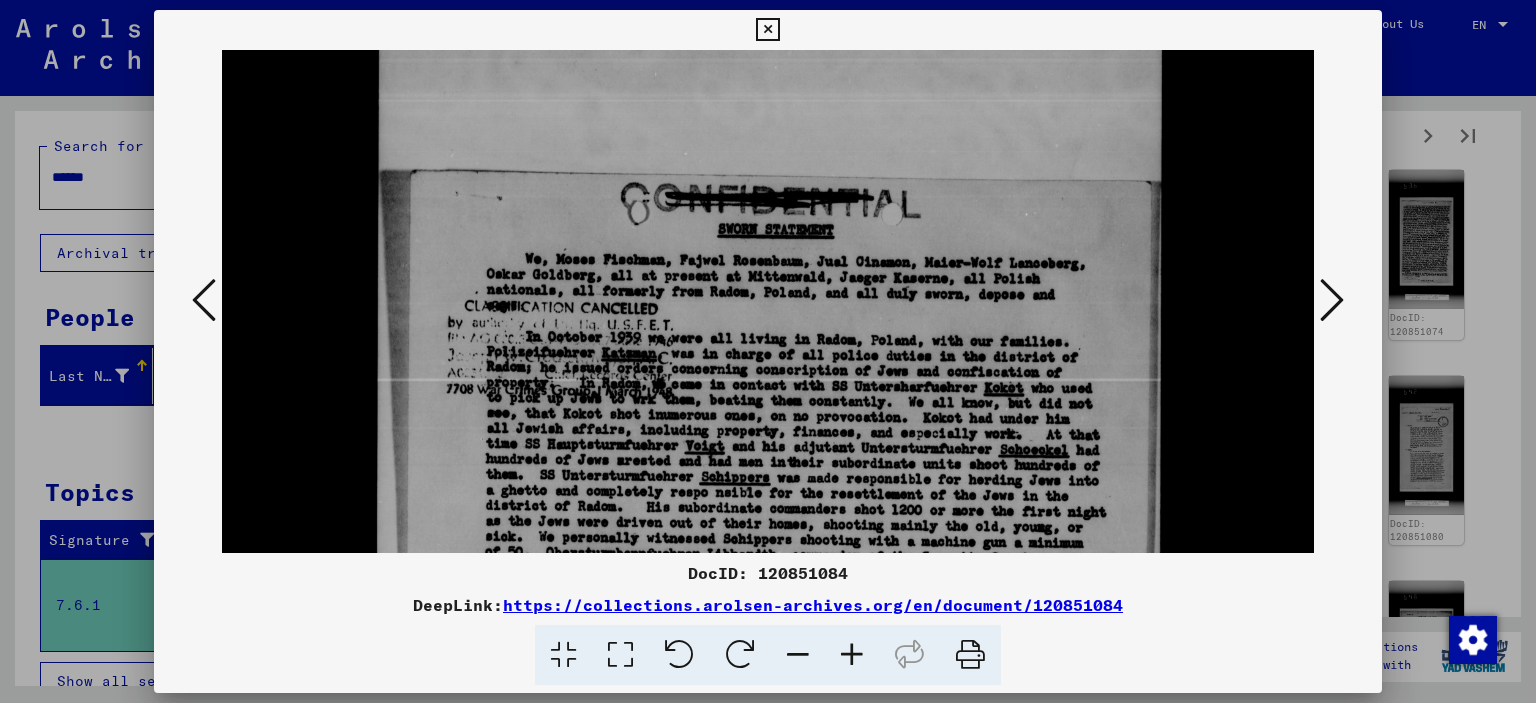 drag, startPoint x: 627, startPoint y: 307, endPoint x: 628, endPoint y: 274, distance: 33.01515 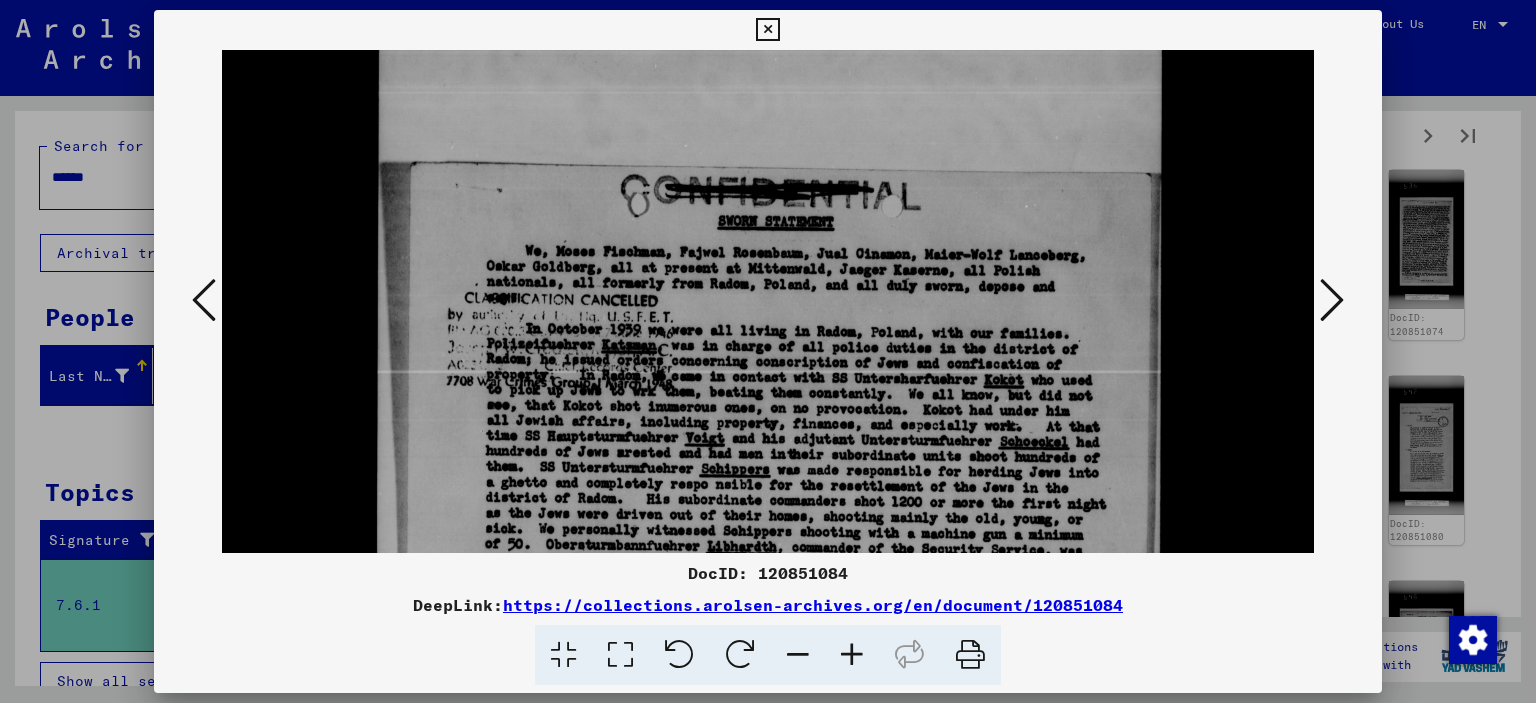 scroll, scrollTop: 436, scrollLeft: 0, axis: vertical 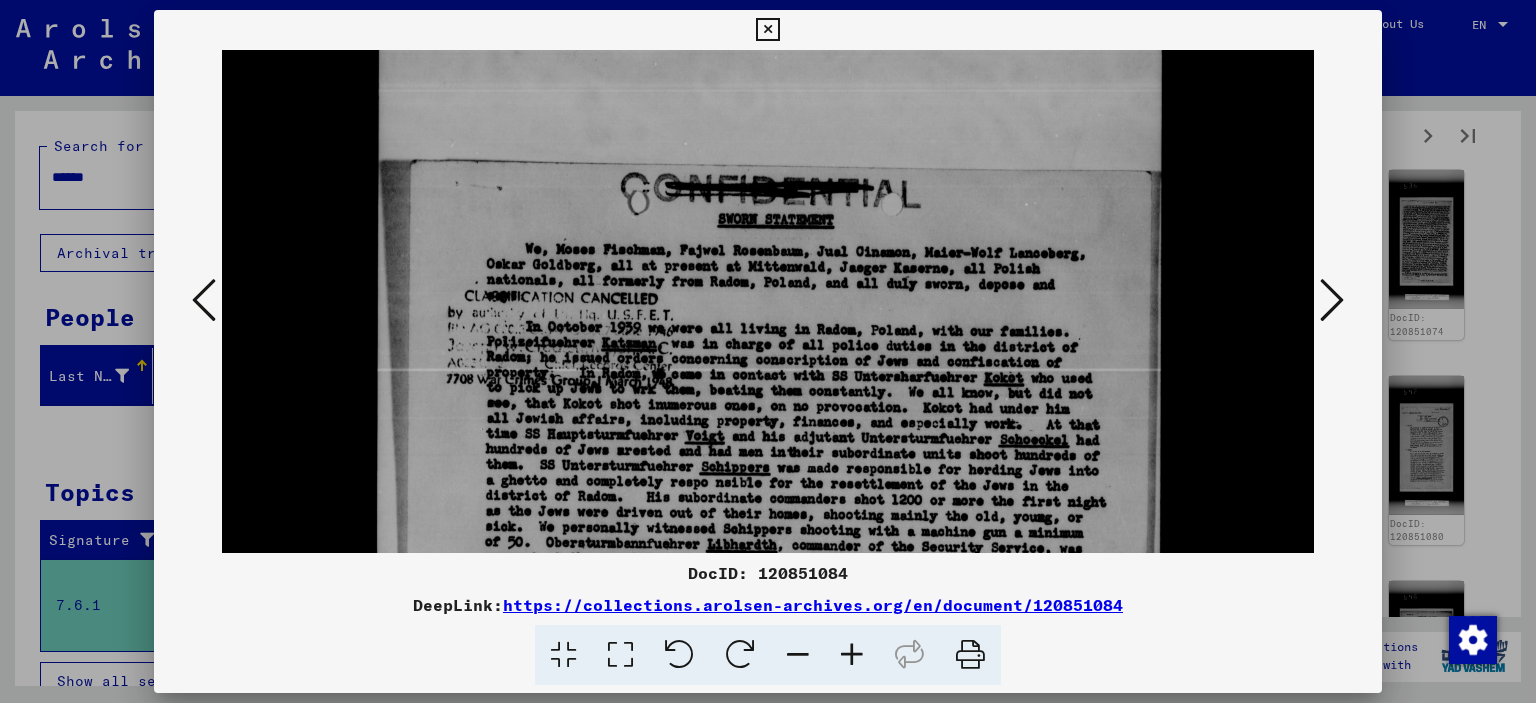 drag, startPoint x: 991, startPoint y: 315, endPoint x: 992, endPoint y: 305, distance: 10.049875 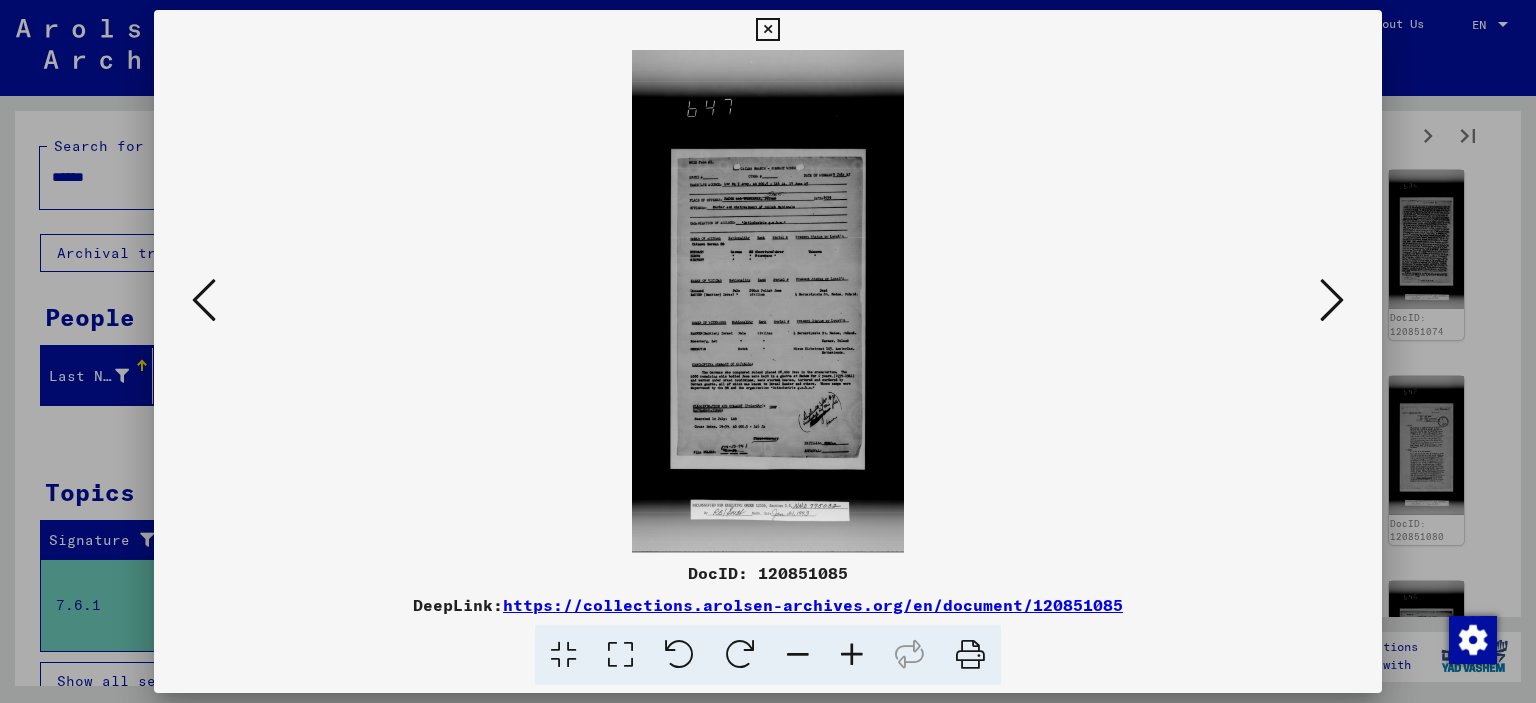 click at bounding box center (620, 655) 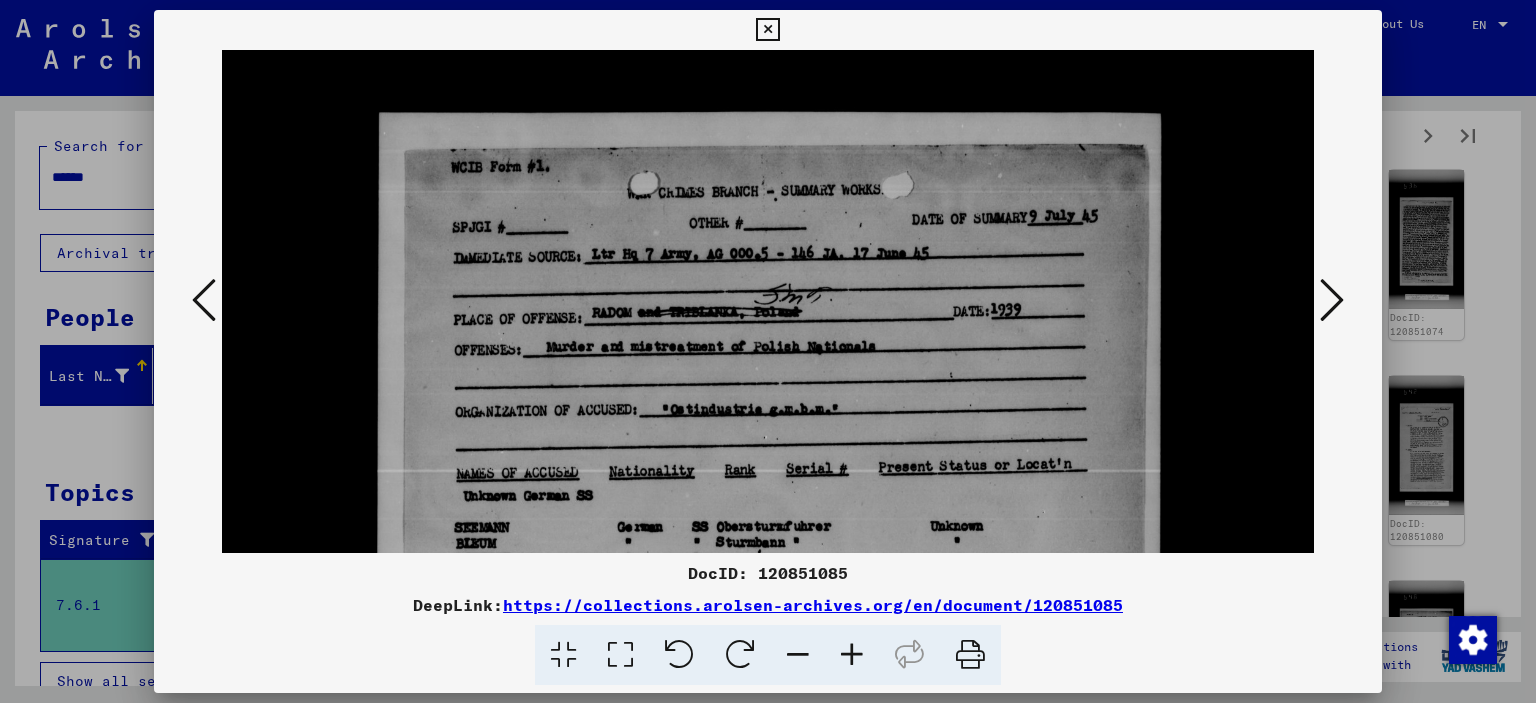 drag, startPoint x: 717, startPoint y: 491, endPoint x: 885, endPoint y: 158, distance: 372.97855 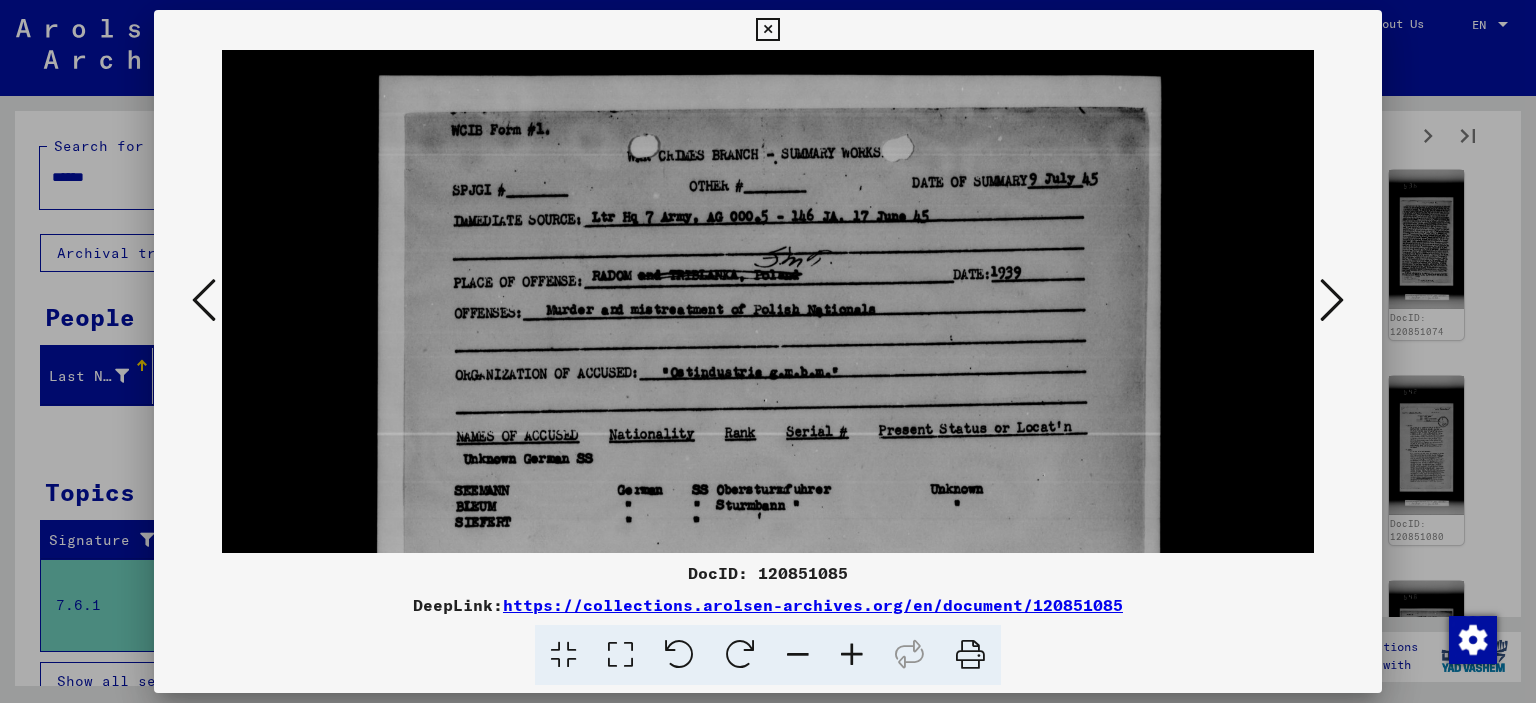 scroll, scrollTop: 518, scrollLeft: 0, axis: vertical 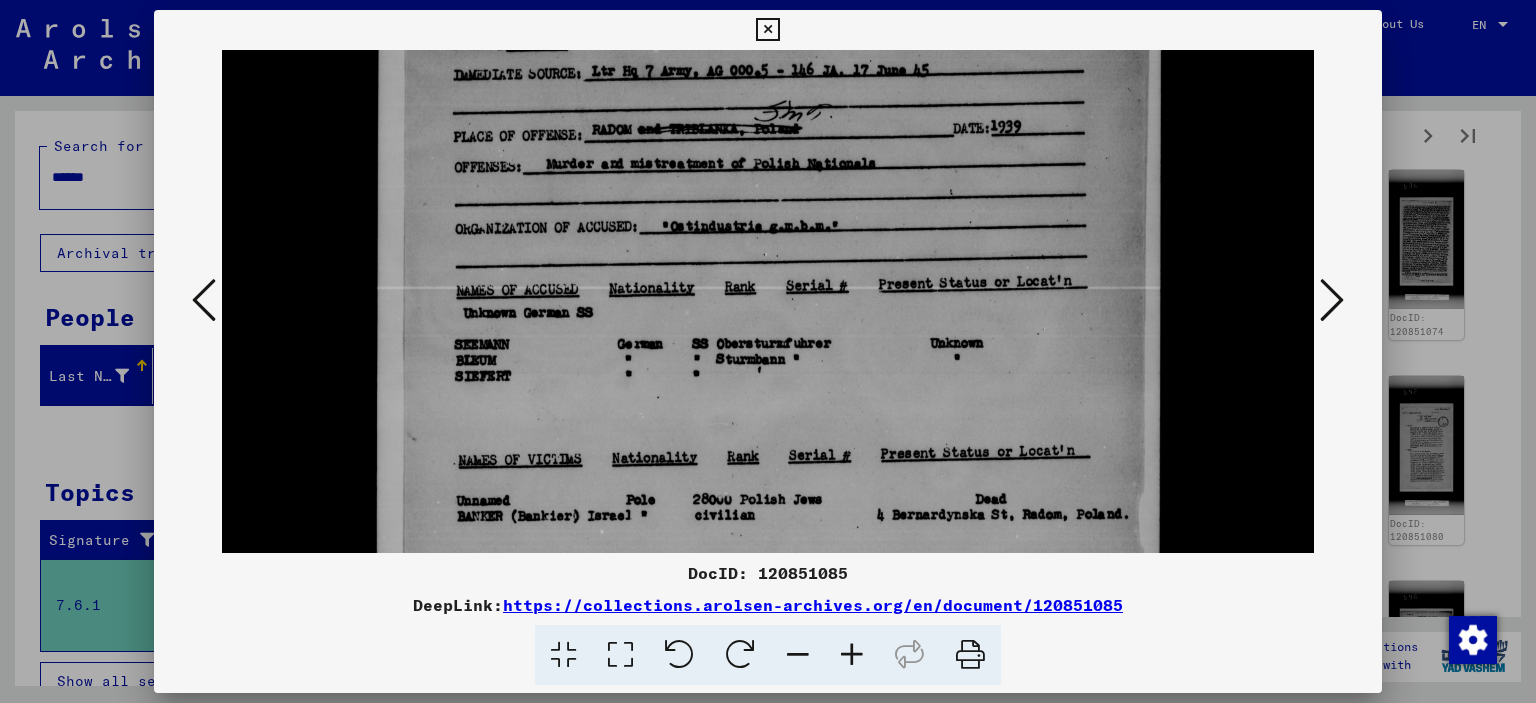 drag, startPoint x: 655, startPoint y: 406, endPoint x: 897, endPoint y: 227, distance: 301.00665 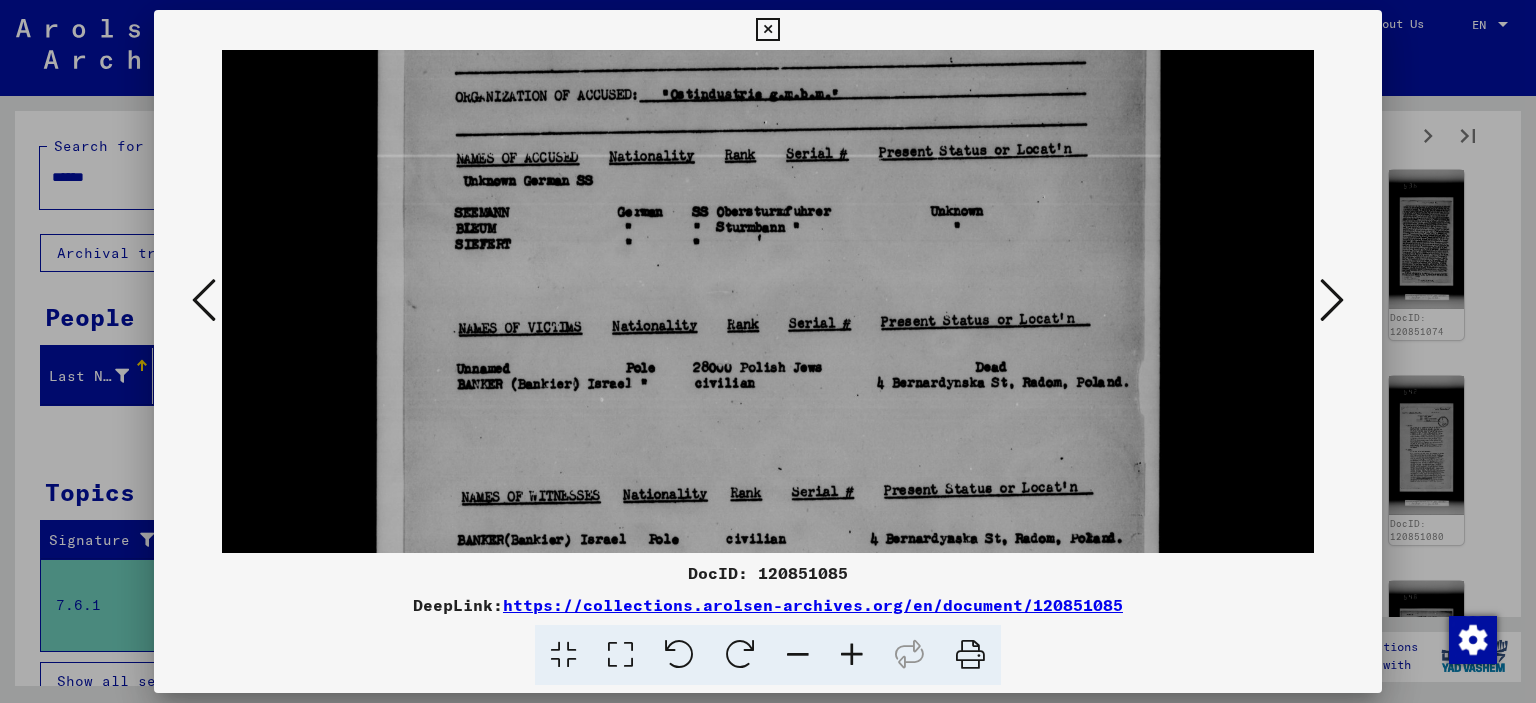 scroll, scrollTop: 680, scrollLeft: 0, axis: vertical 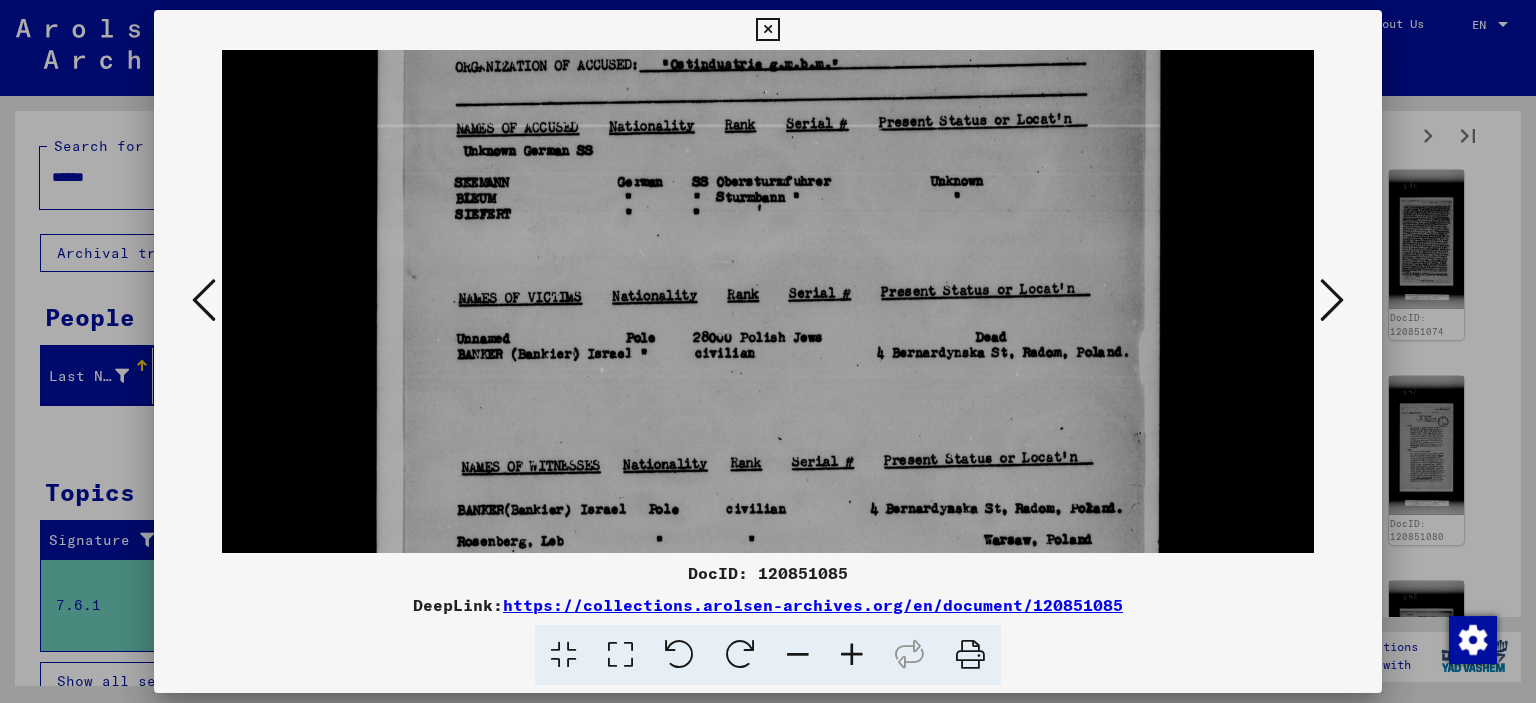 drag, startPoint x: 963, startPoint y: 358, endPoint x: 1092, endPoint y: 198, distance: 205.52615 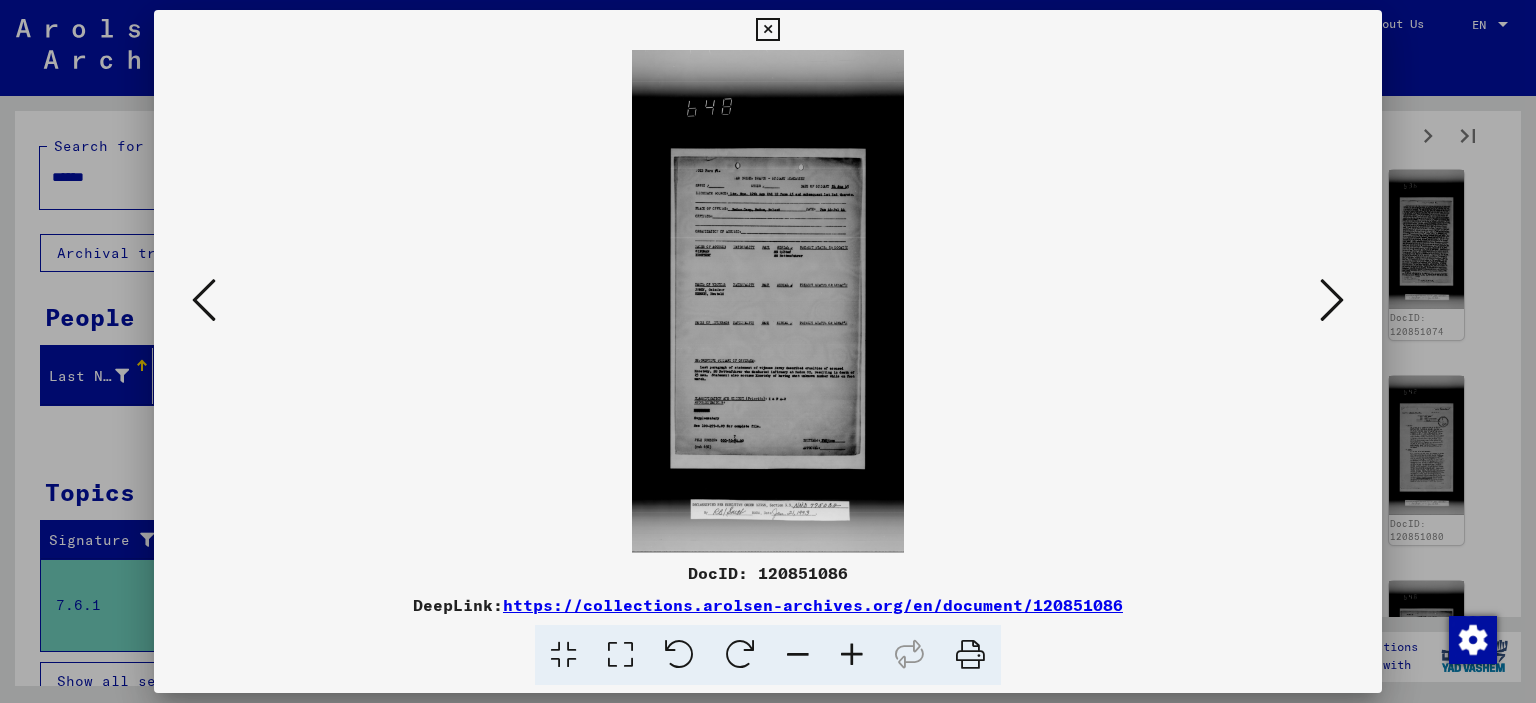 click at bounding box center [620, 655] 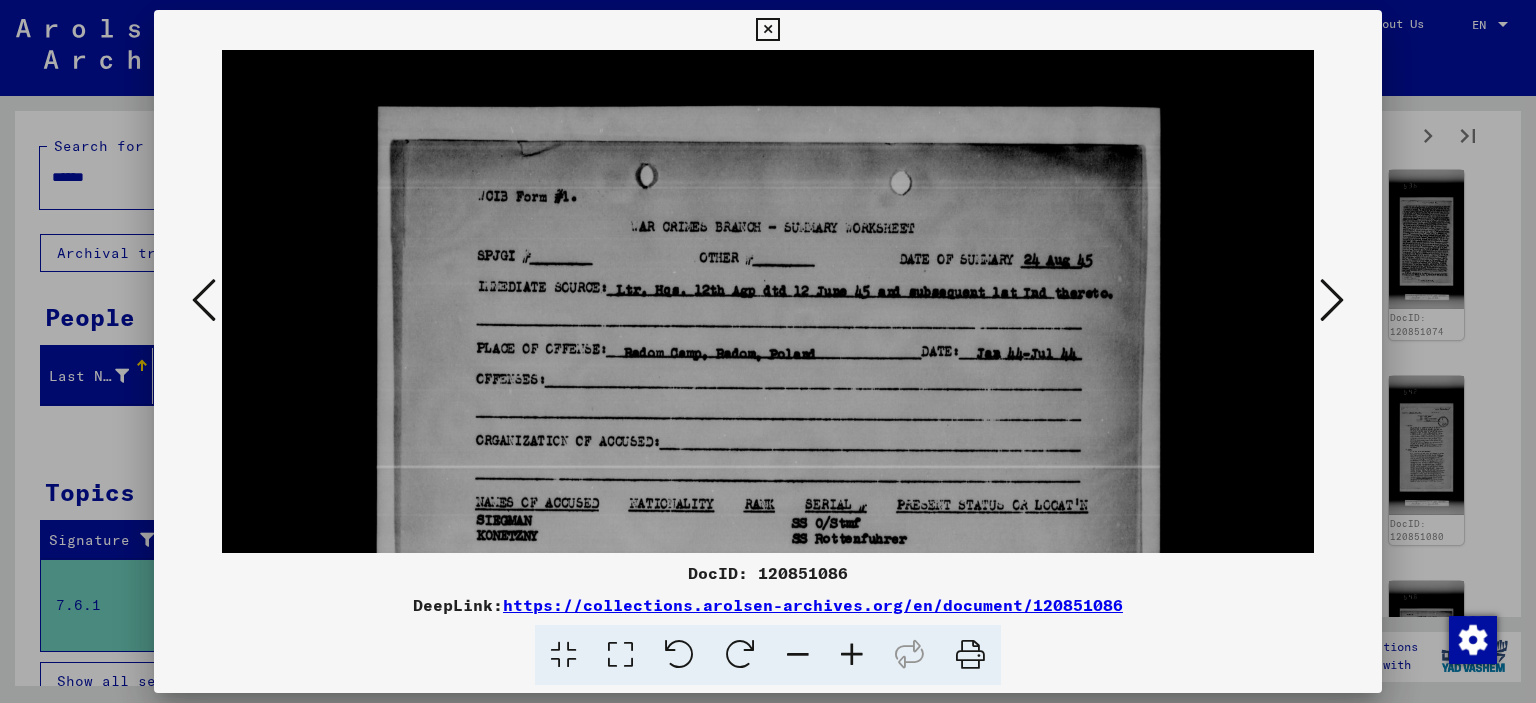 drag, startPoint x: 773, startPoint y: 514, endPoint x: 953, endPoint y: 179, distance: 380.29593 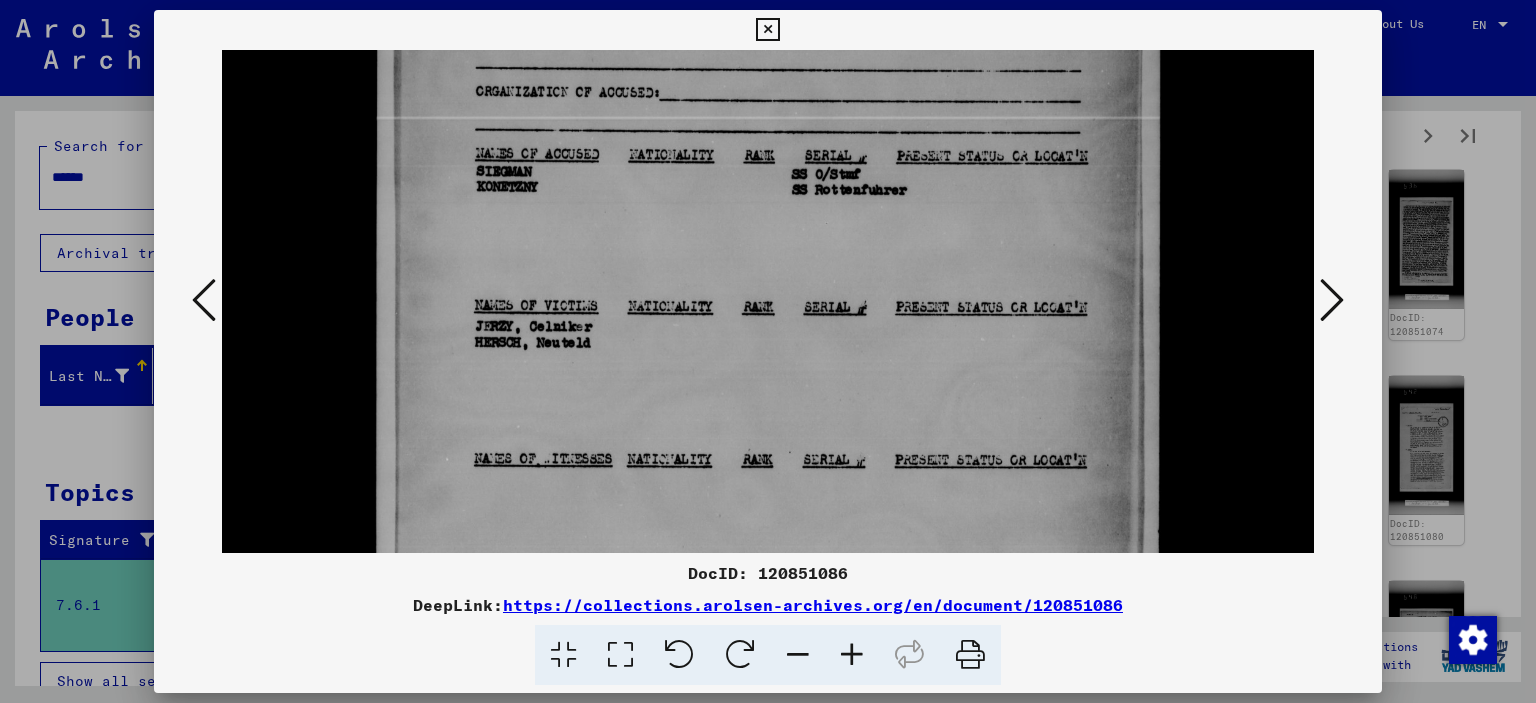 drag, startPoint x: 1071, startPoint y: 376, endPoint x: 1168, endPoint y: 29, distance: 360.30264 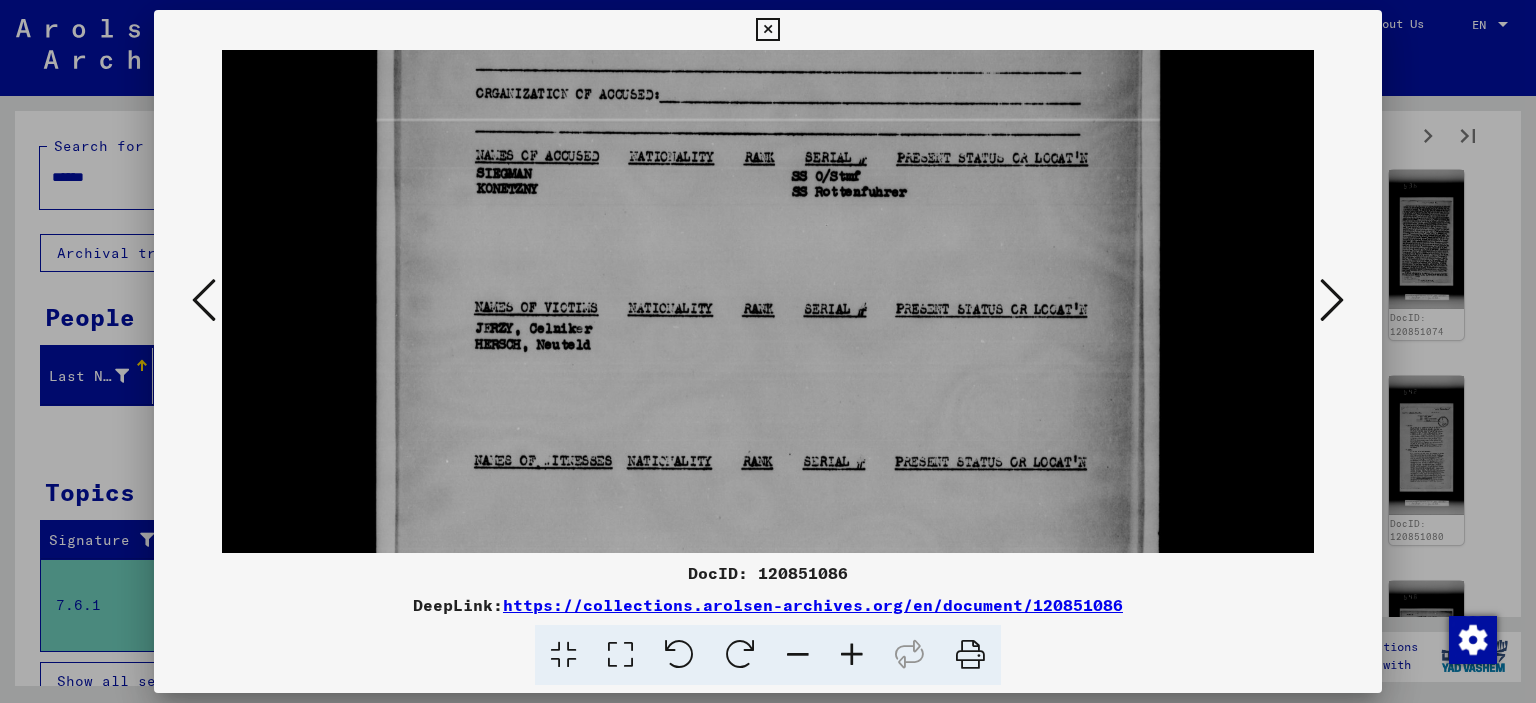 click at bounding box center [1332, 300] 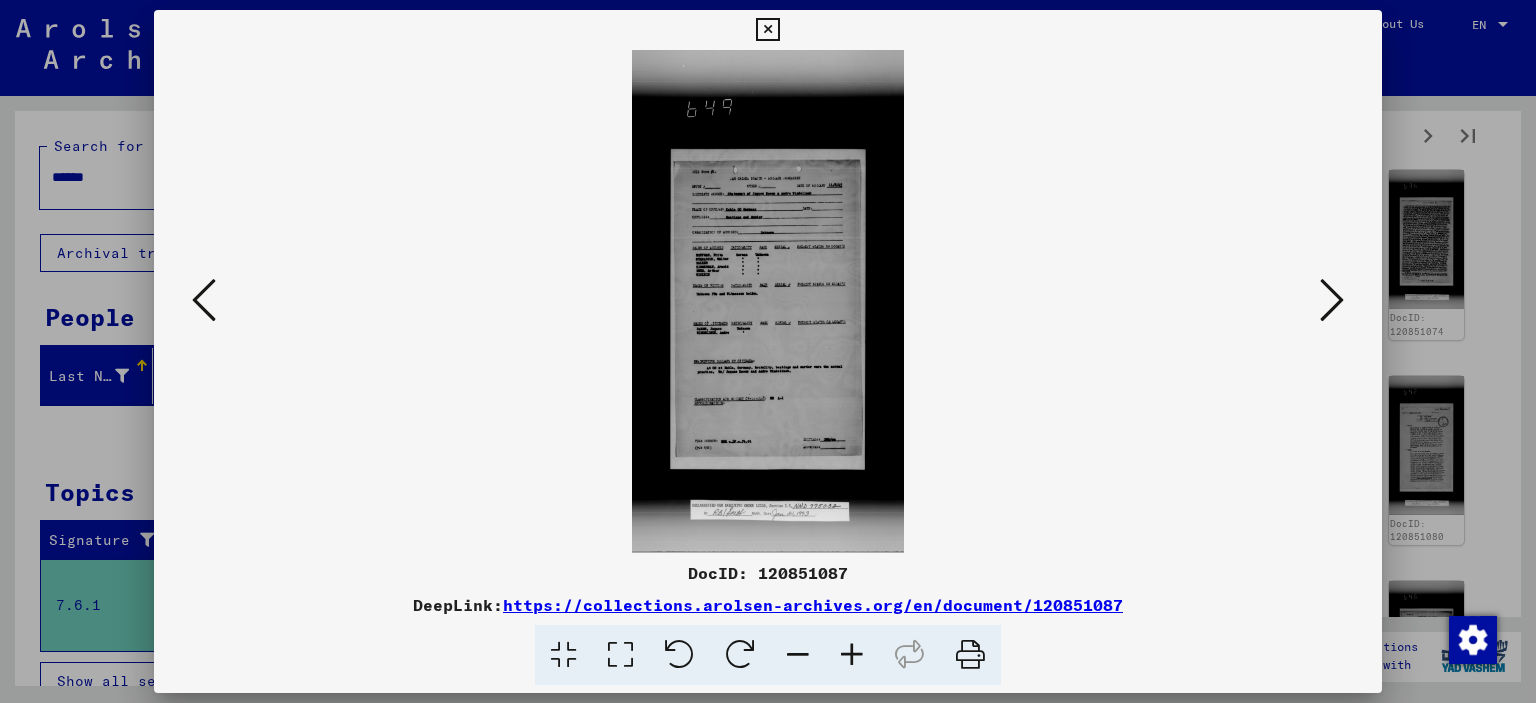 click at bounding box center [620, 655] 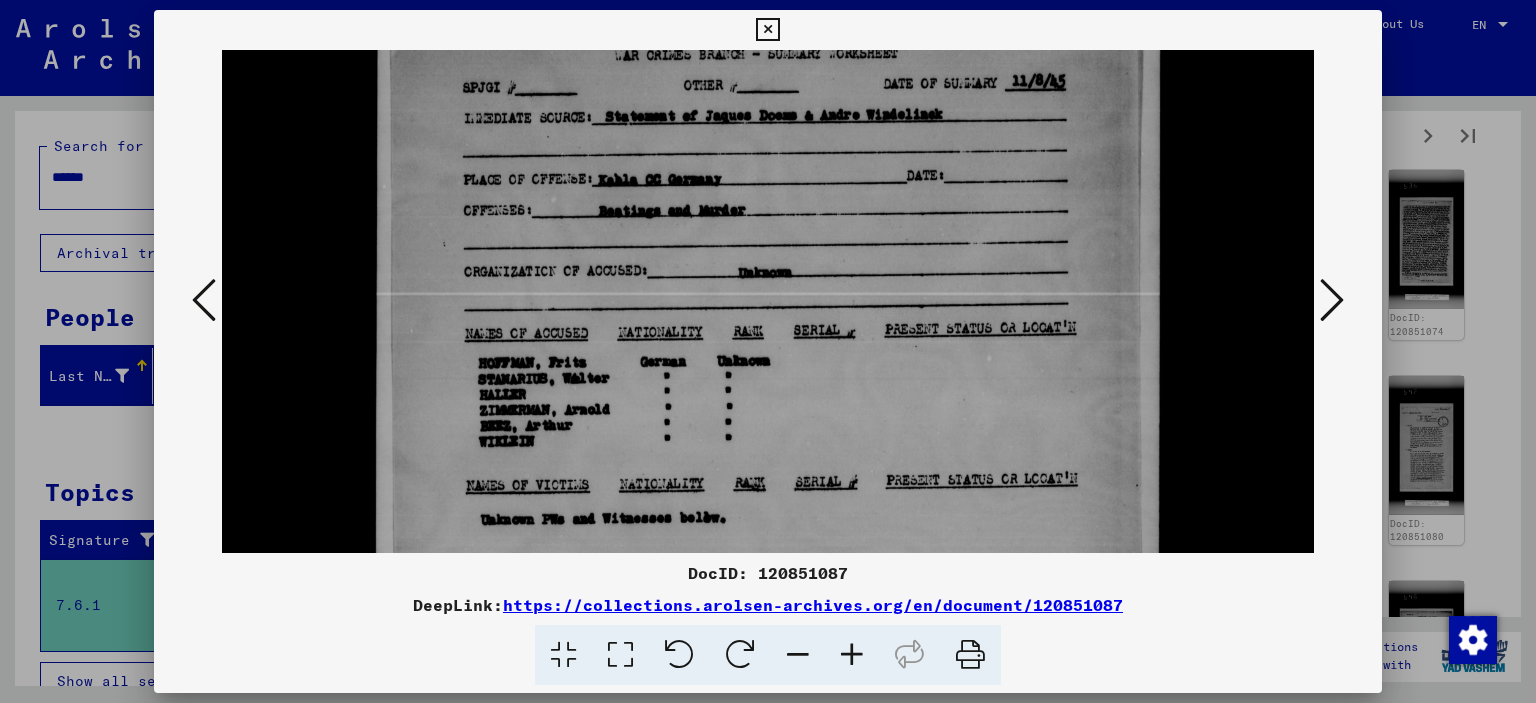 drag, startPoint x: 744, startPoint y: 523, endPoint x: 945, endPoint y: 11, distance: 550.0409 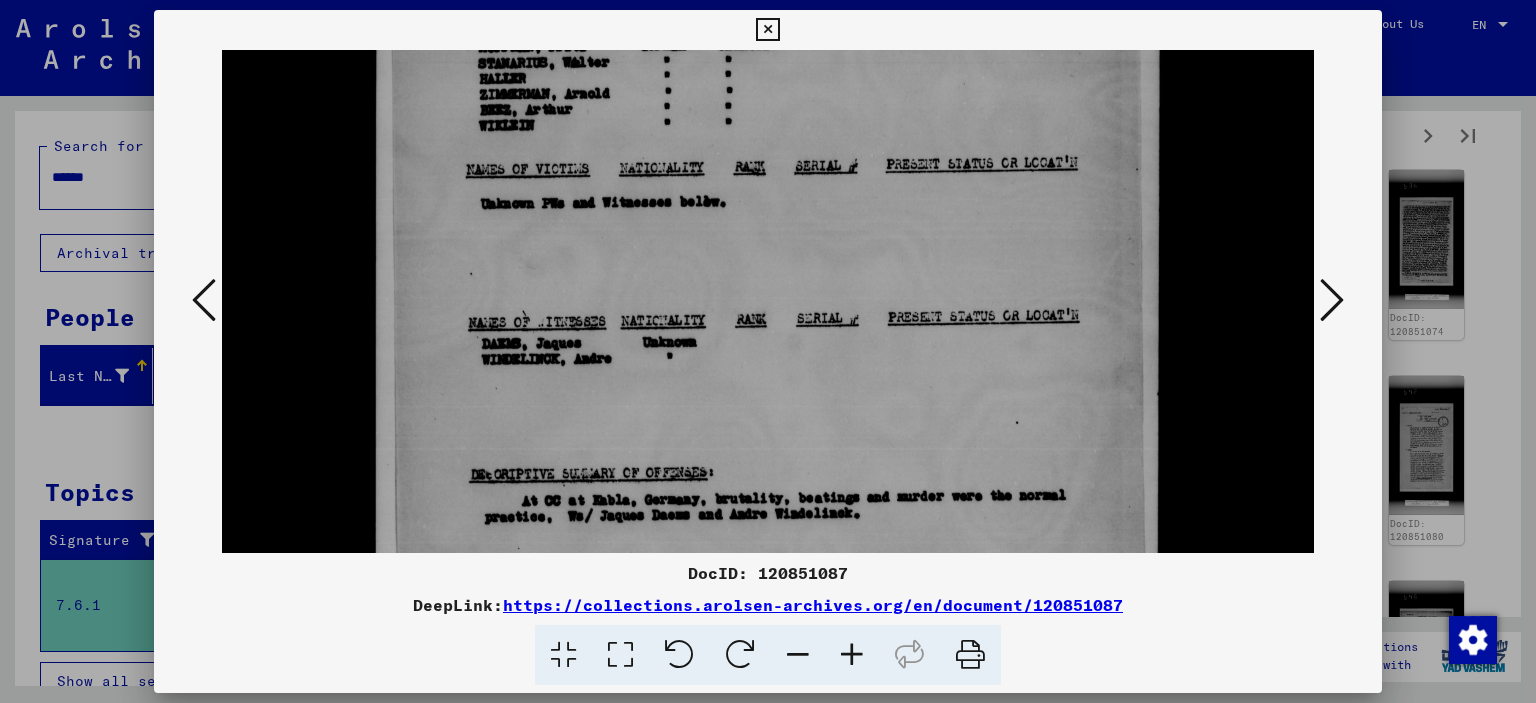 scroll, scrollTop: 830, scrollLeft: 0, axis: vertical 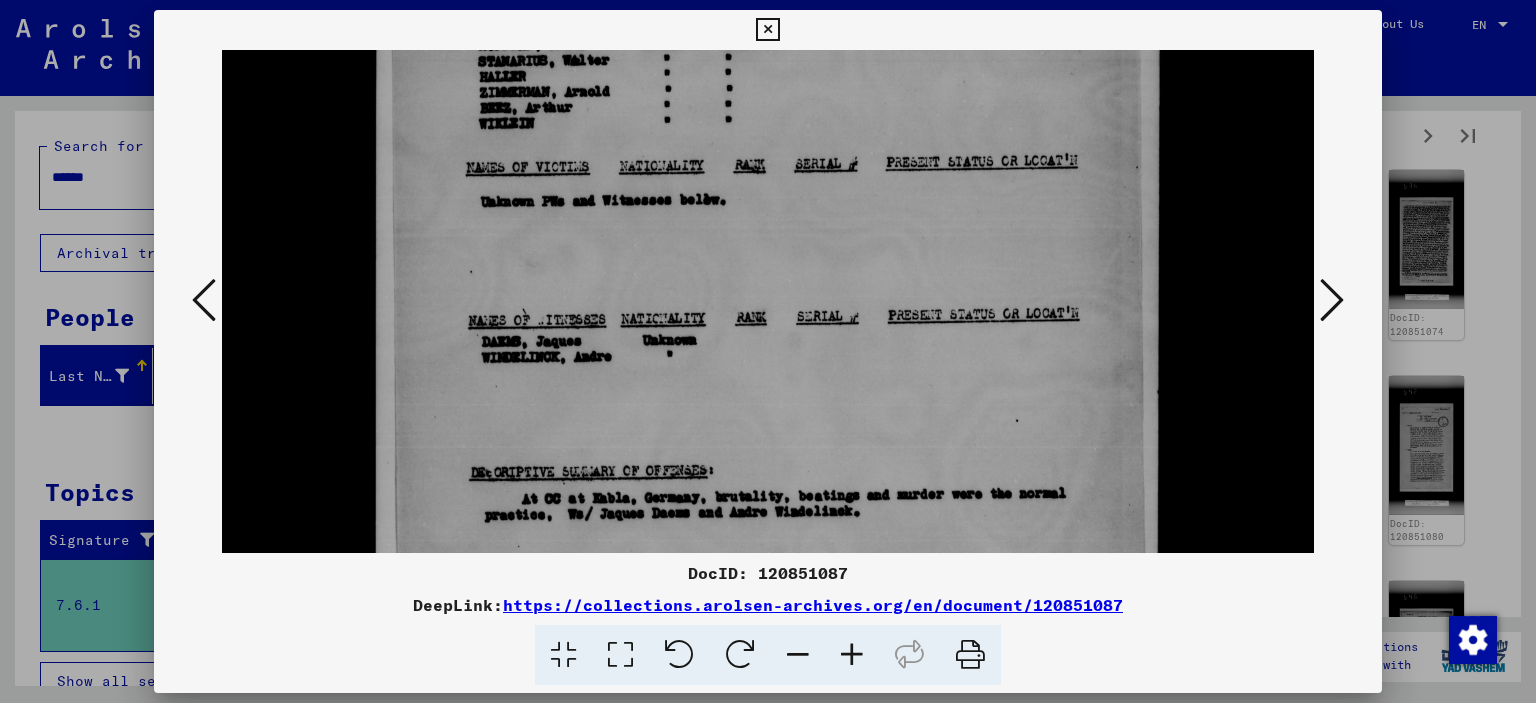 drag, startPoint x: 884, startPoint y: 367, endPoint x: 1116, endPoint y: 50, distance: 392.82693 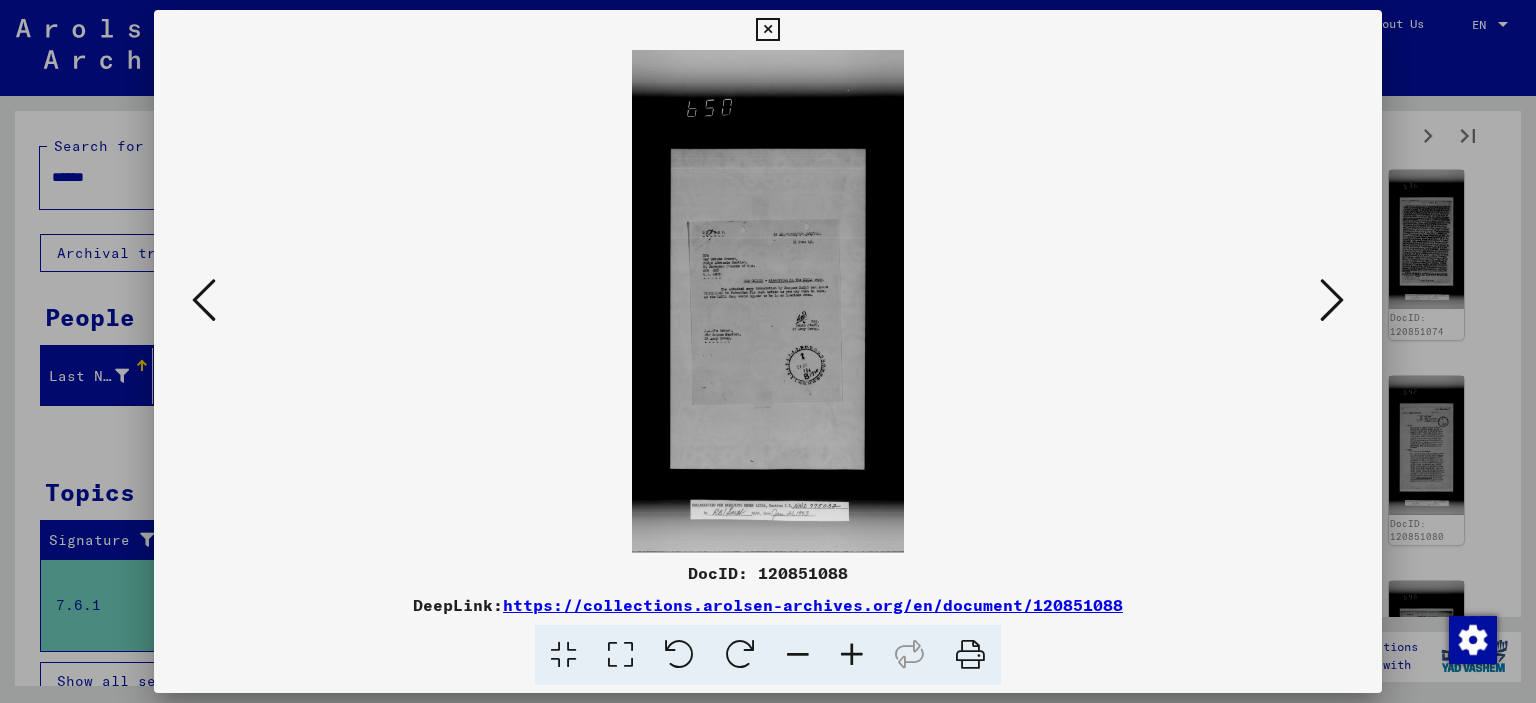 click at bounding box center (620, 655) 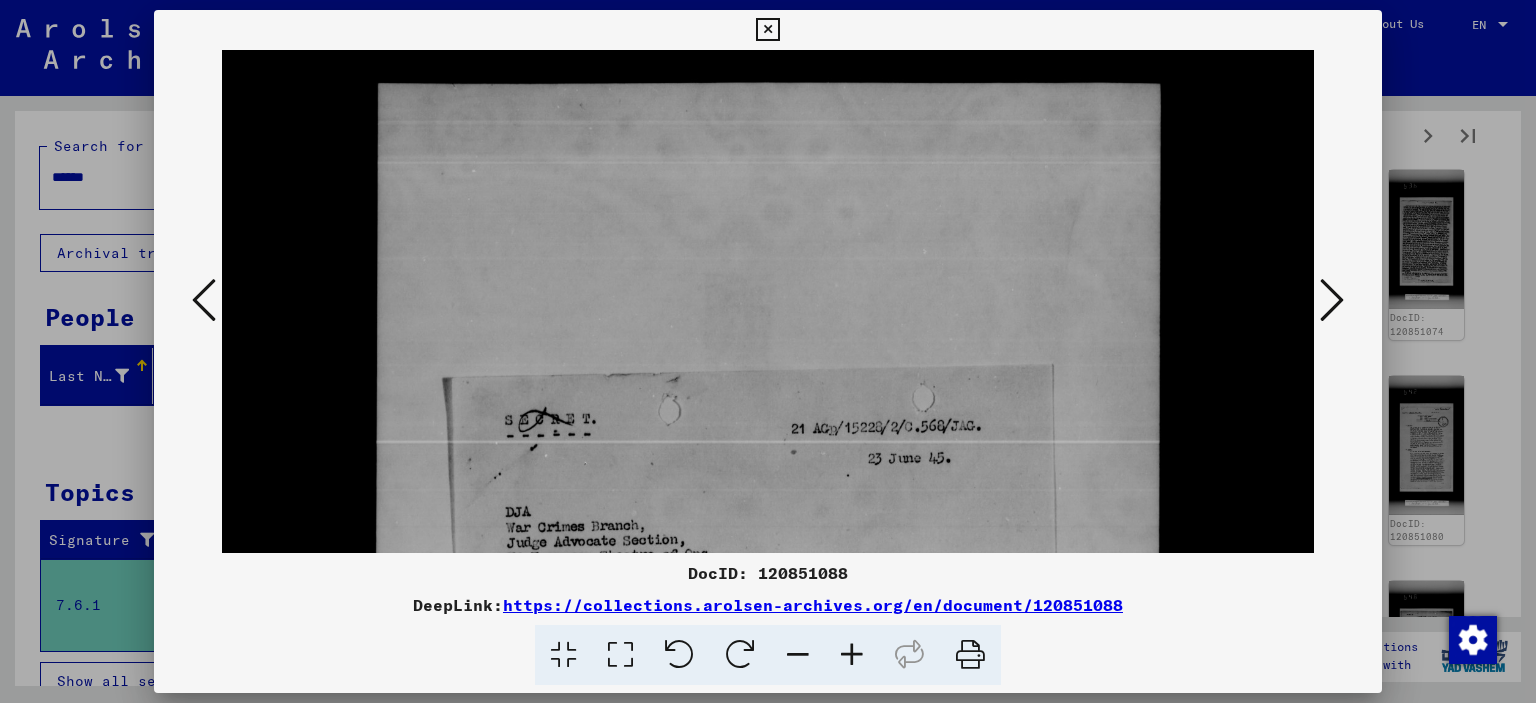 drag, startPoint x: 890, startPoint y: 449, endPoint x: 1000, endPoint y: 88, distance: 377.38705 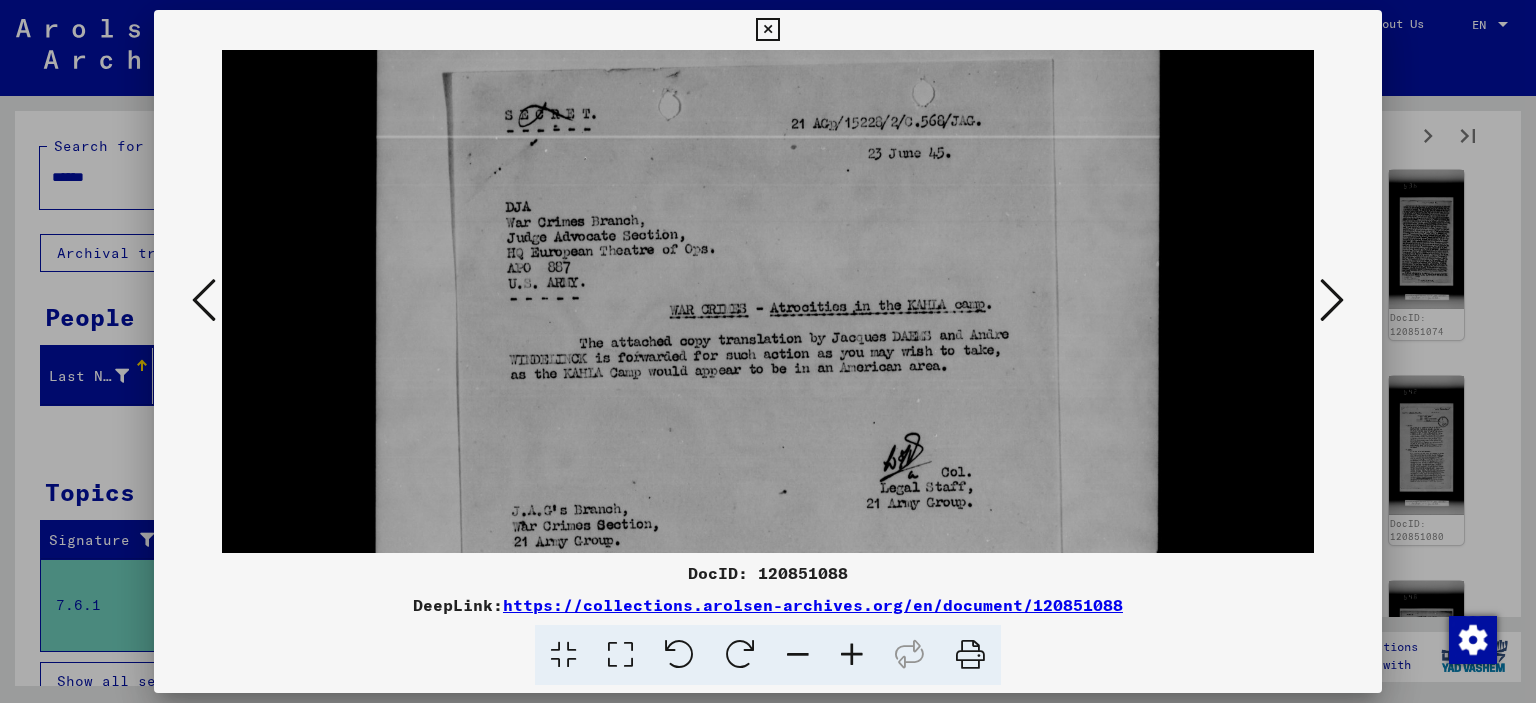 drag, startPoint x: 944, startPoint y: 320, endPoint x: 1053, endPoint y: 15, distance: 323.89197 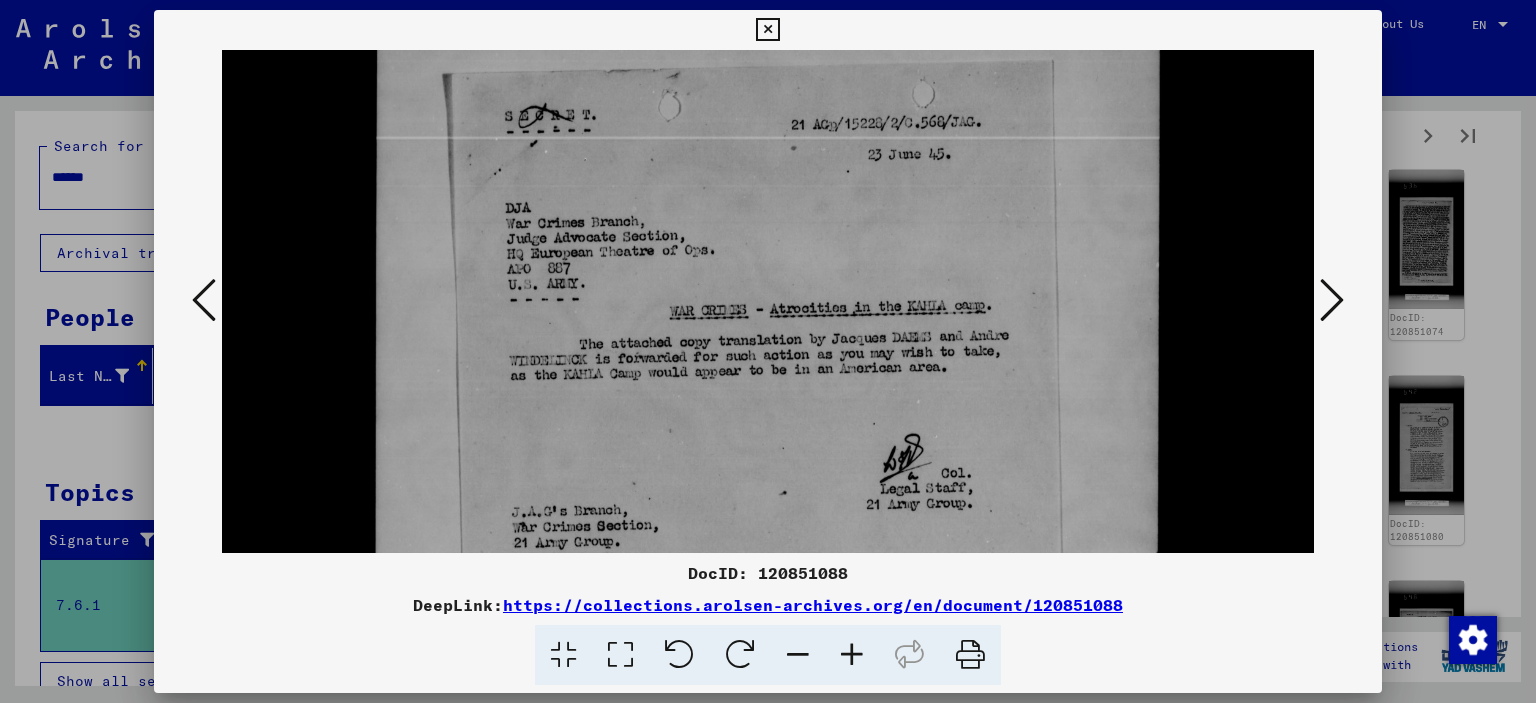 click at bounding box center [768, 301] 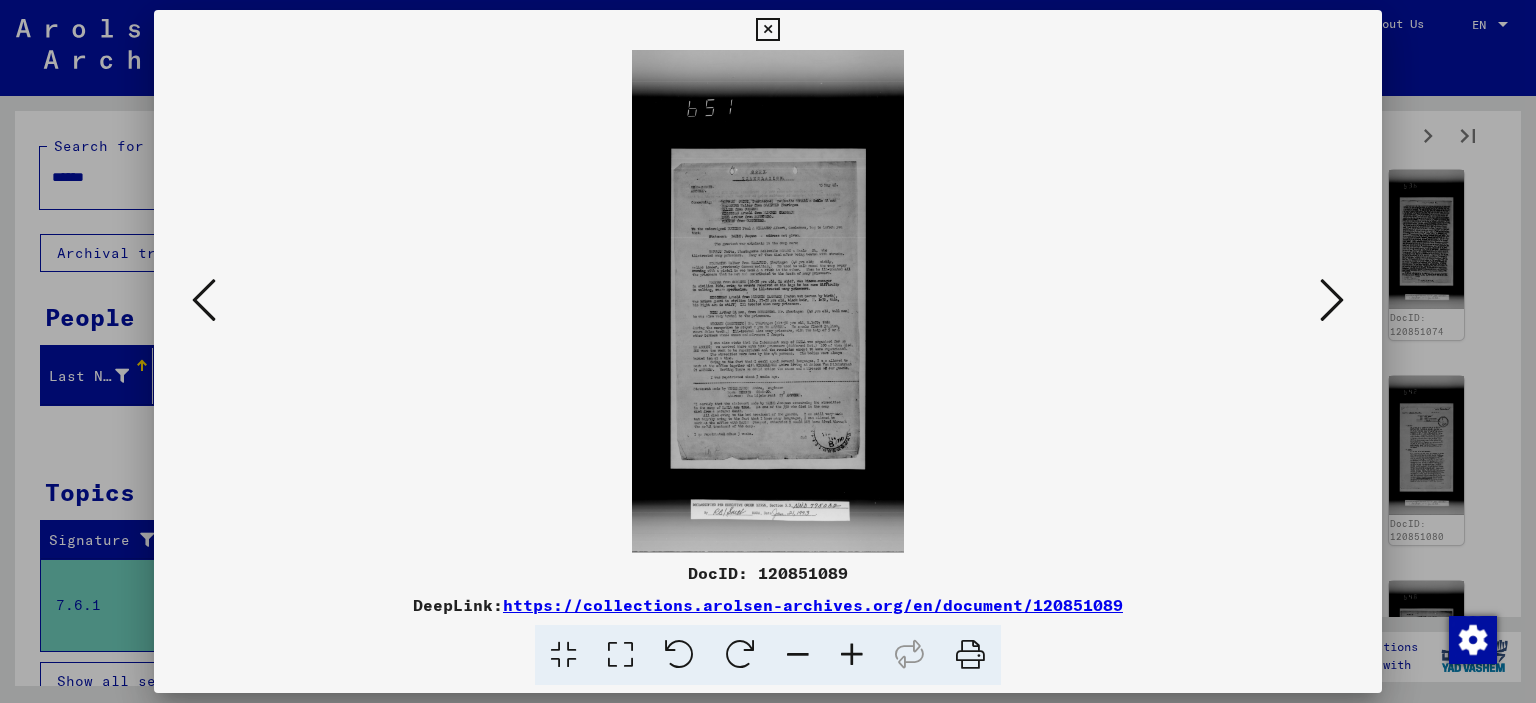 click at bounding box center [620, 655] 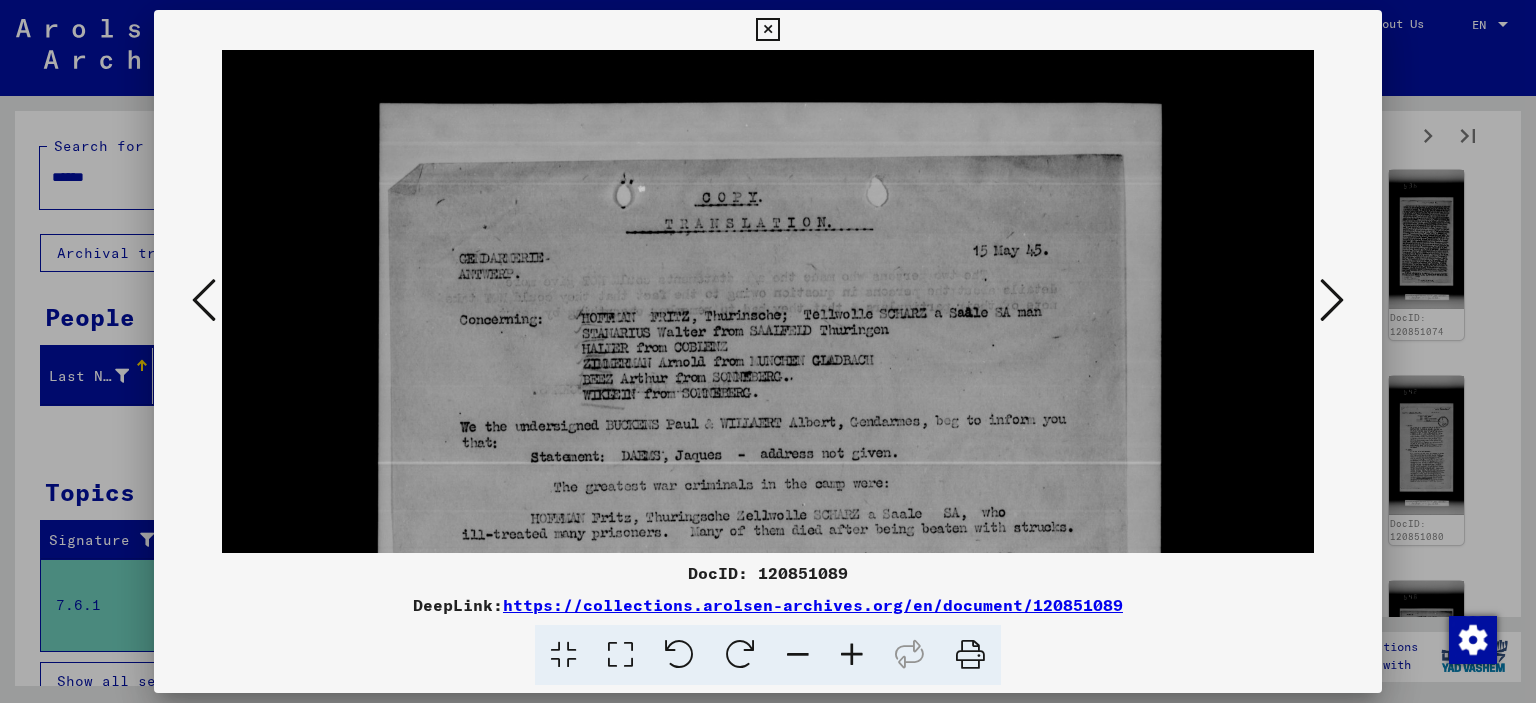 drag, startPoint x: 832, startPoint y: 420, endPoint x: 1015, endPoint y: 78, distance: 387.88272 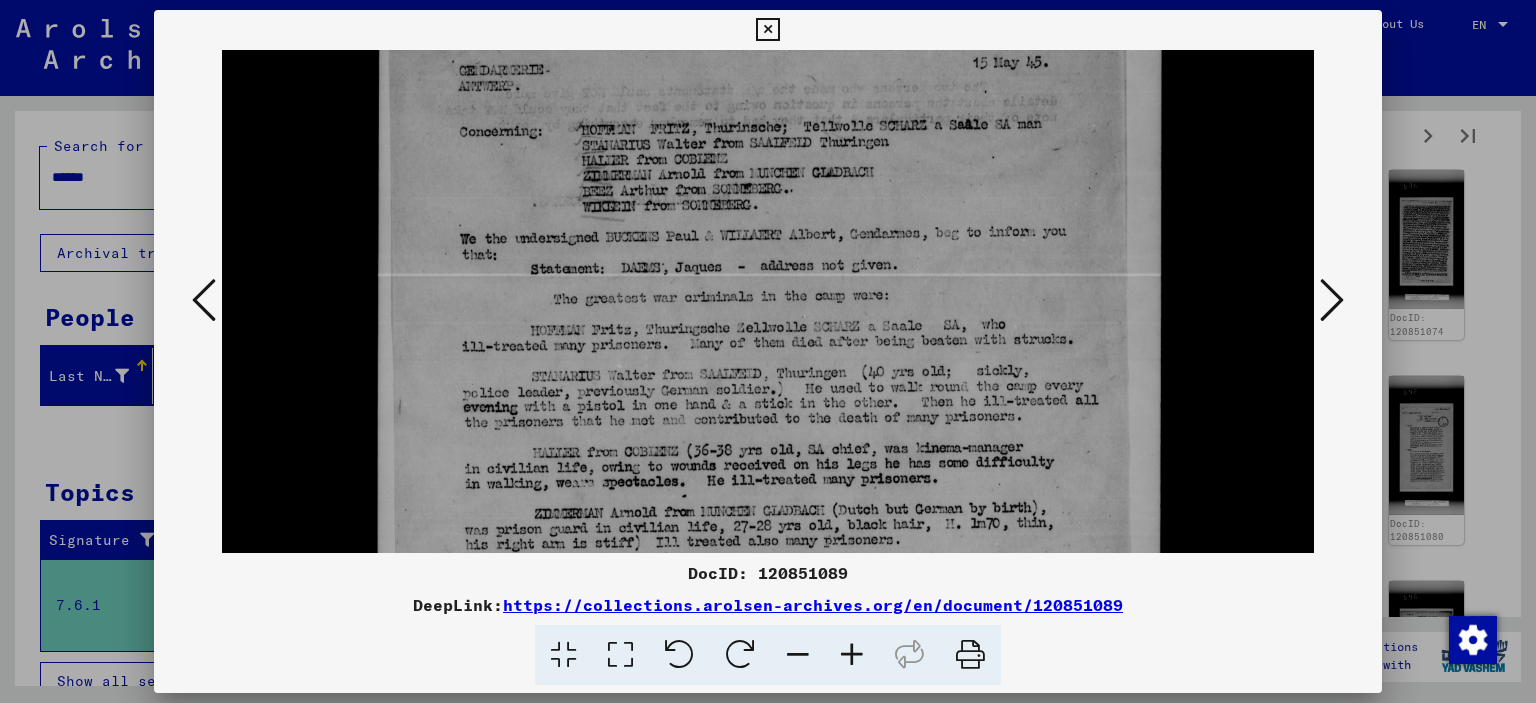 scroll, scrollTop: 532, scrollLeft: 0, axis: vertical 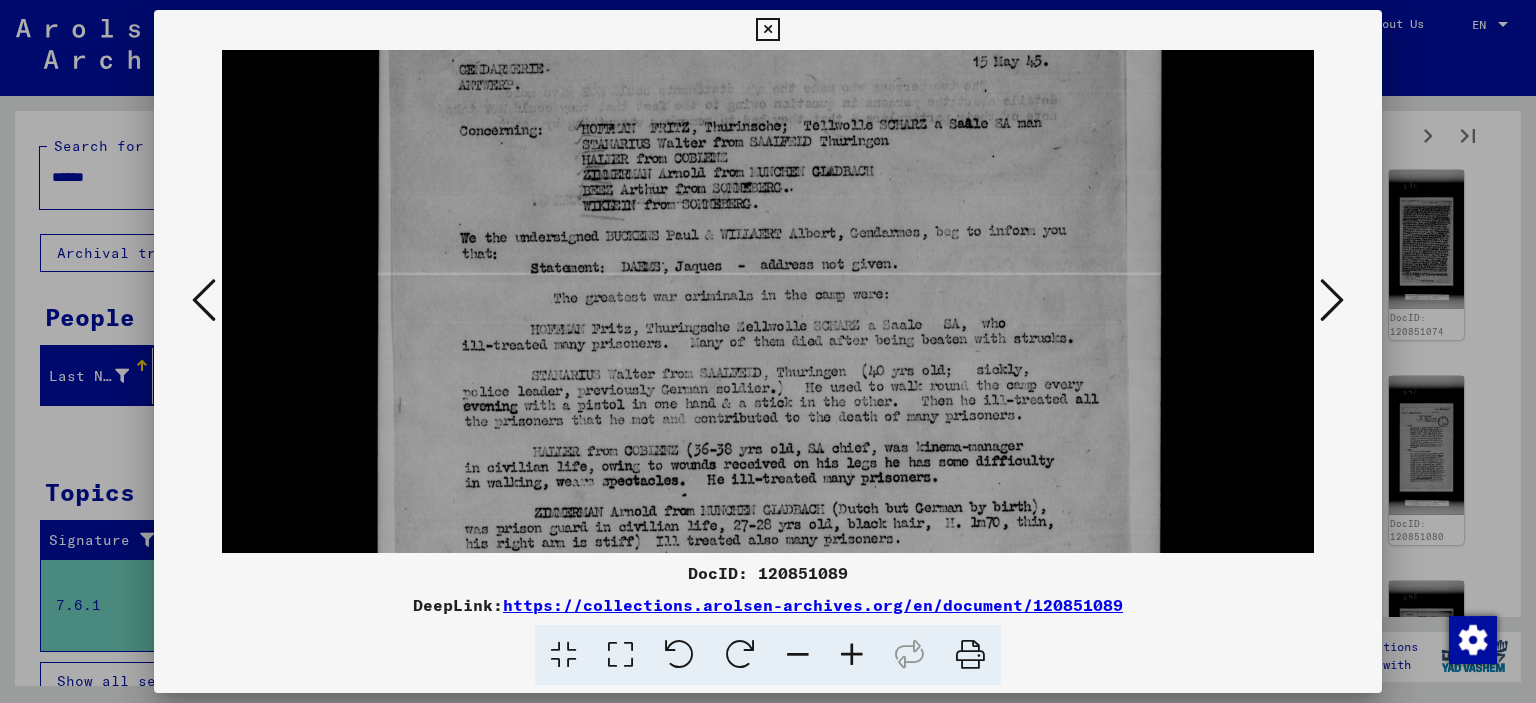 drag, startPoint x: 924, startPoint y: 331, endPoint x: 1009, endPoint y: 143, distance: 206.32256 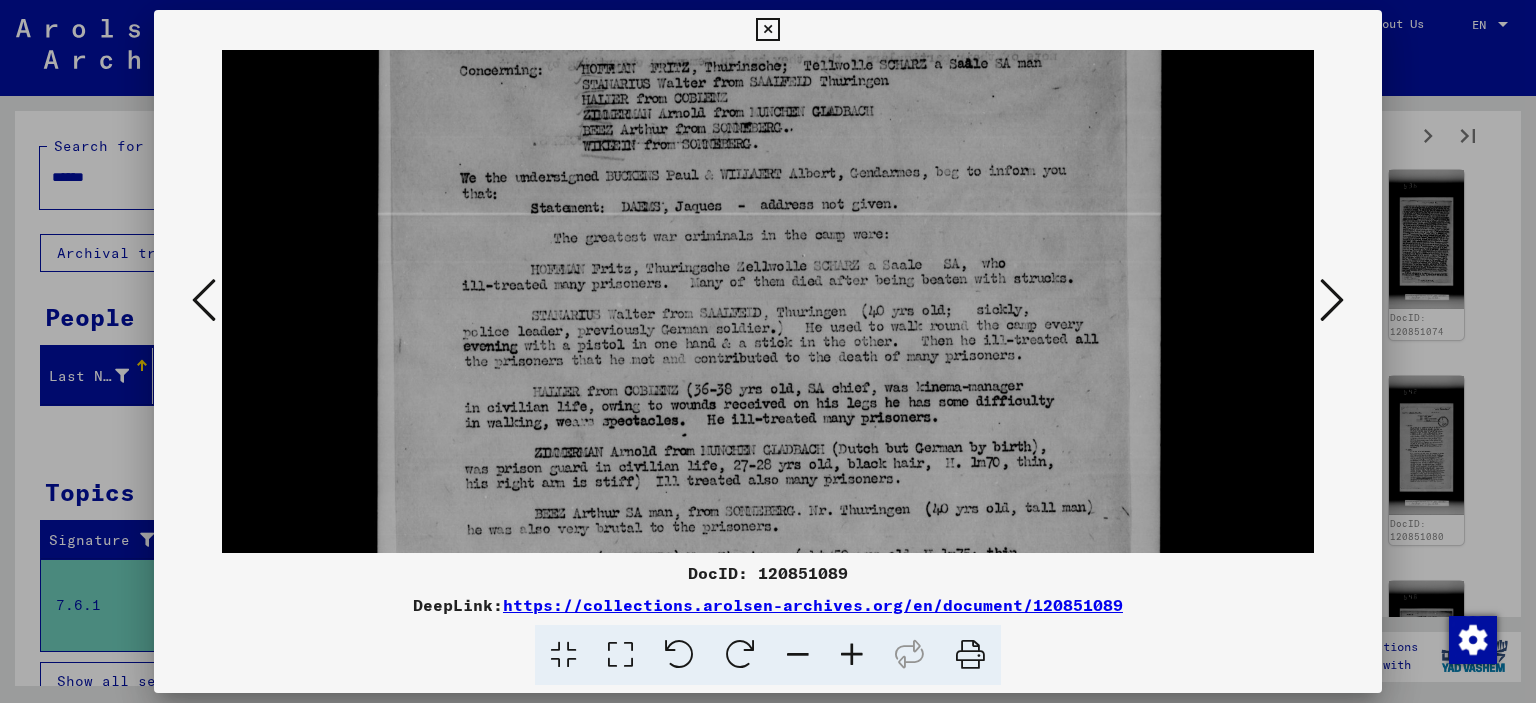 scroll, scrollTop: 596, scrollLeft: 0, axis: vertical 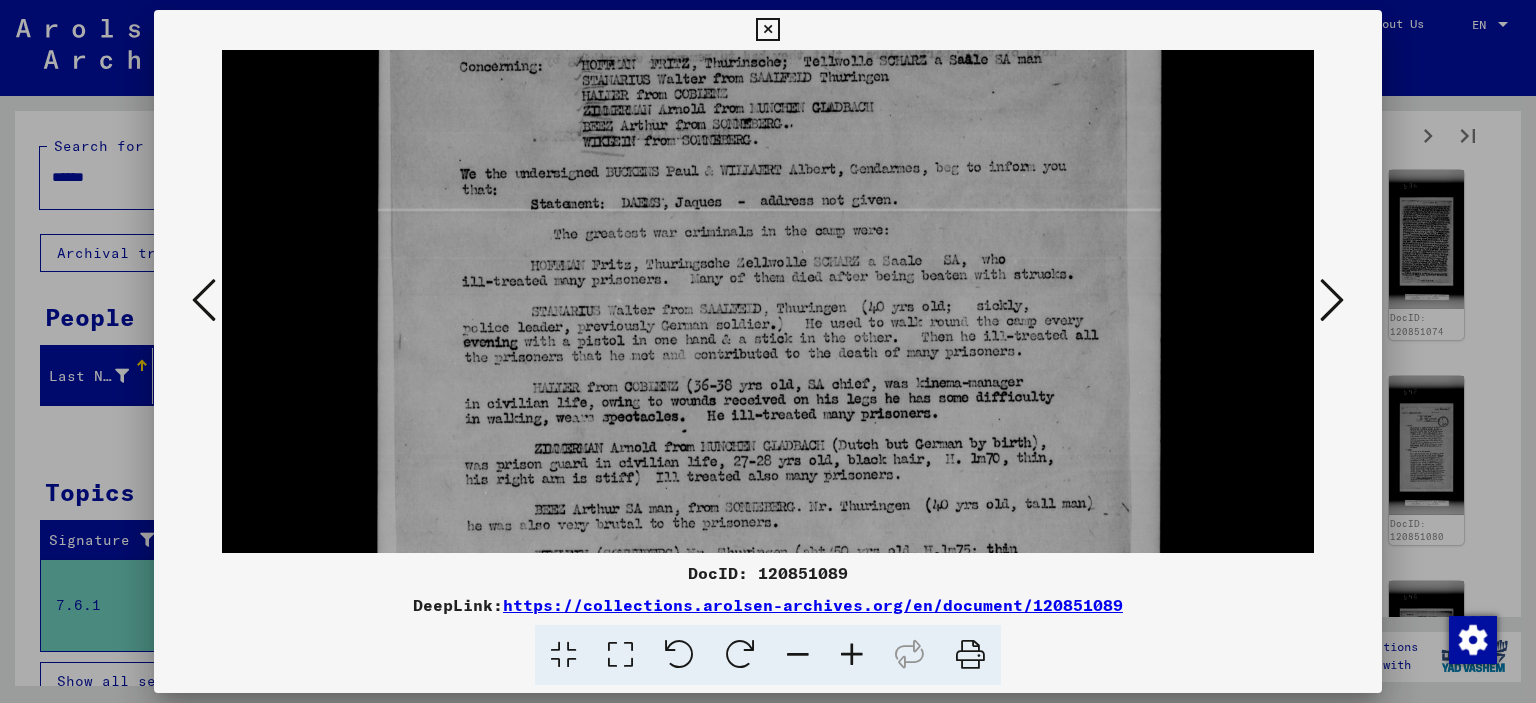 drag, startPoint x: 617, startPoint y: 403, endPoint x: 649, endPoint y: 340, distance: 70.66116 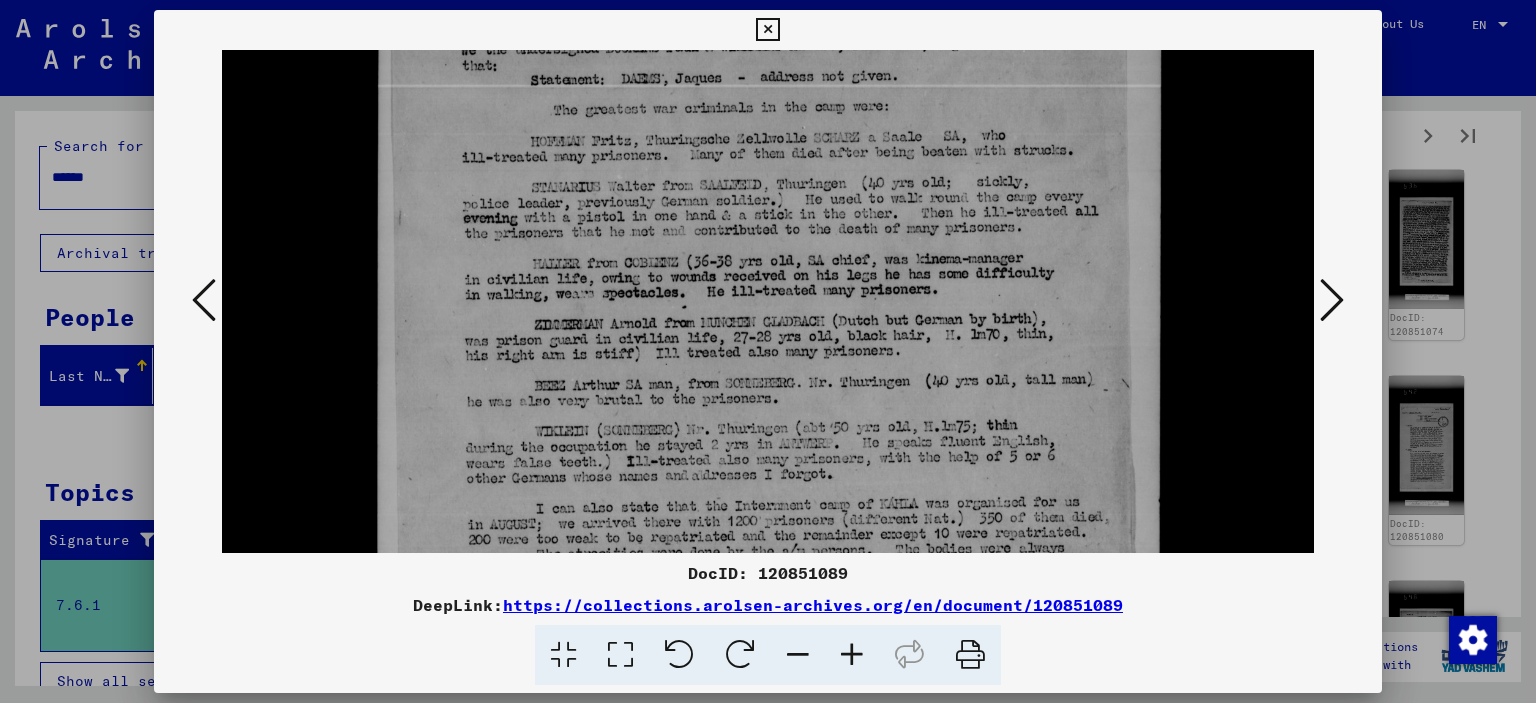 scroll, scrollTop: 719, scrollLeft: 0, axis: vertical 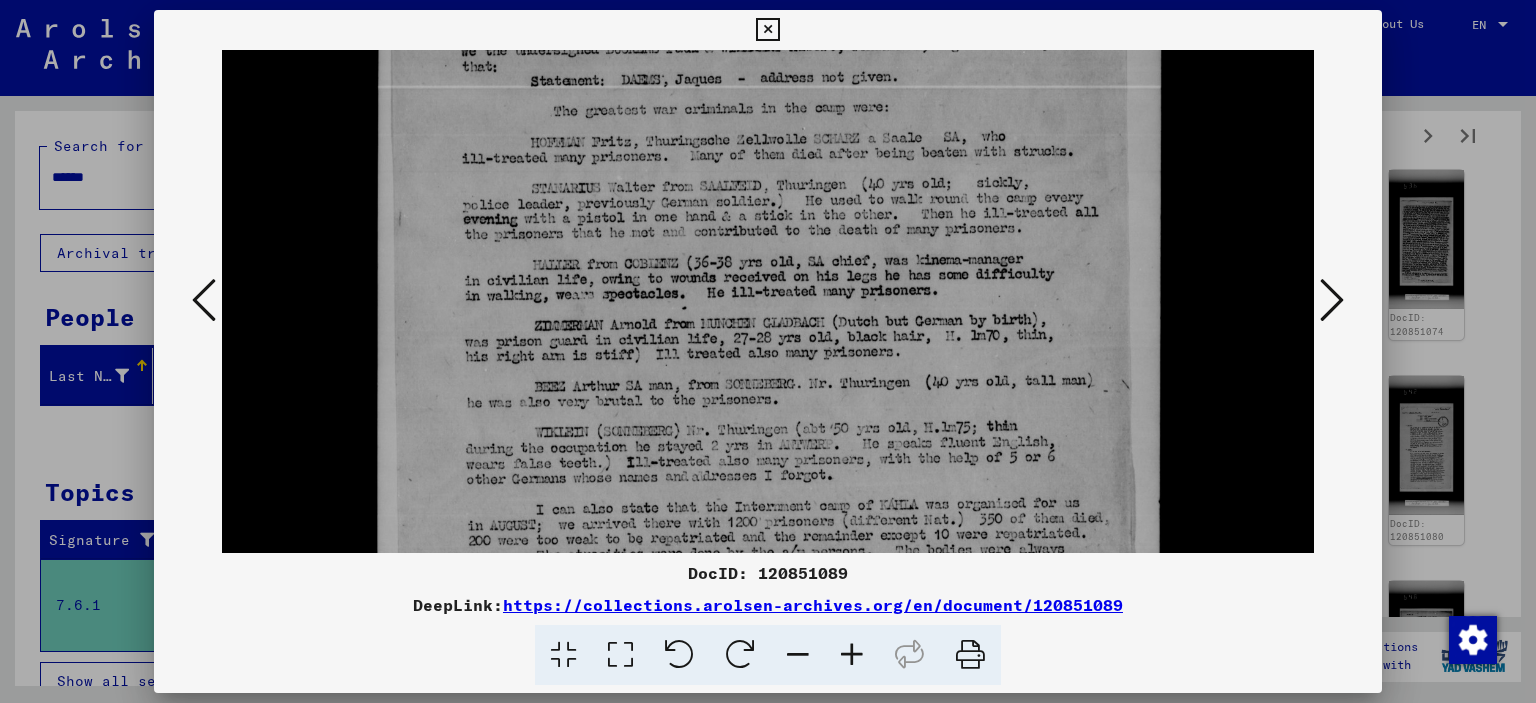 click at bounding box center (768, 343) 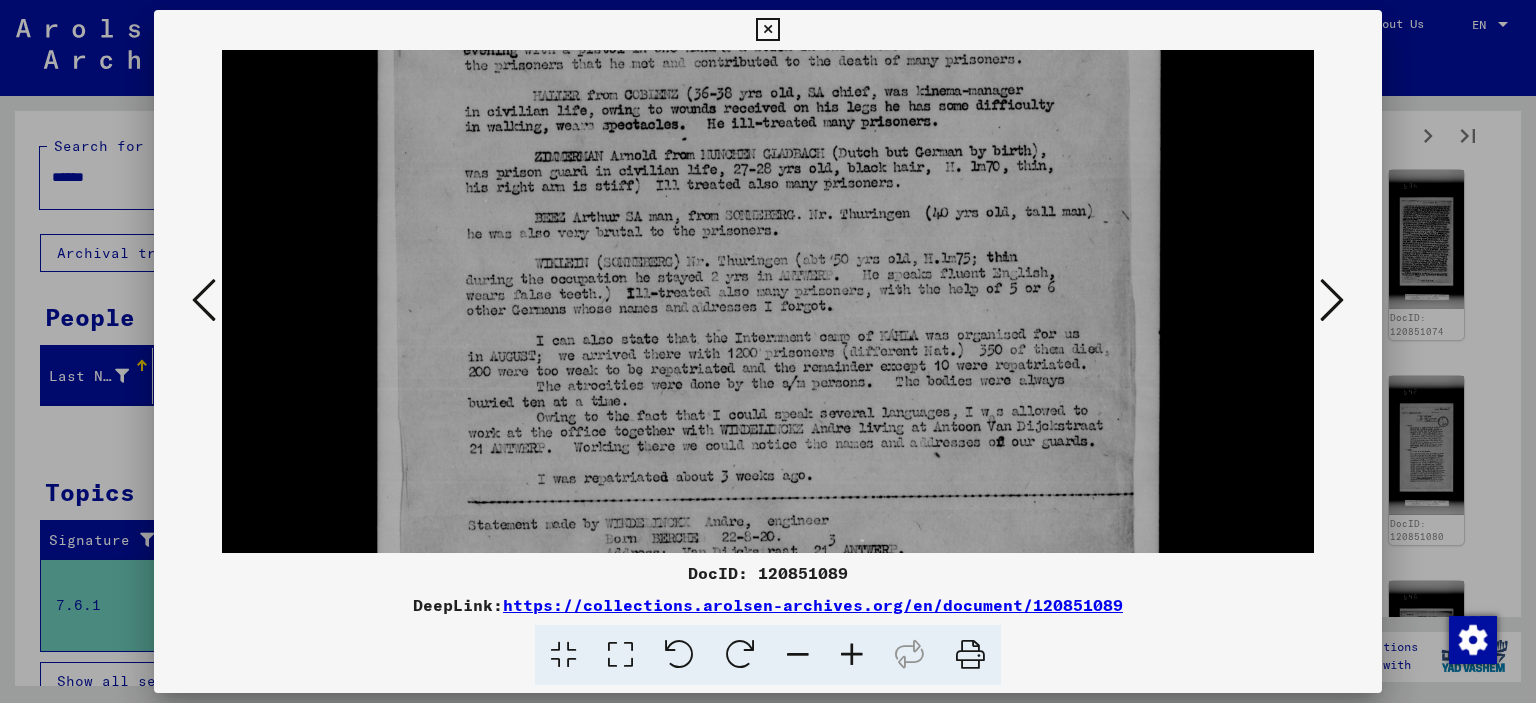 drag, startPoint x: 502, startPoint y: 491, endPoint x: 596, endPoint y: 326, distance: 189.89734 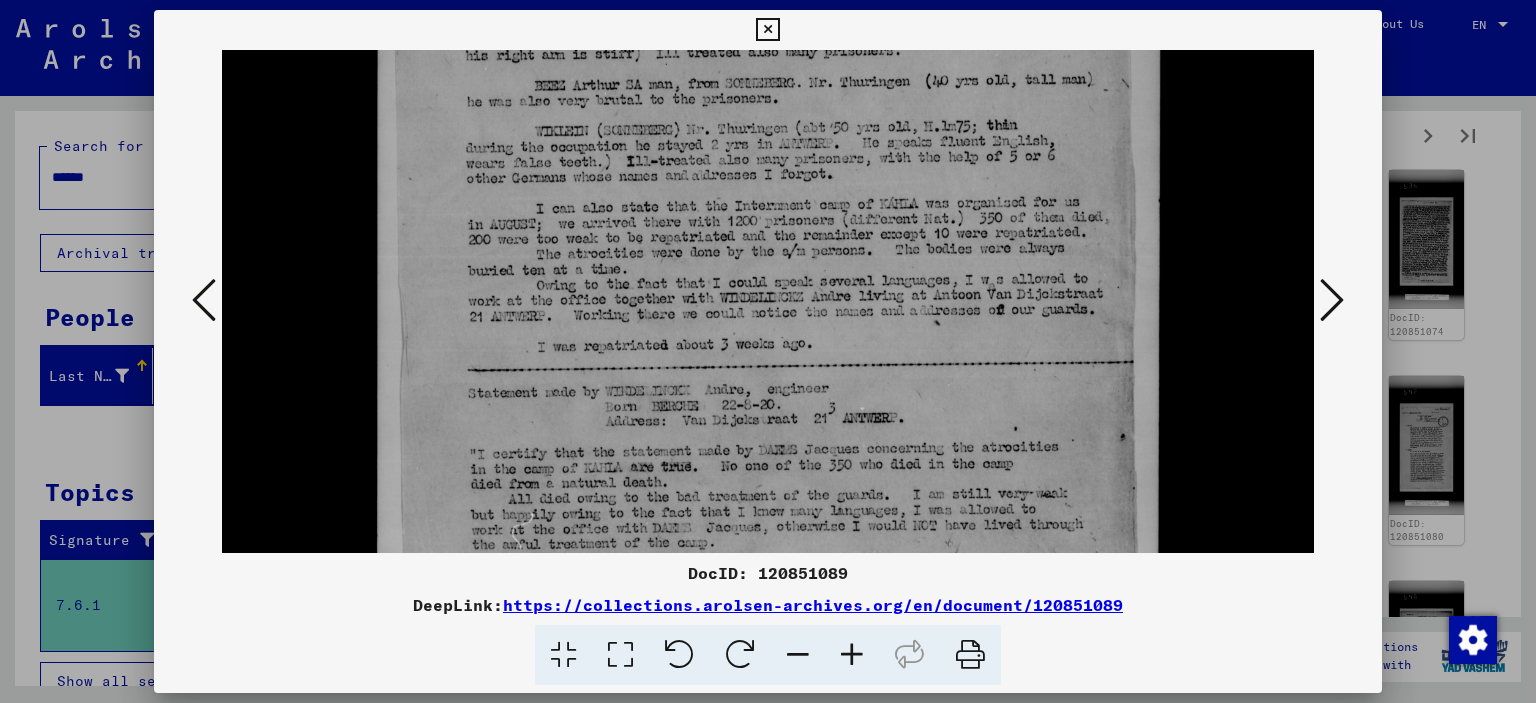drag, startPoint x: 1079, startPoint y: 343, endPoint x: 1126, endPoint y: 212, distance: 139.17615 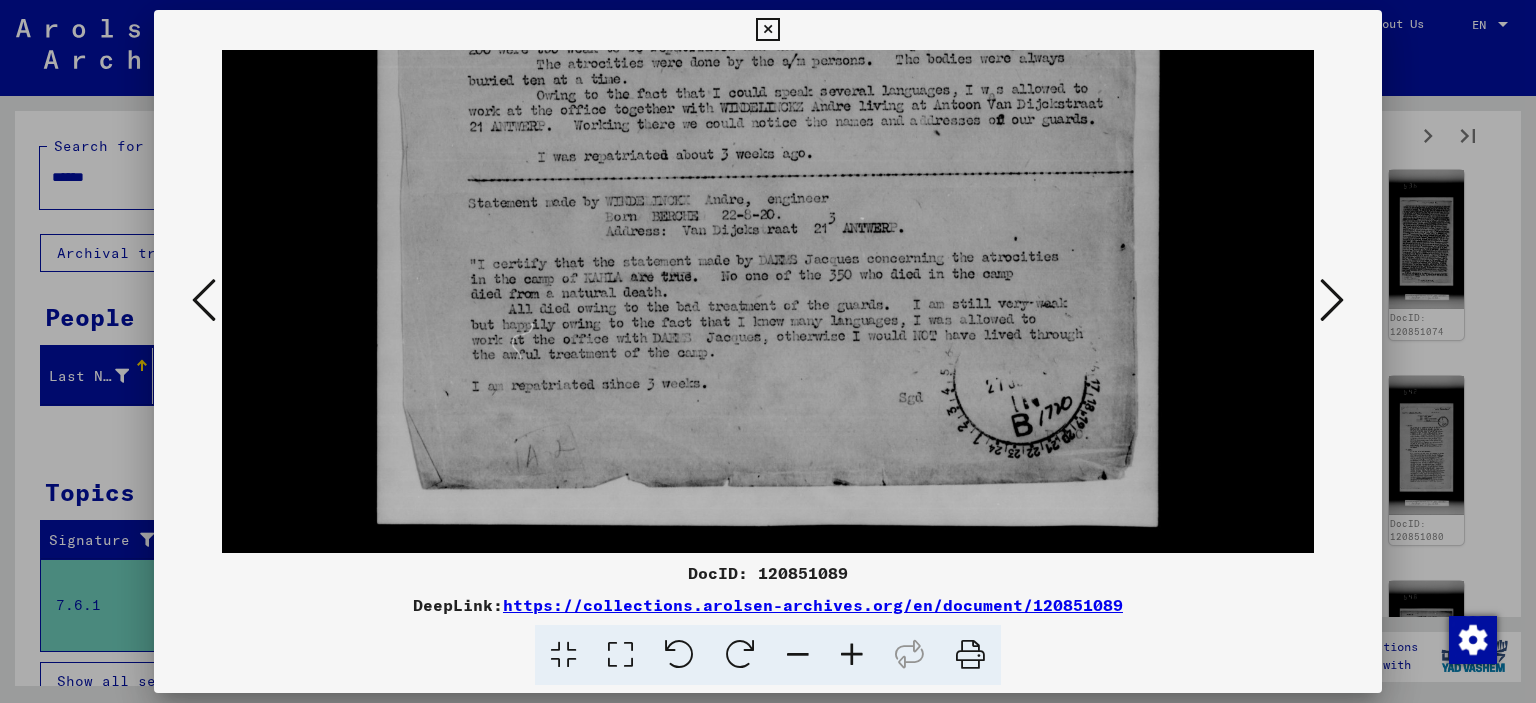 drag, startPoint x: 1204, startPoint y: 336, endPoint x: 1172, endPoint y: 145, distance: 193.66208 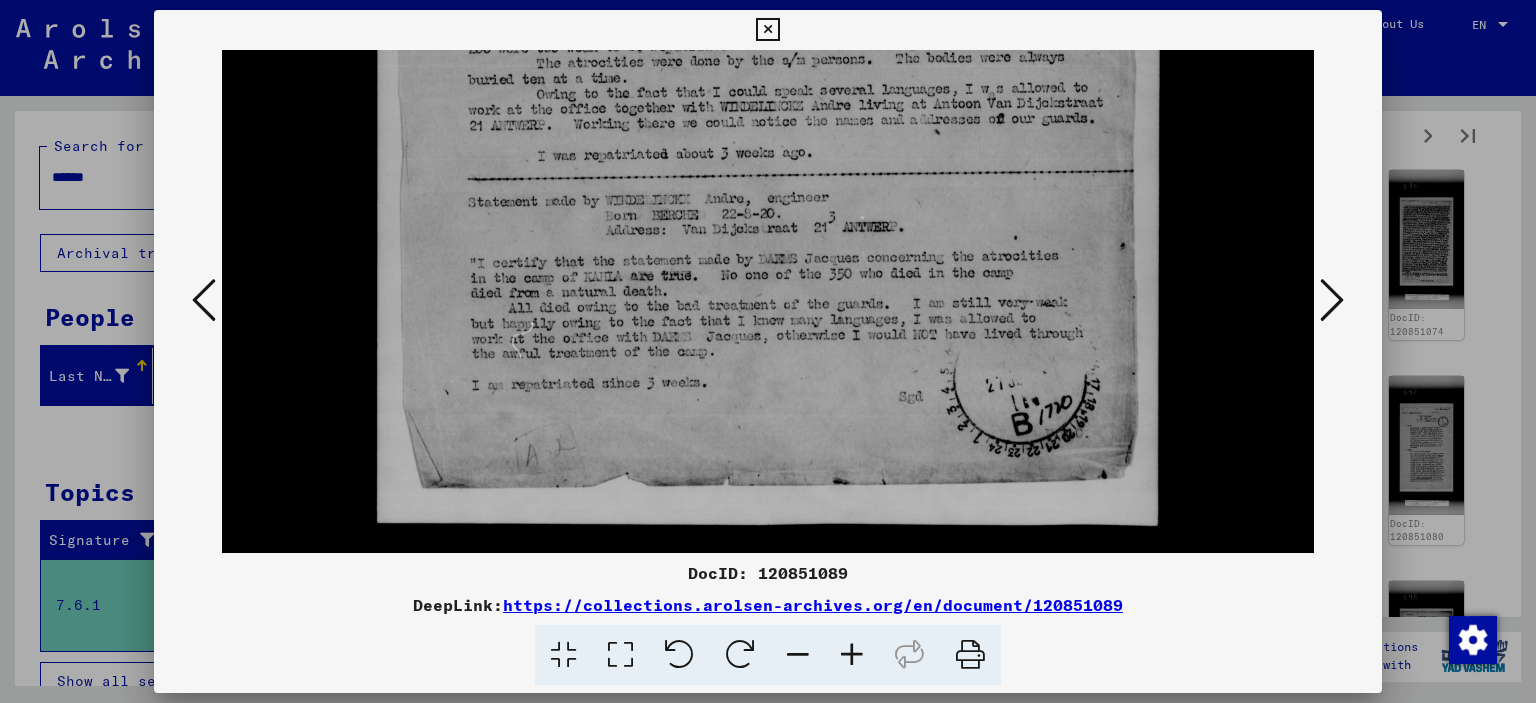 click at bounding box center [1332, 300] 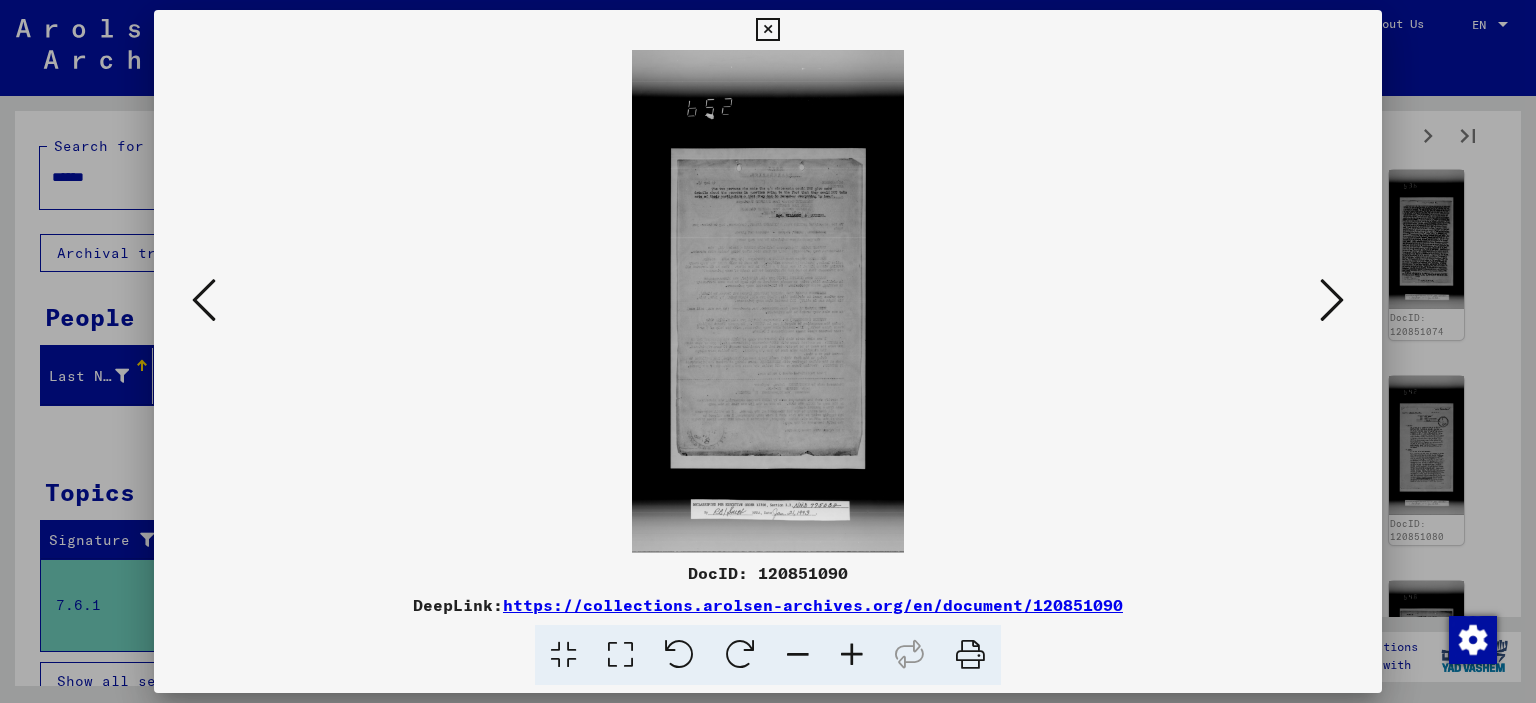 click at bounding box center (620, 655) 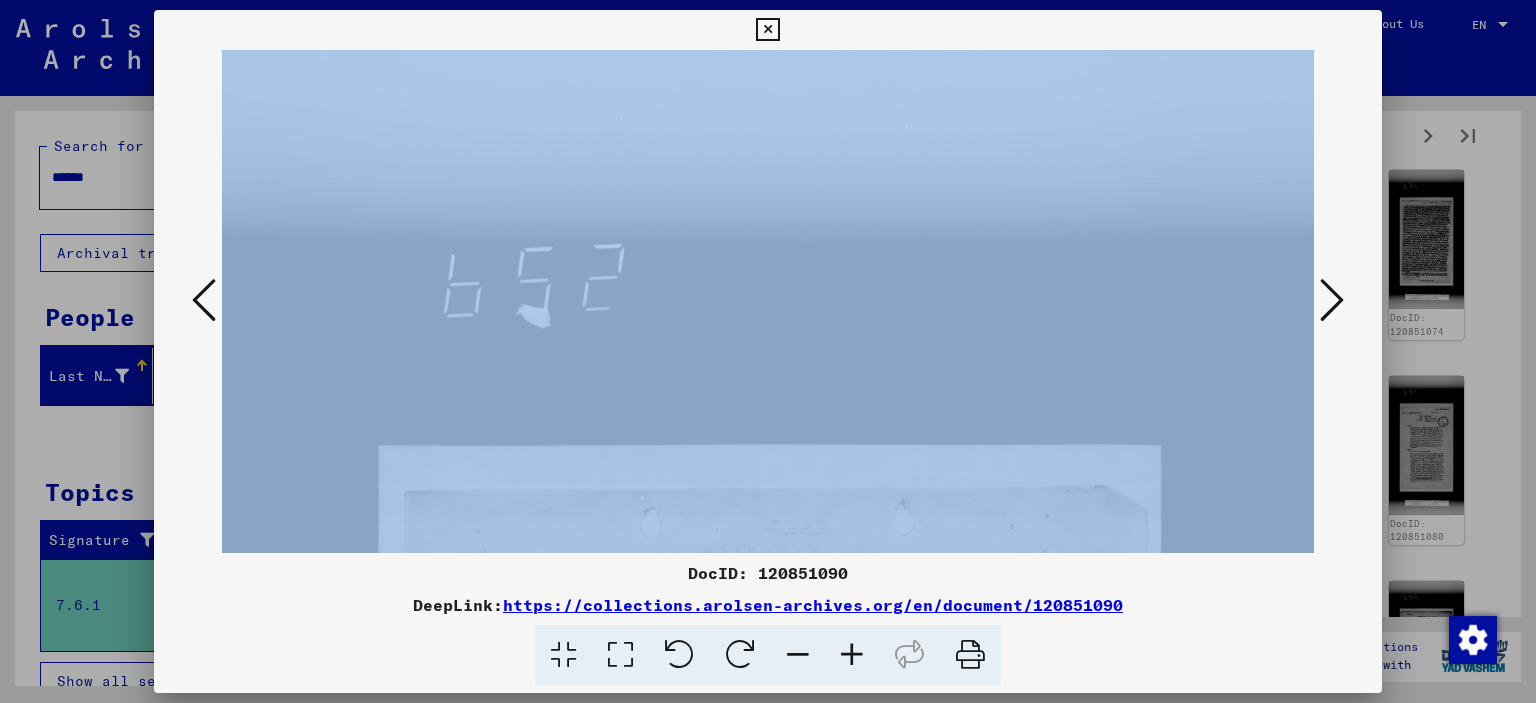 drag, startPoint x: 1348, startPoint y: 469, endPoint x: 1372, endPoint y: 279, distance: 191.5098 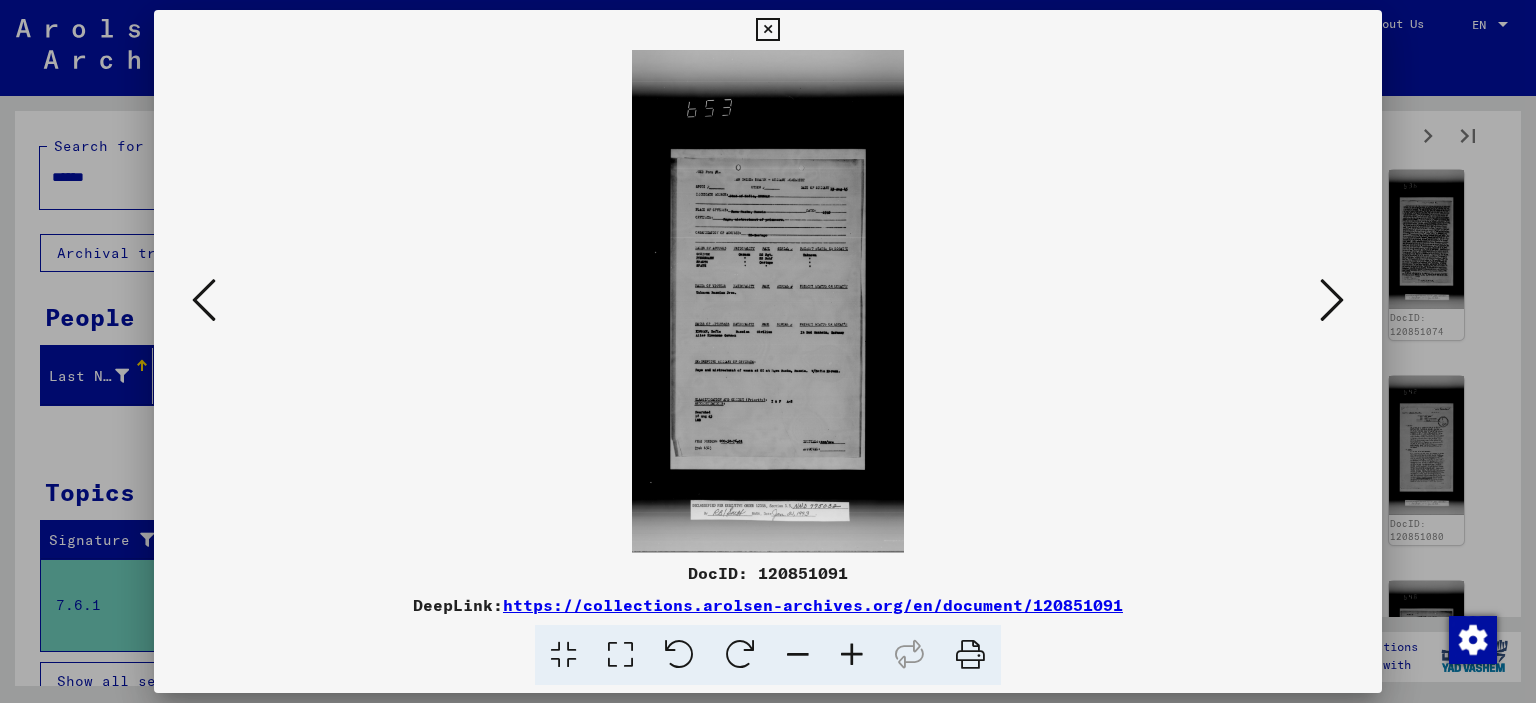 drag, startPoint x: 720, startPoint y: 652, endPoint x: 665, endPoint y: 652, distance: 55 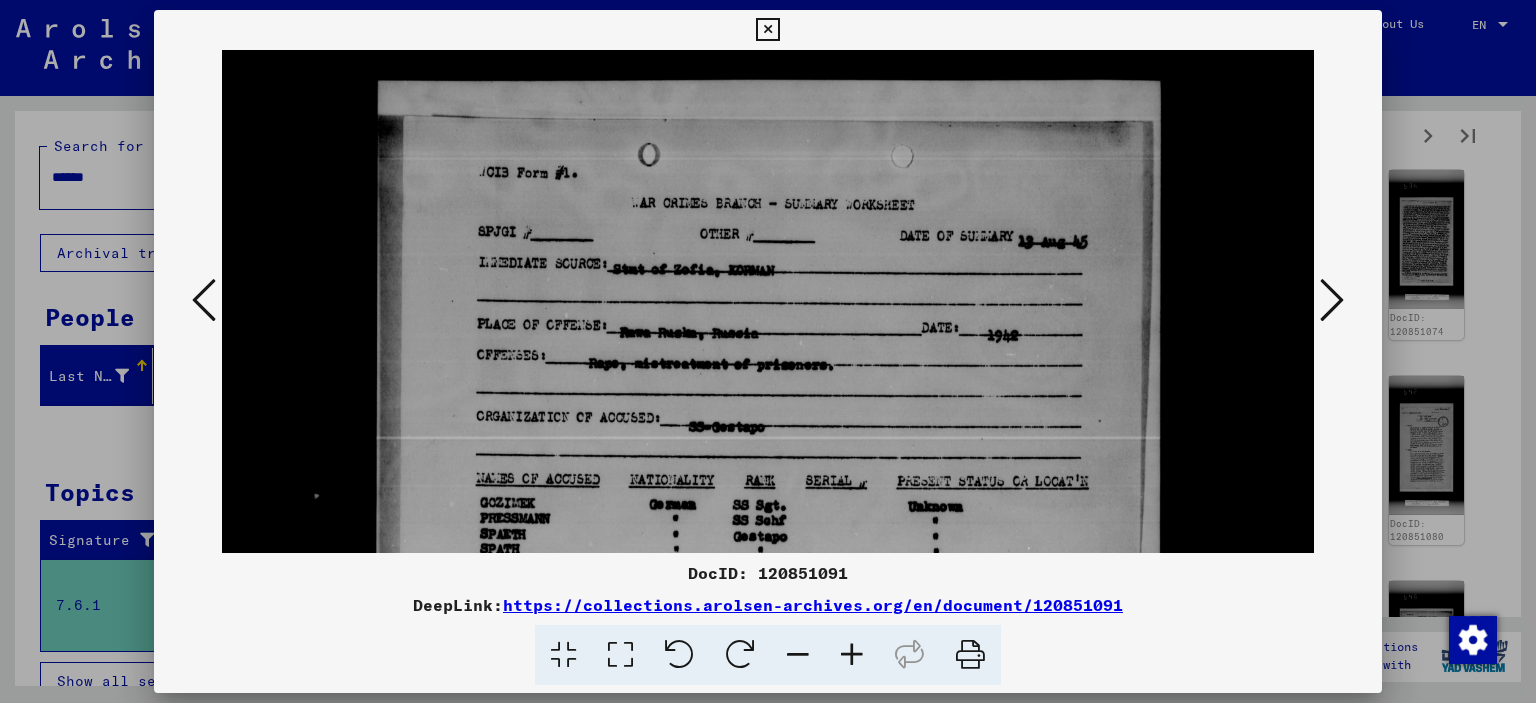 drag, startPoint x: 723, startPoint y: 531, endPoint x: 888, endPoint y: 171, distance: 396.01135 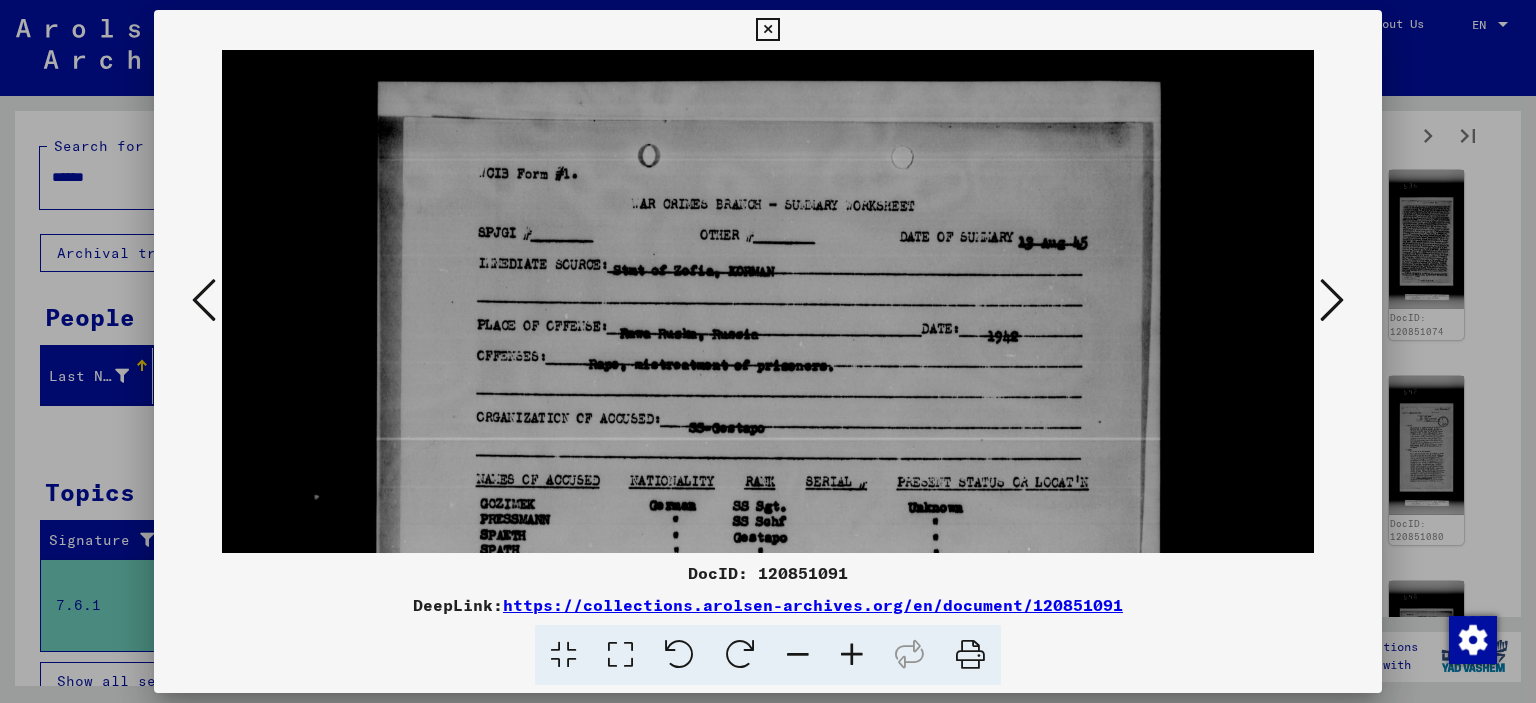 scroll, scrollTop: 368, scrollLeft: 0, axis: vertical 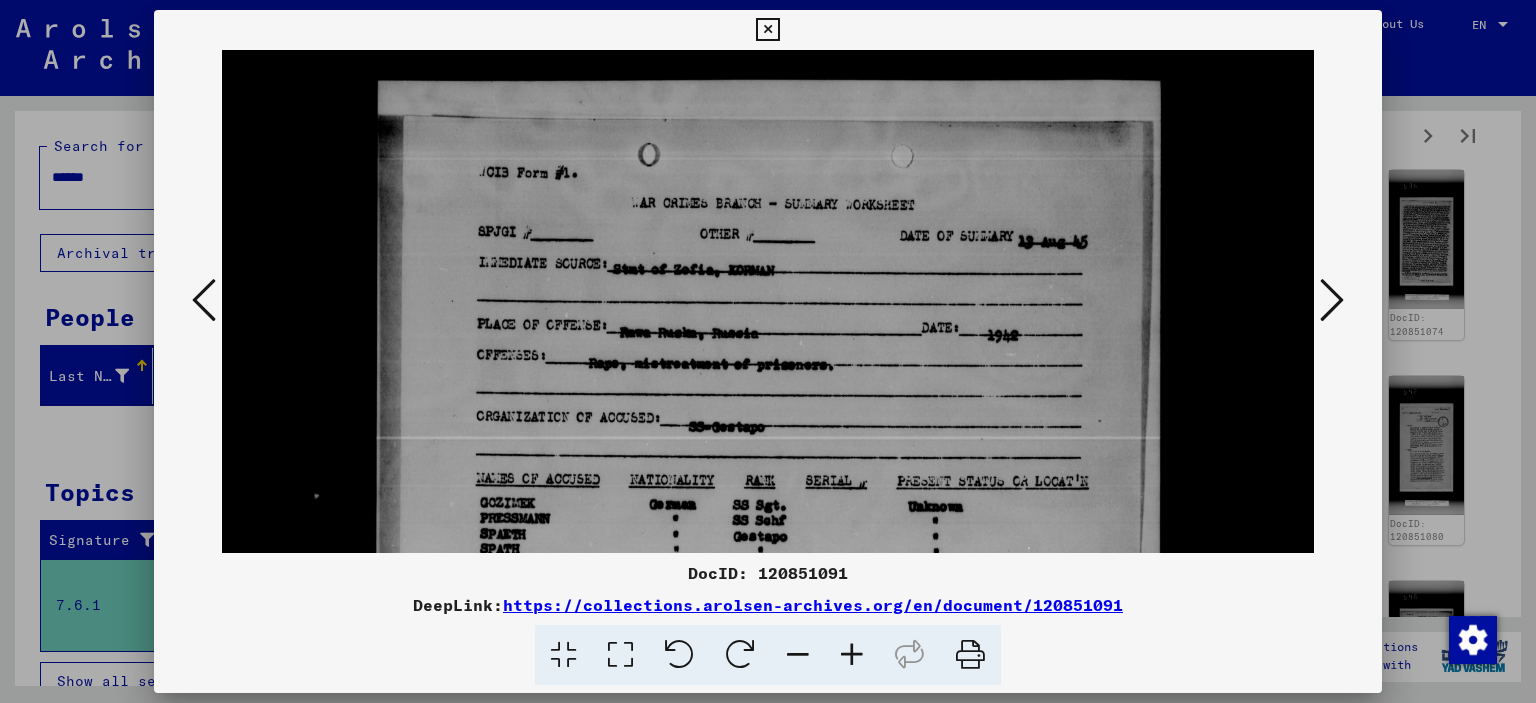 click at bounding box center (768, 694) 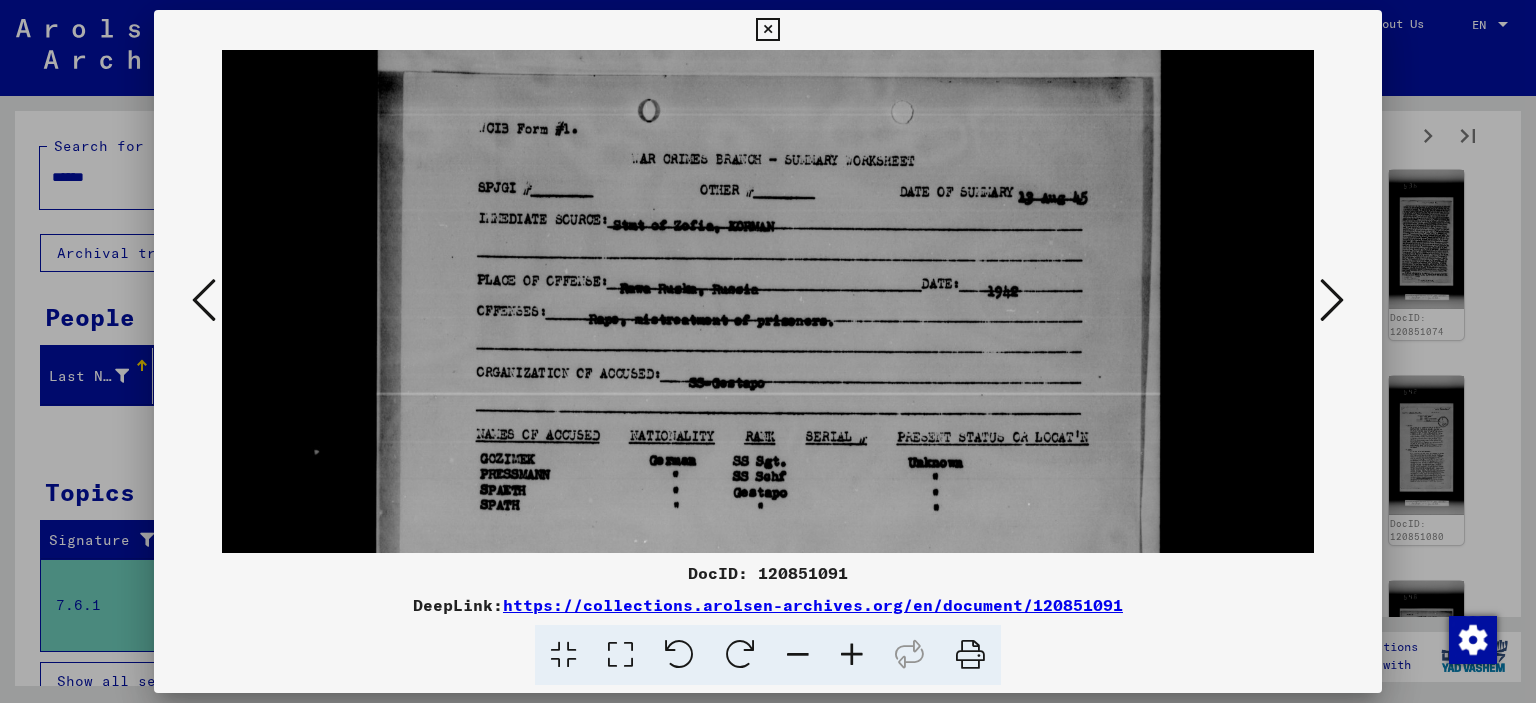 scroll, scrollTop: 420, scrollLeft: 0, axis: vertical 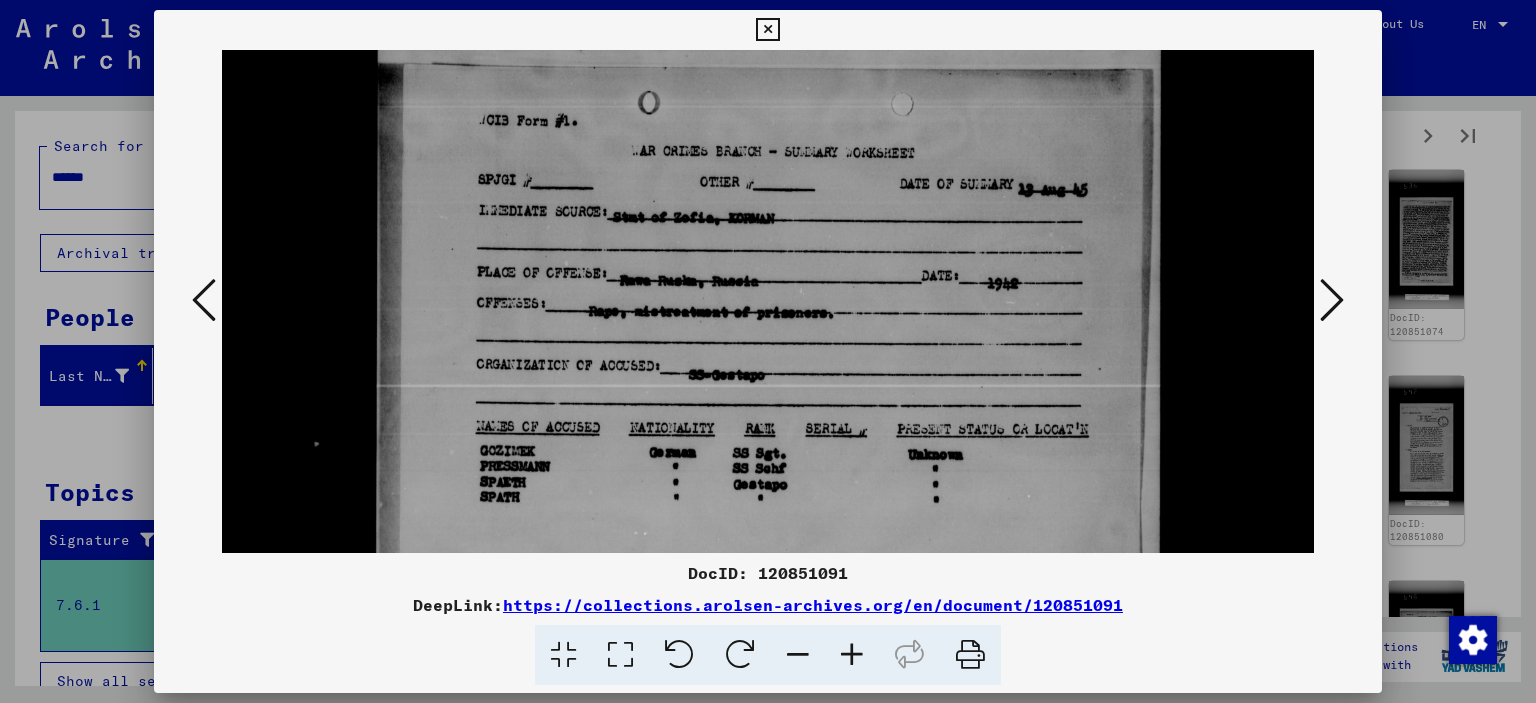 drag, startPoint x: 775, startPoint y: 351, endPoint x: 822, endPoint y: 301, distance: 68.622154 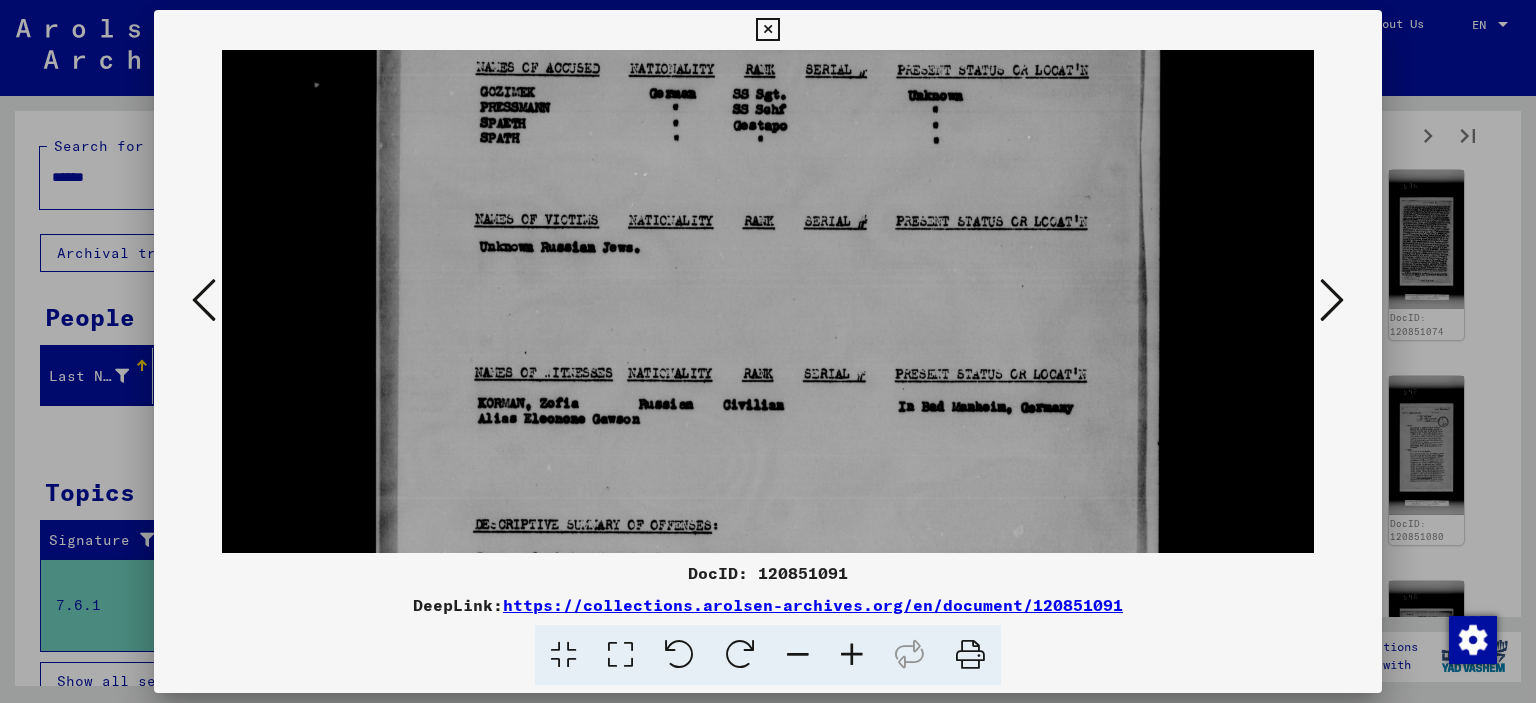 drag, startPoint x: 821, startPoint y: 333, endPoint x: 987, endPoint y: -23, distance: 392.8002 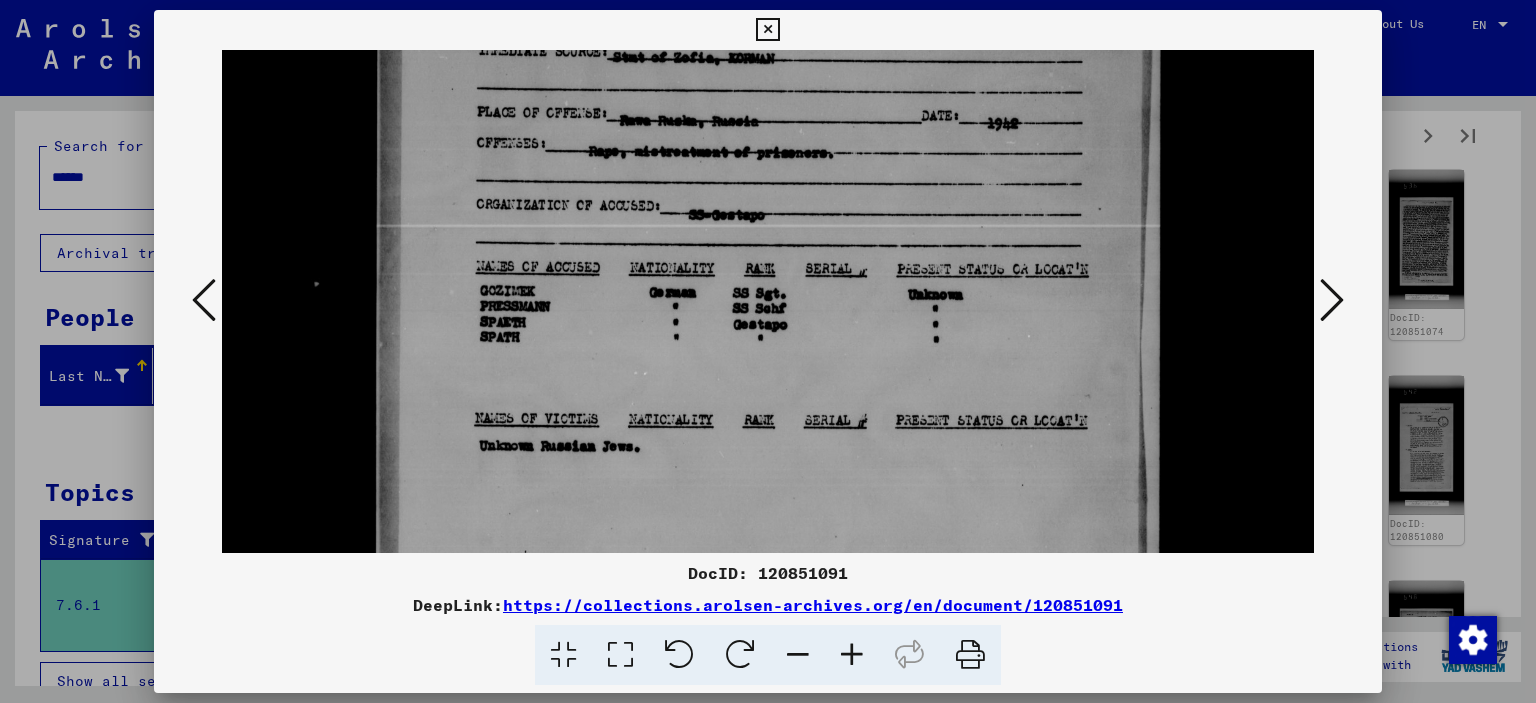 scroll, scrollTop: 578, scrollLeft: 0, axis: vertical 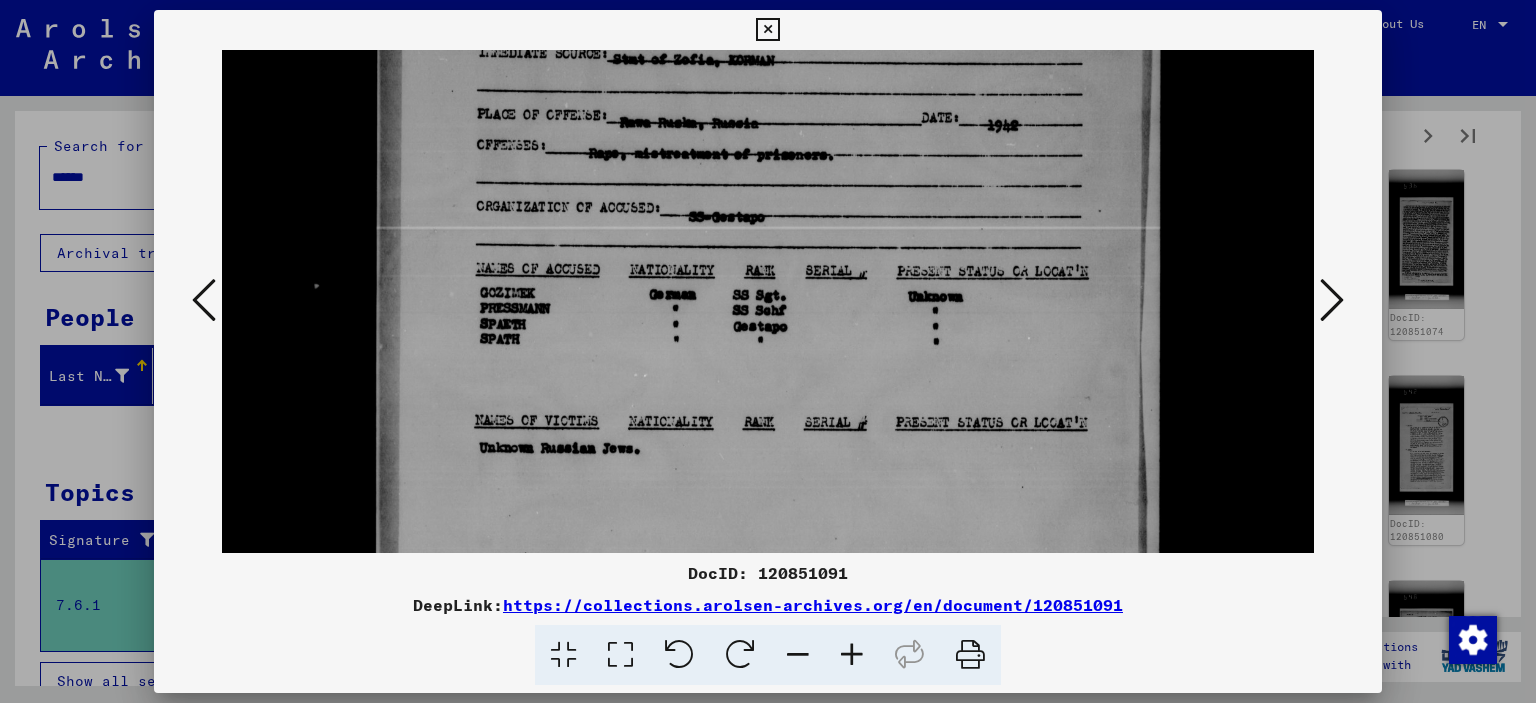 drag, startPoint x: 1103, startPoint y: 408, endPoint x: 1104, endPoint y: 611, distance: 203.00246 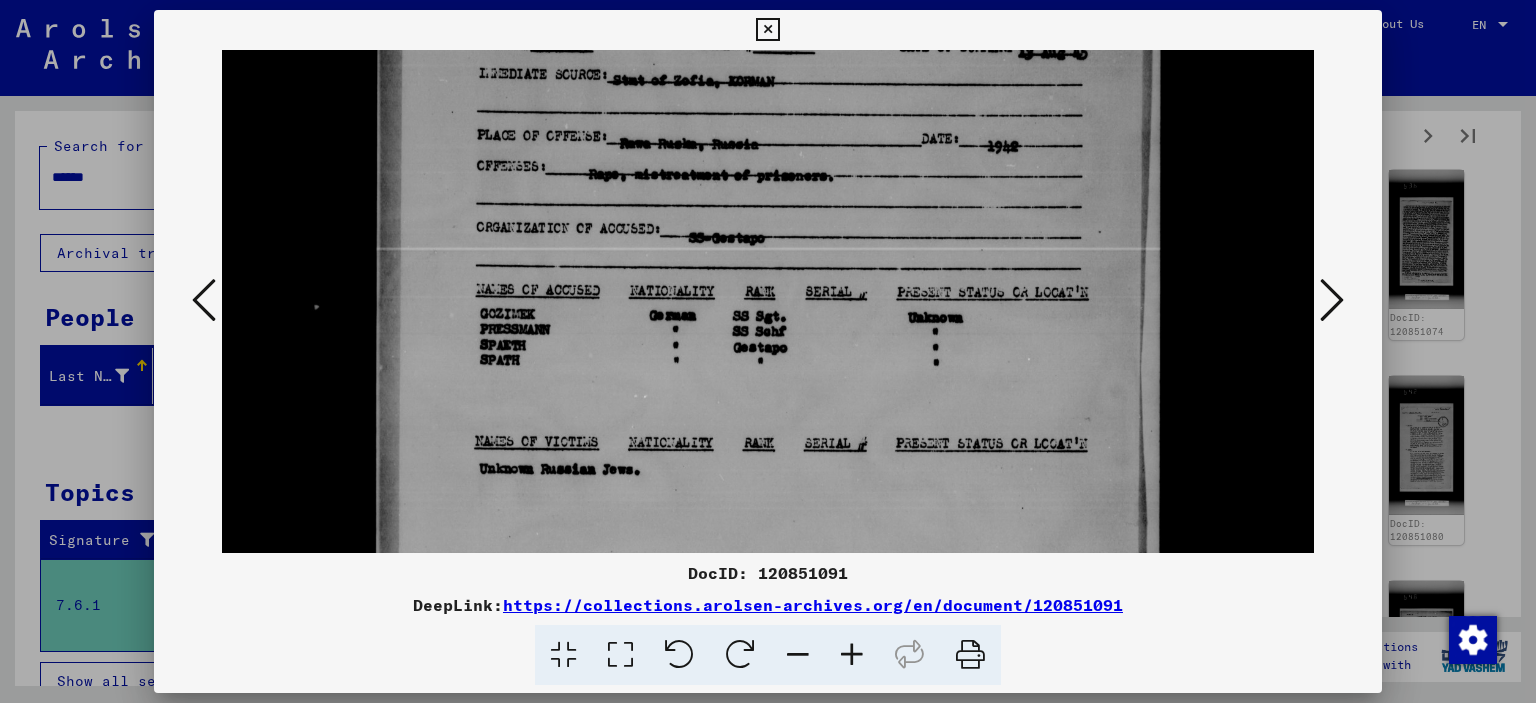 scroll, scrollTop: 543, scrollLeft: 0, axis: vertical 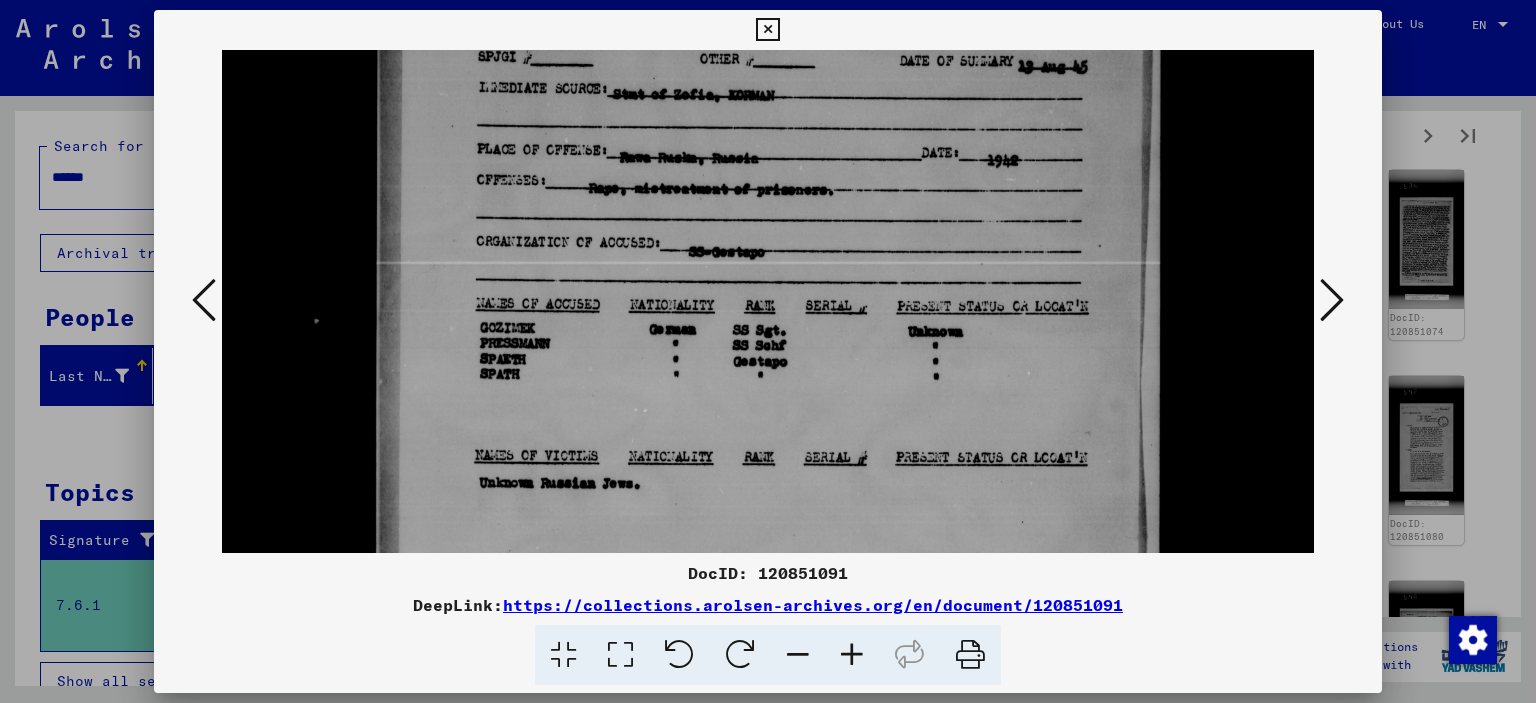 drag, startPoint x: 1068, startPoint y: 472, endPoint x: 1067, endPoint y: 511, distance: 39.012817 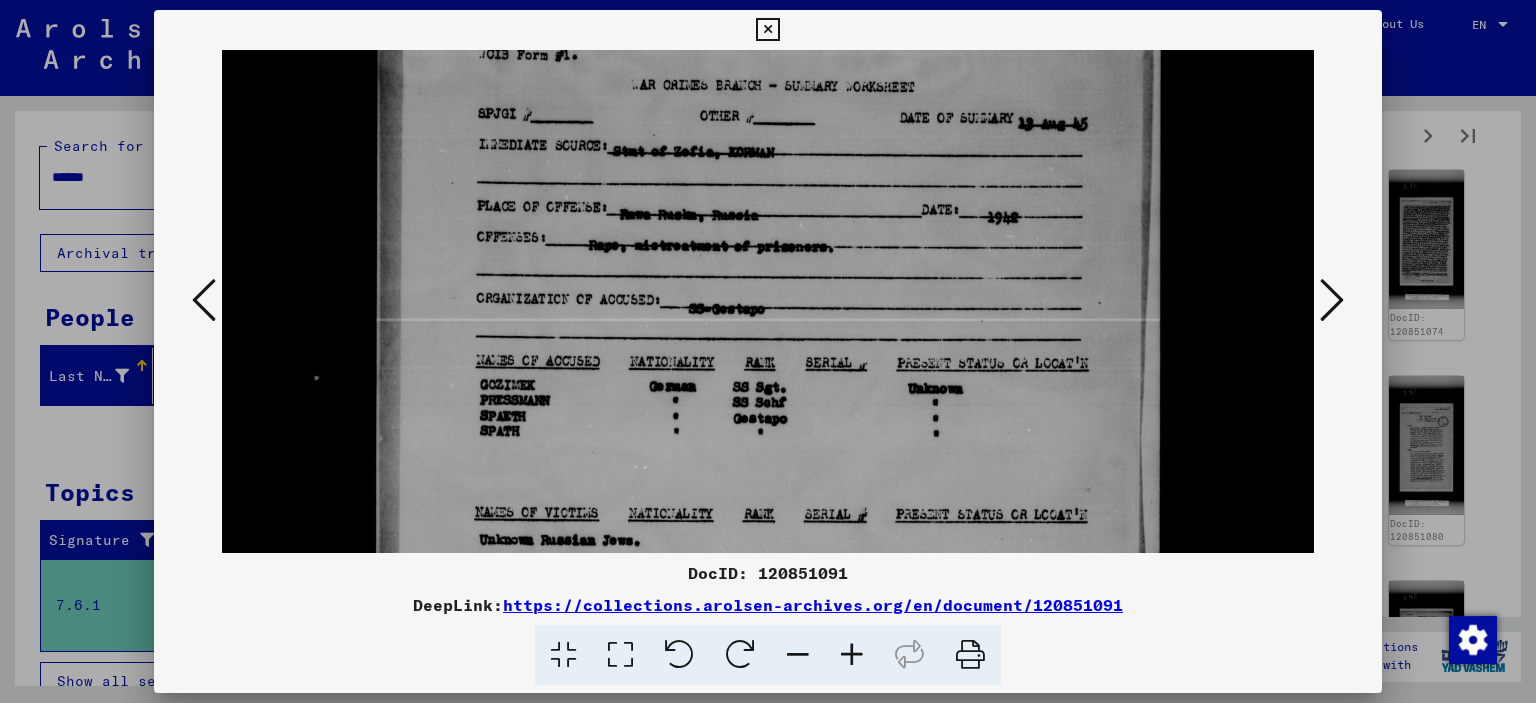 scroll, scrollTop: 482, scrollLeft: 0, axis: vertical 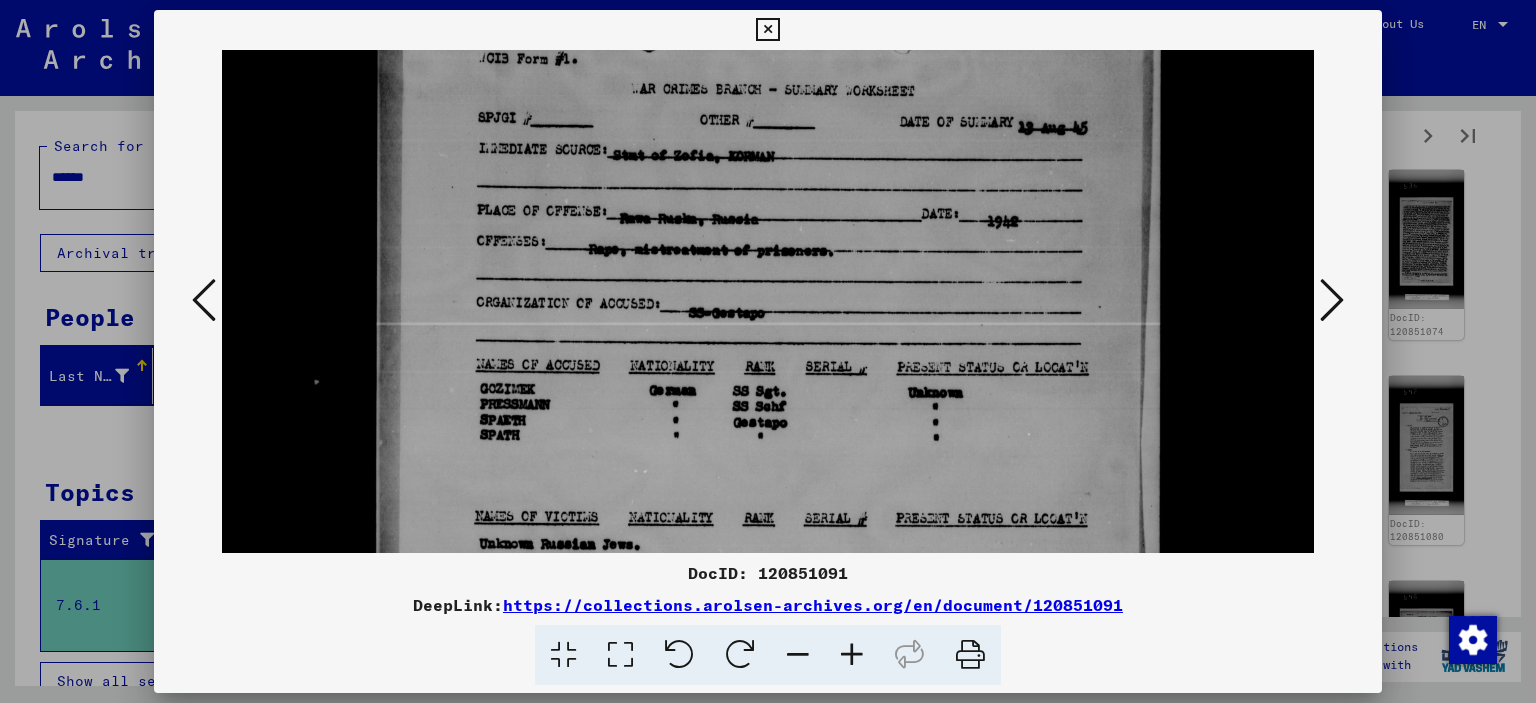 drag, startPoint x: 1066, startPoint y: 376, endPoint x: 1068, endPoint y: 438, distance: 62.03225 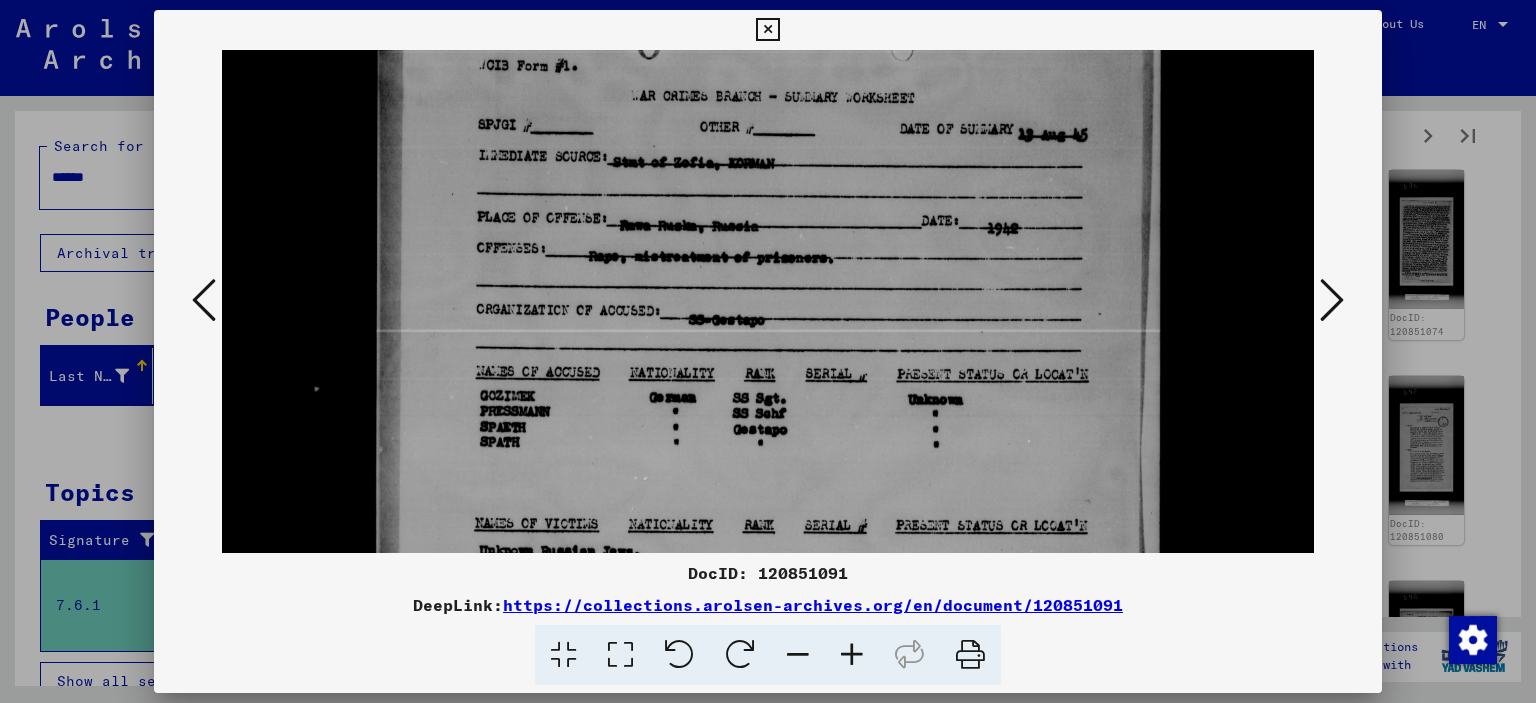 scroll, scrollTop: 473, scrollLeft: 0, axis: vertical 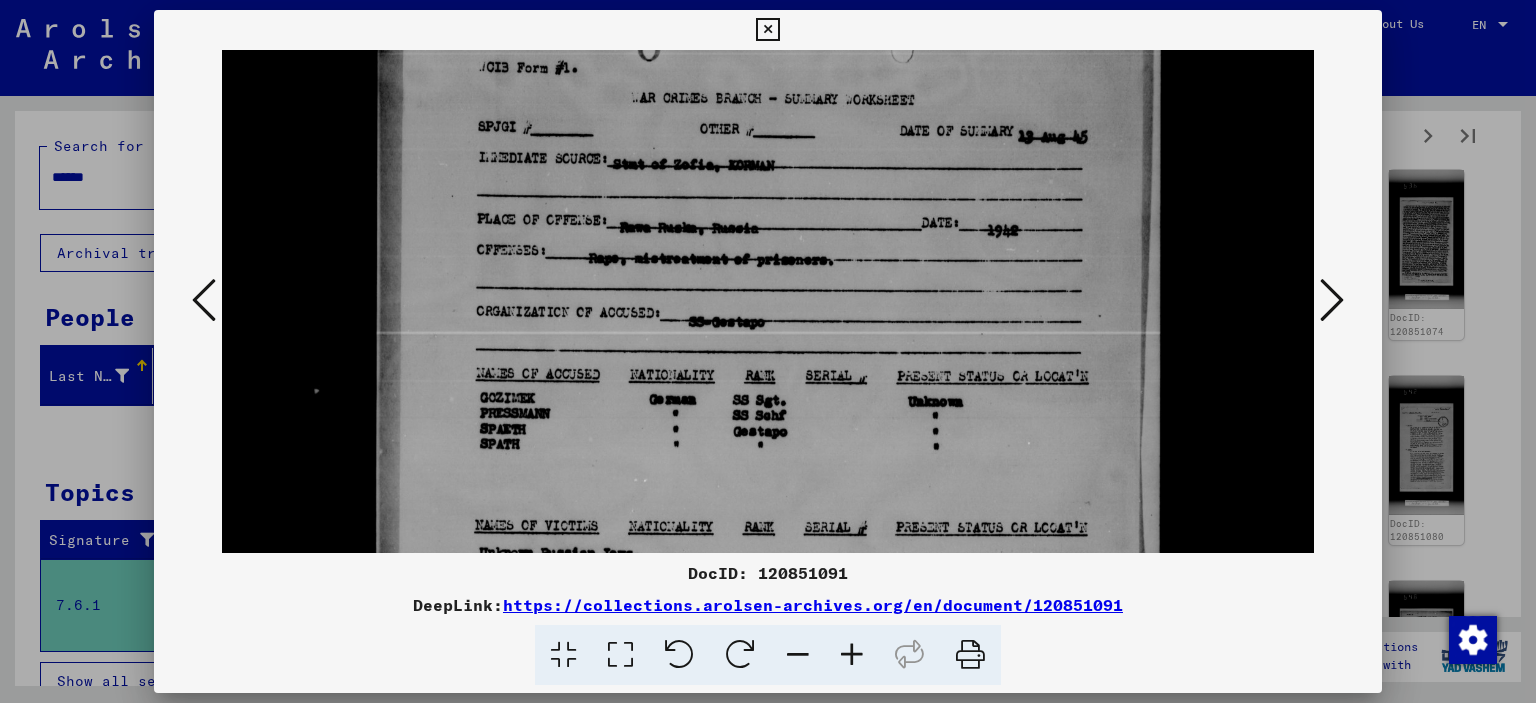 drag, startPoint x: 1062, startPoint y: 412, endPoint x: 1061, endPoint y: 423, distance: 11.045361 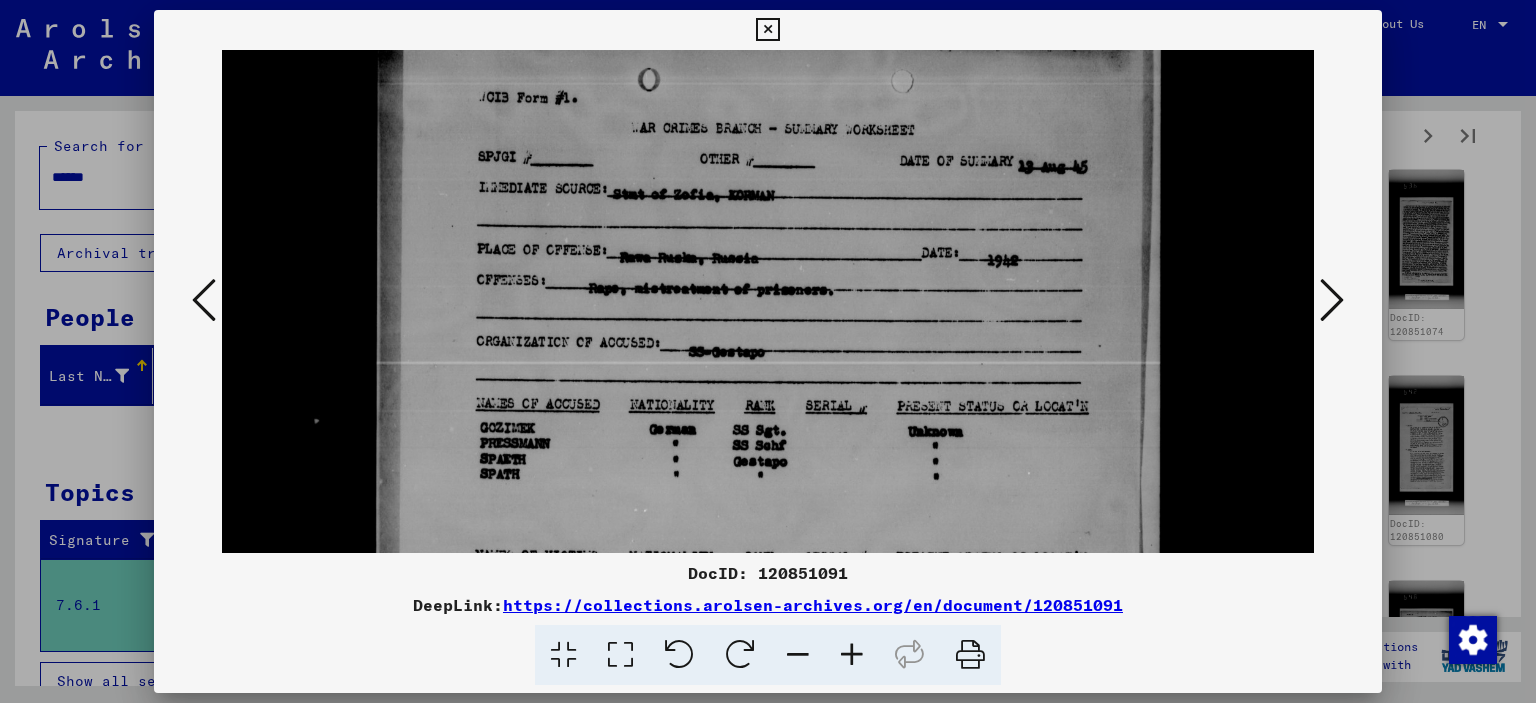 drag, startPoint x: 1079, startPoint y: 397, endPoint x: 1079, endPoint y: 432, distance: 35 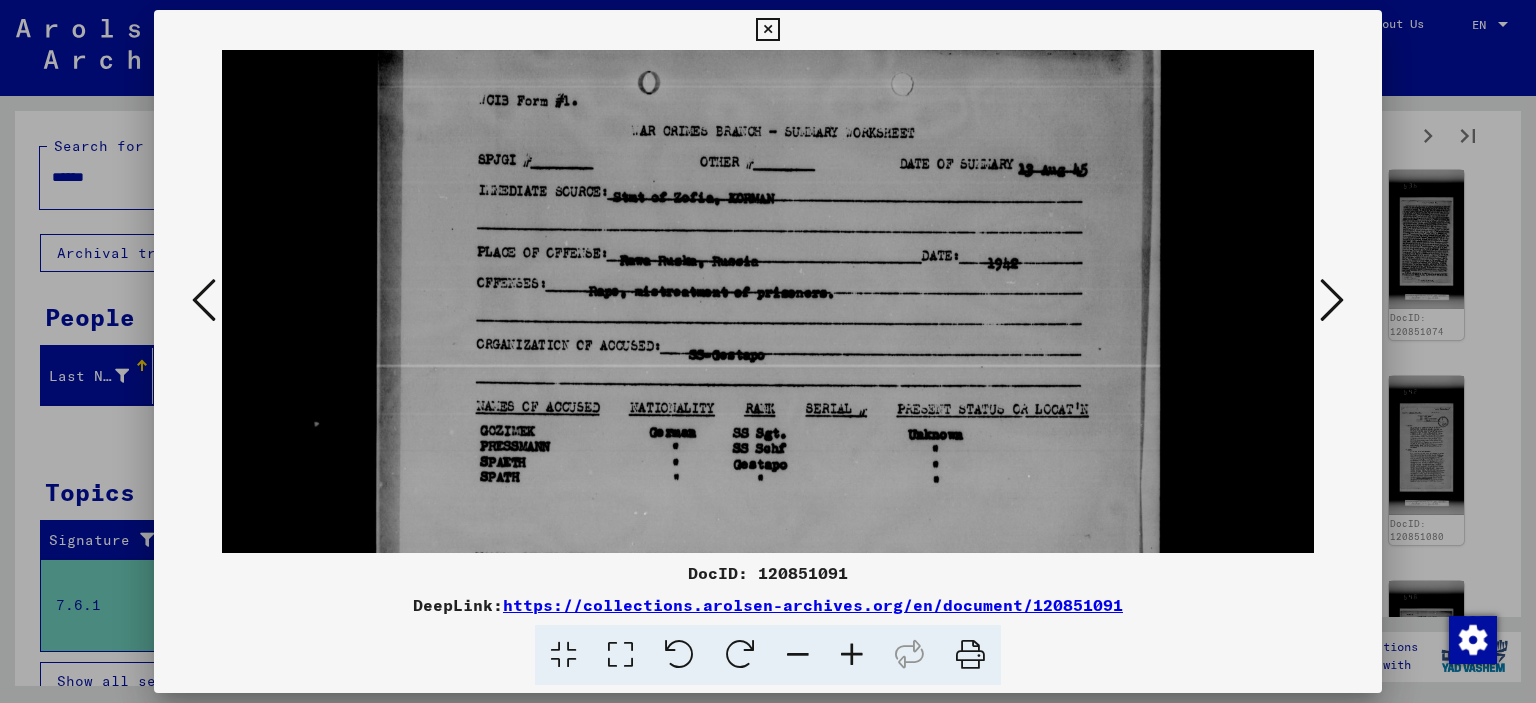 click at bounding box center (768, 301) 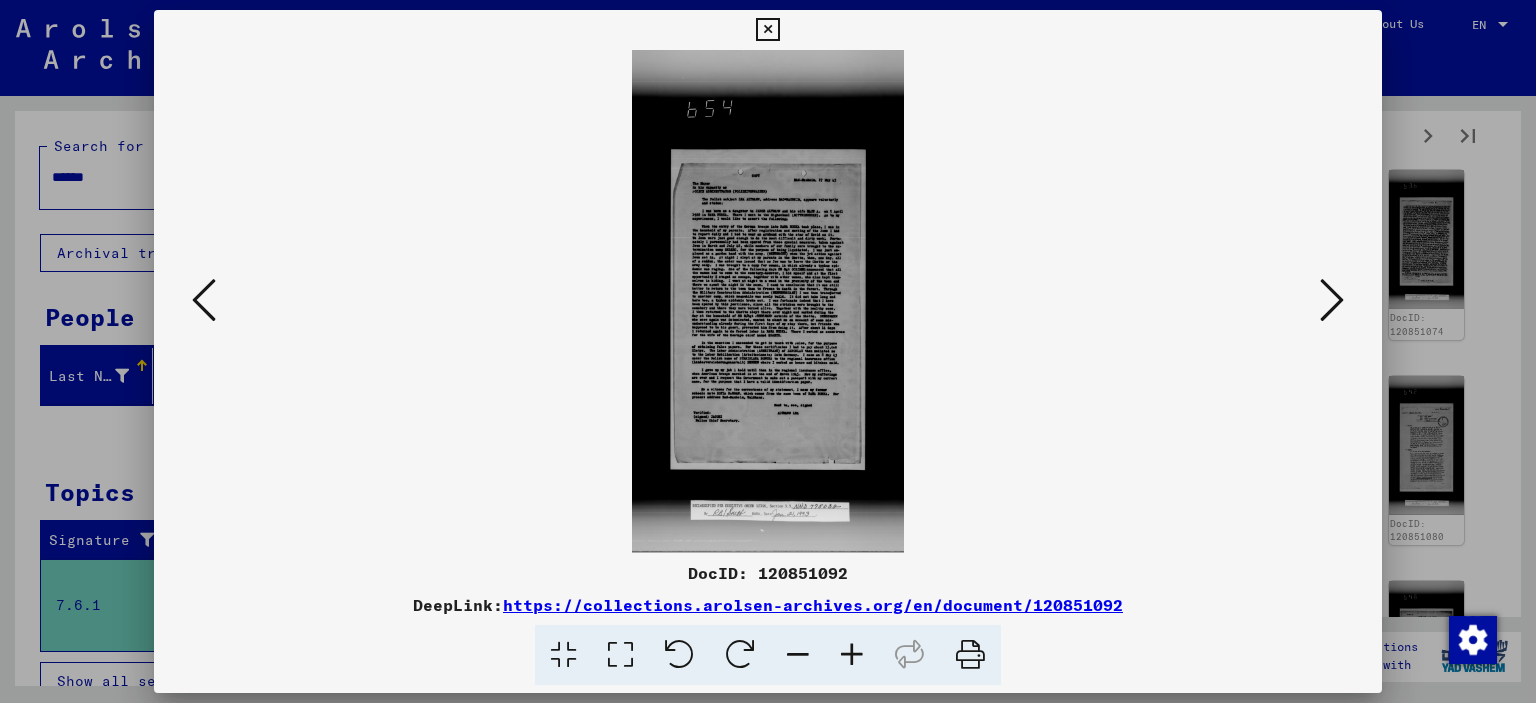 click at bounding box center (620, 655) 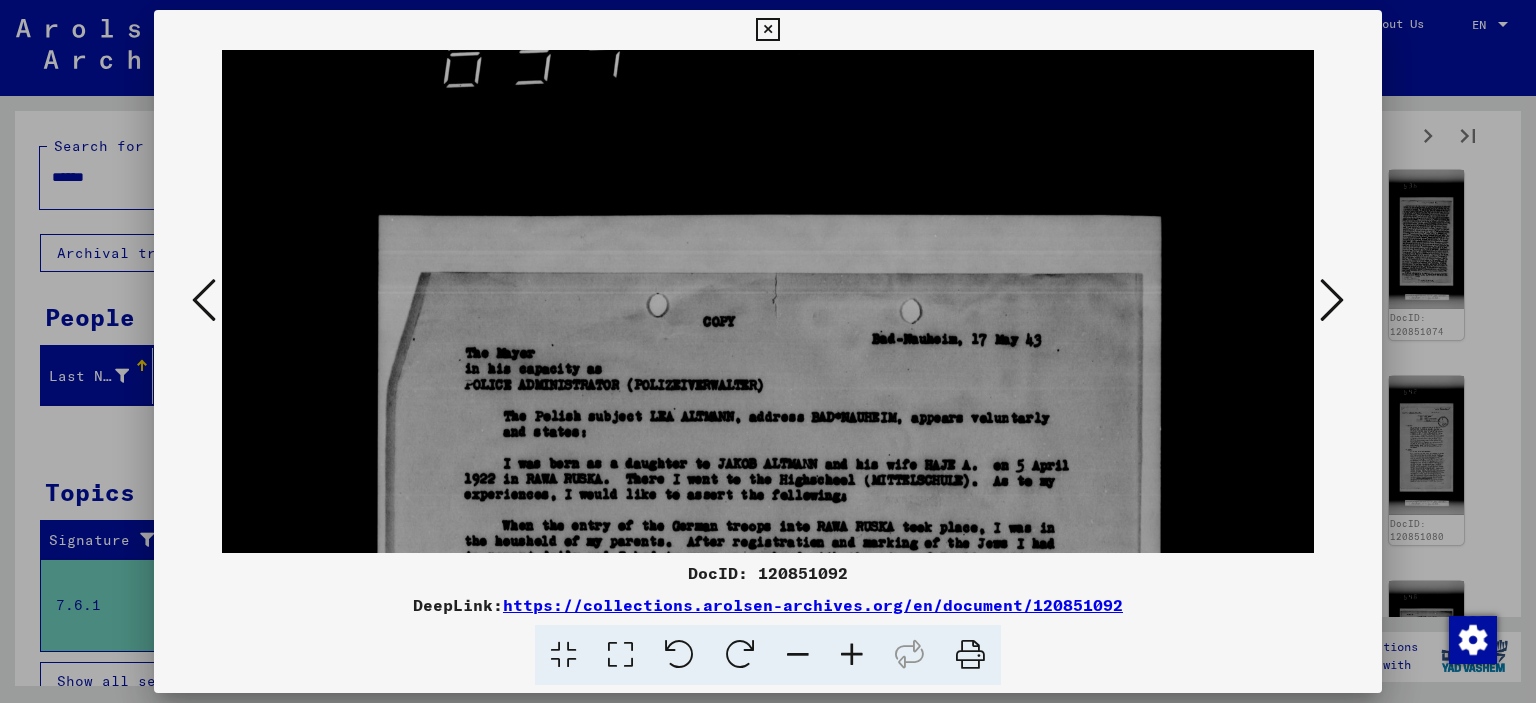 drag, startPoint x: 756, startPoint y: 489, endPoint x: 828, endPoint y: 257, distance: 242.91562 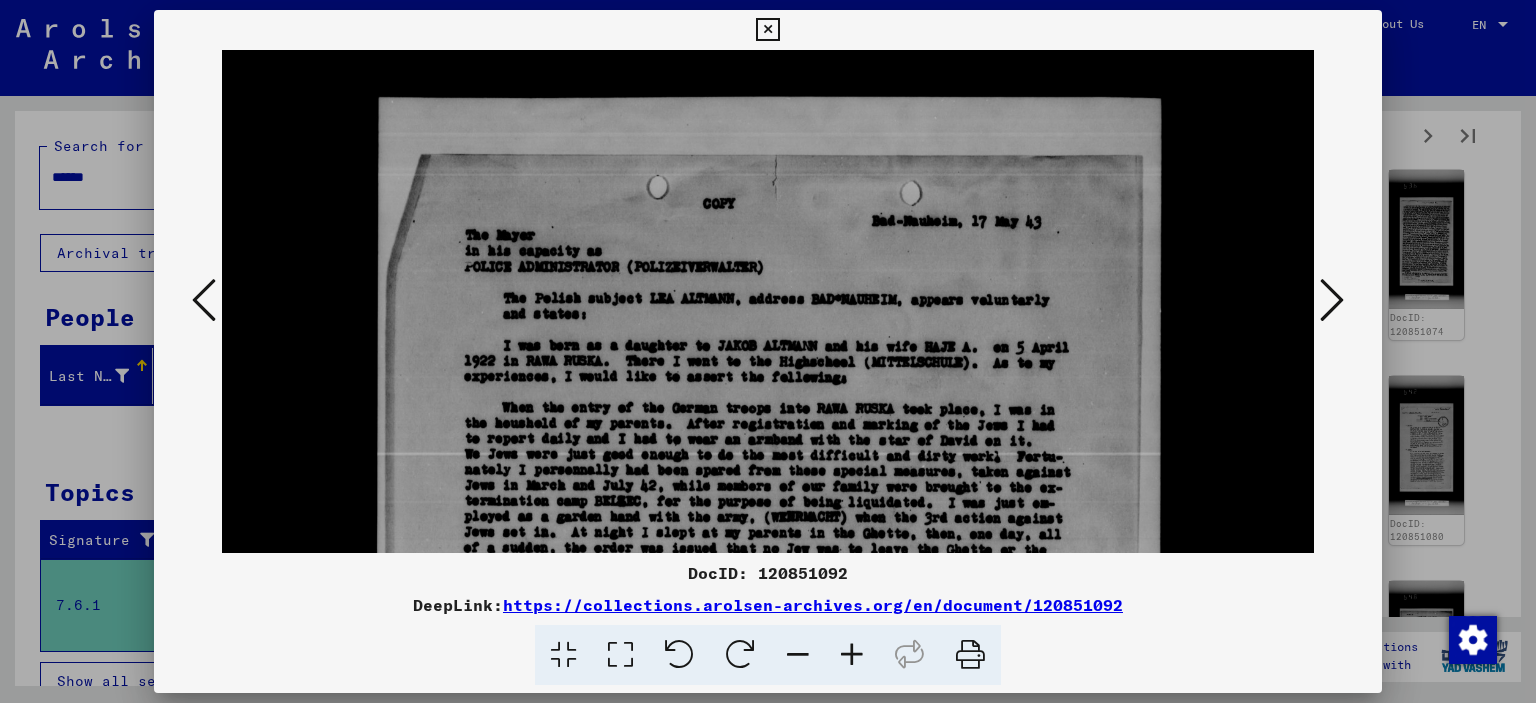 drag, startPoint x: 770, startPoint y: 404, endPoint x: 804, endPoint y: 283, distance: 125.68612 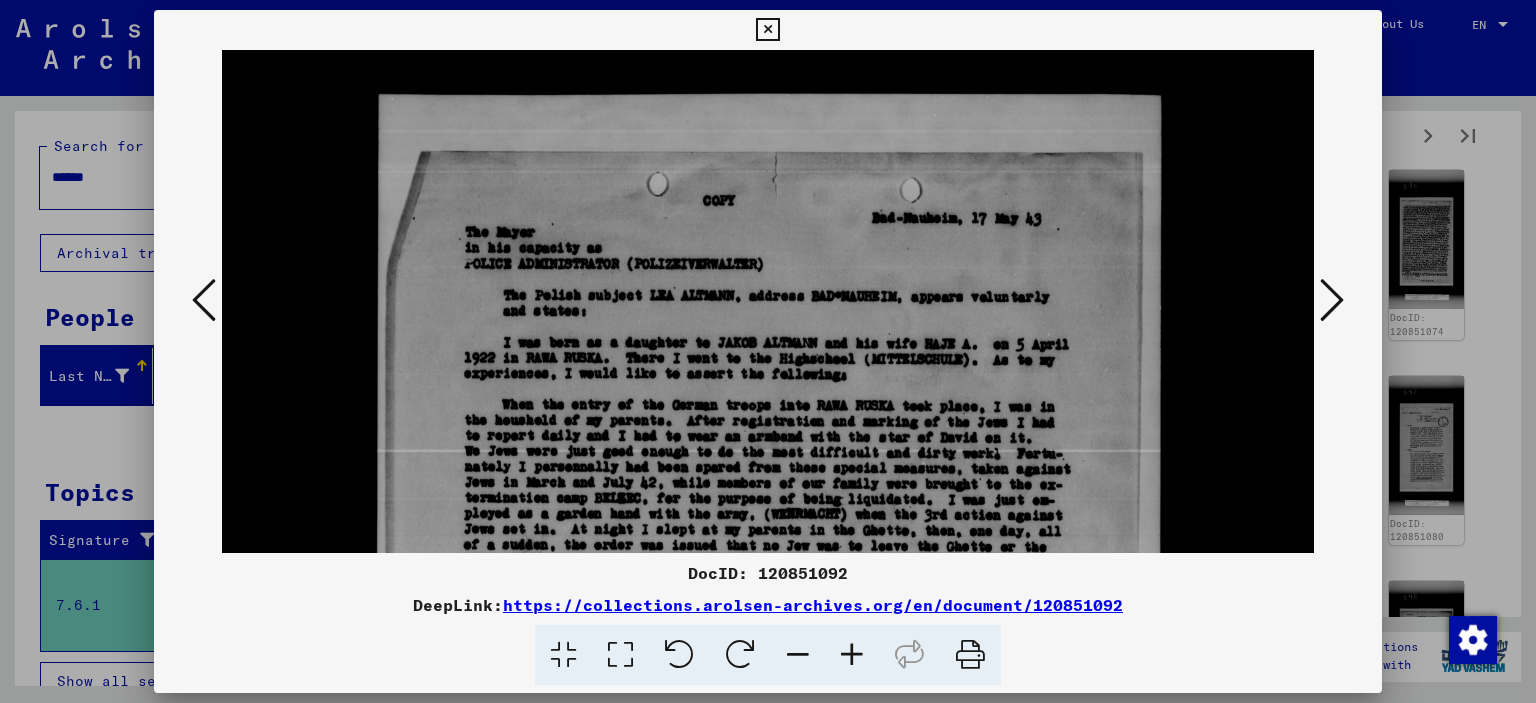 click at bounding box center (768, 301) 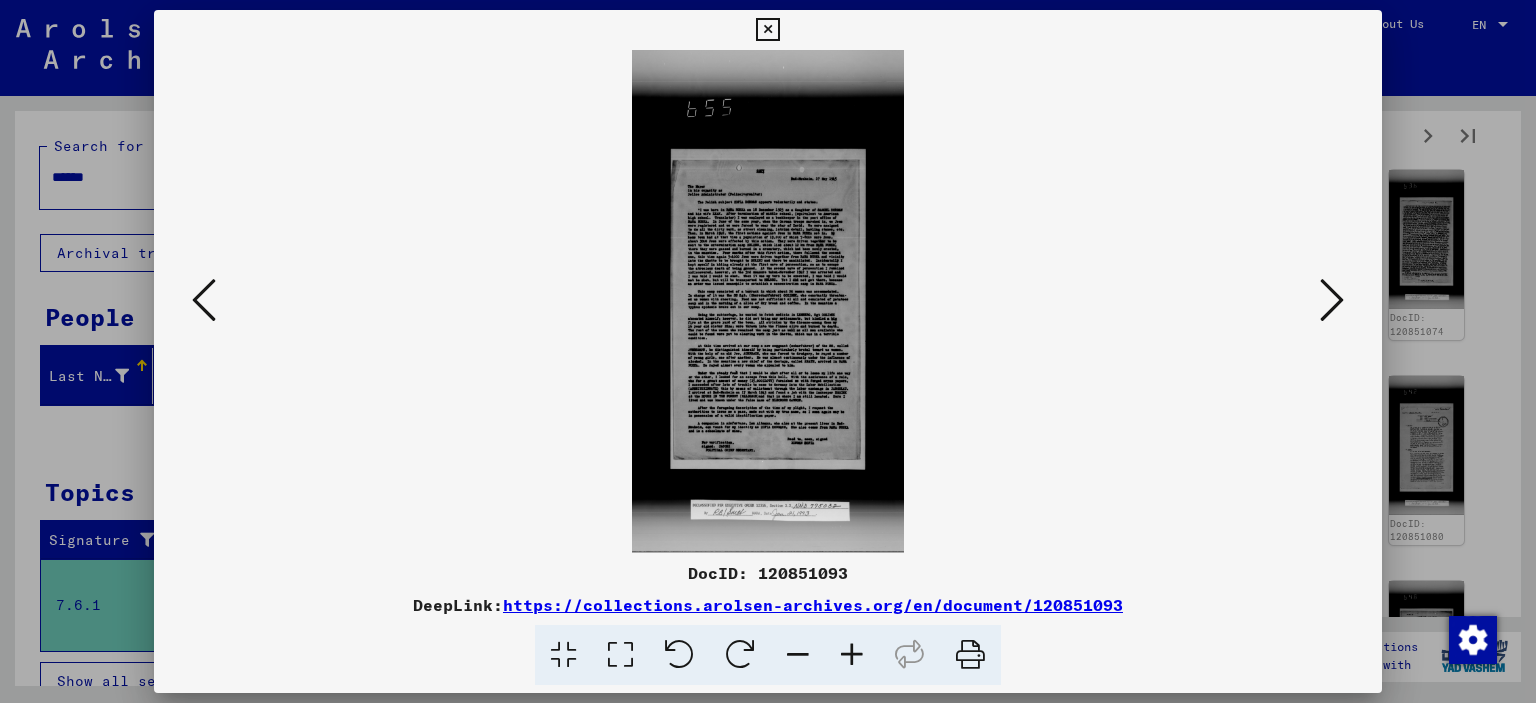 click at bounding box center (1332, 300) 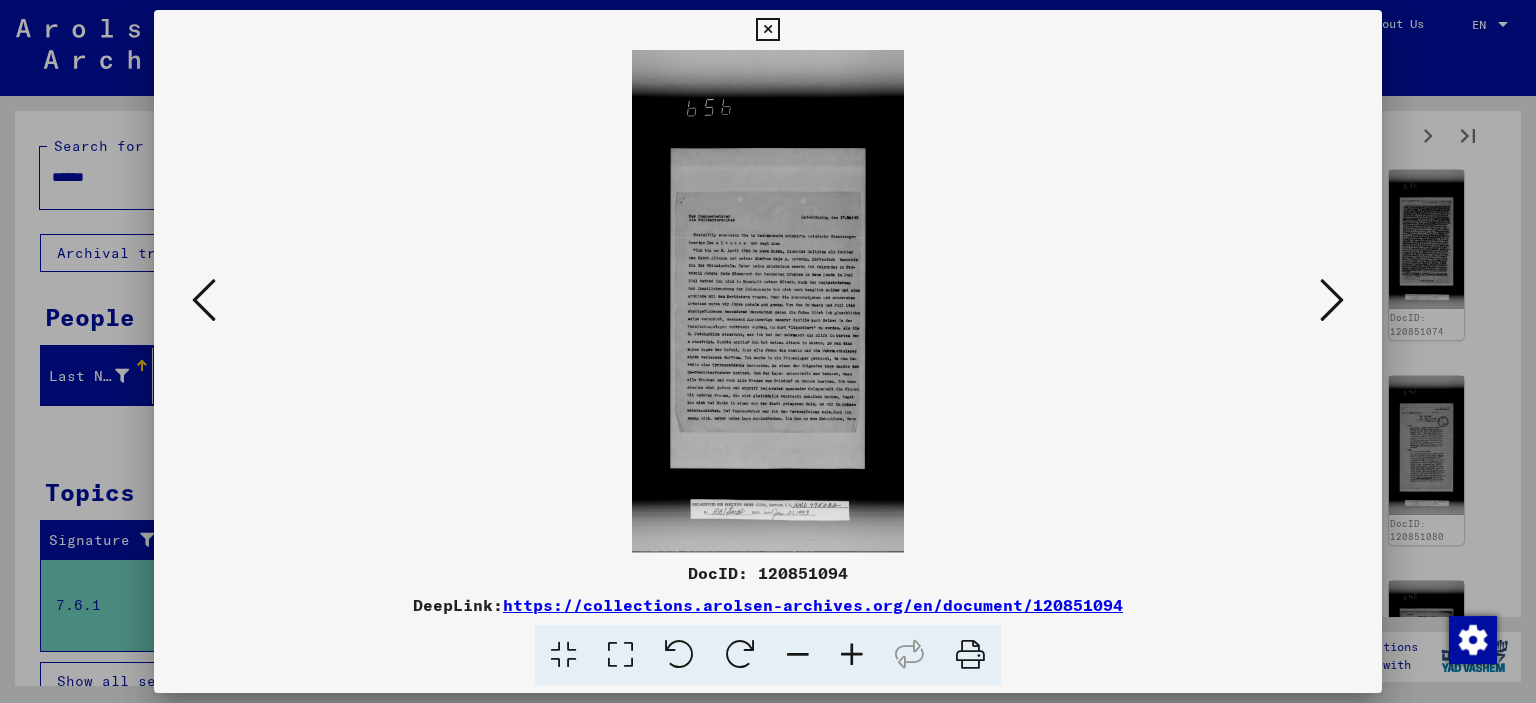 click at bounding box center [620, 655] 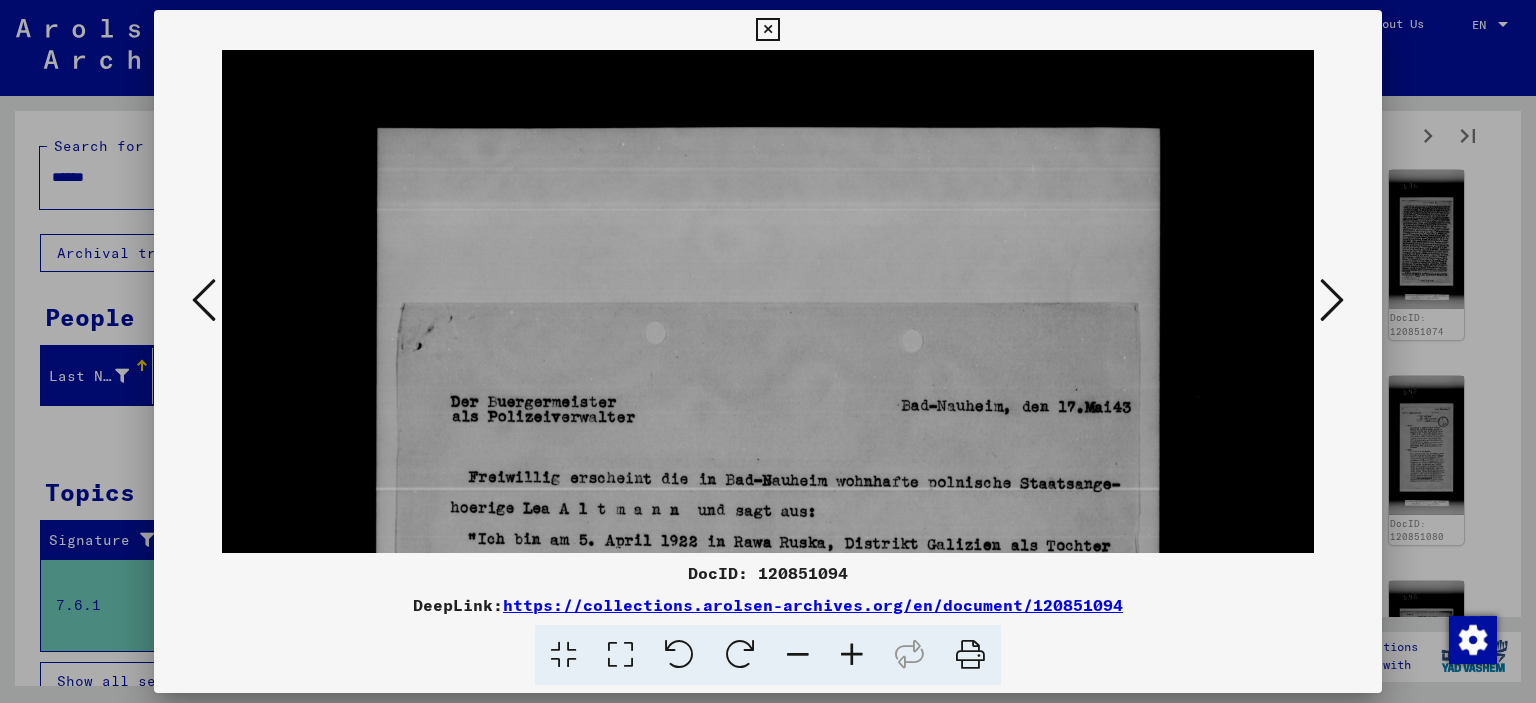drag, startPoint x: 719, startPoint y: 516, endPoint x: 871, endPoint y: 199, distance: 351.55795 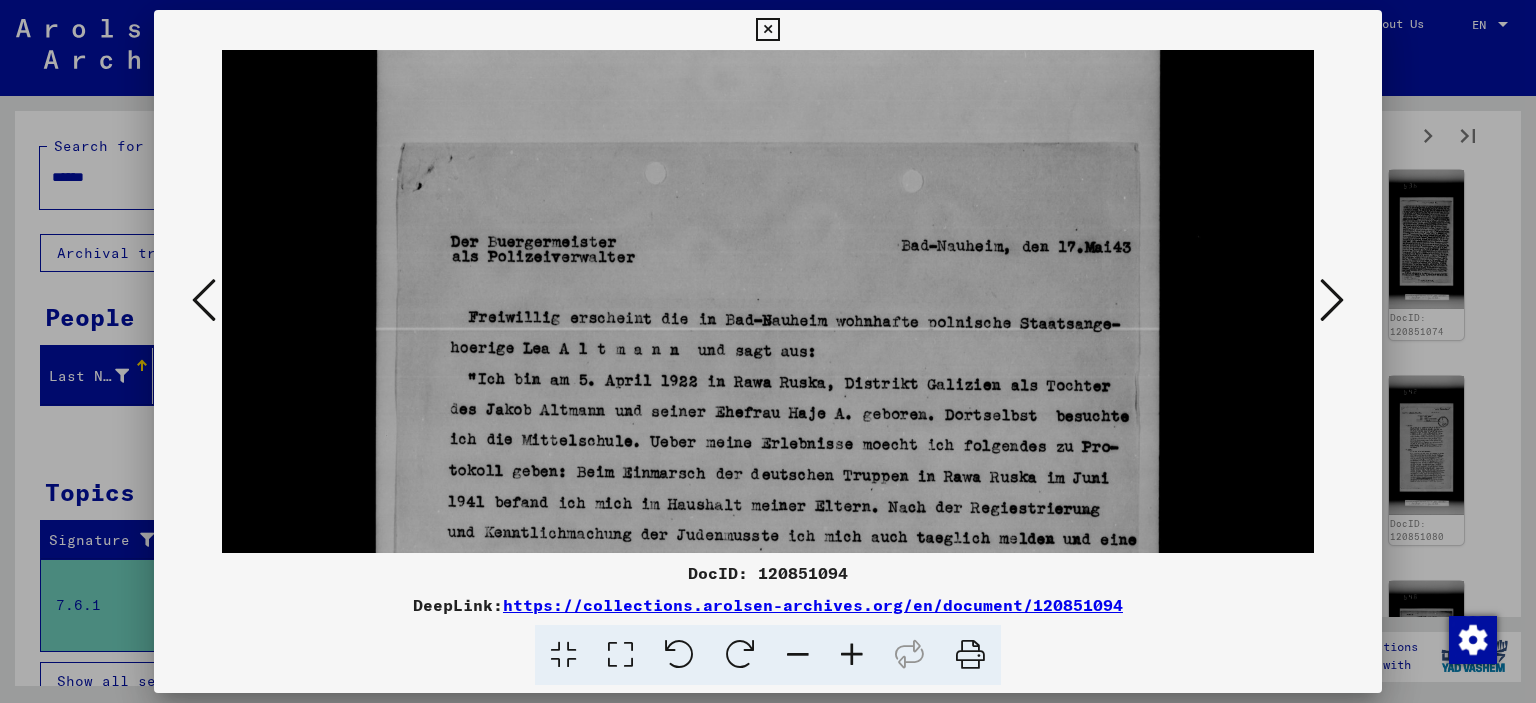 scroll, scrollTop: 516, scrollLeft: 0, axis: vertical 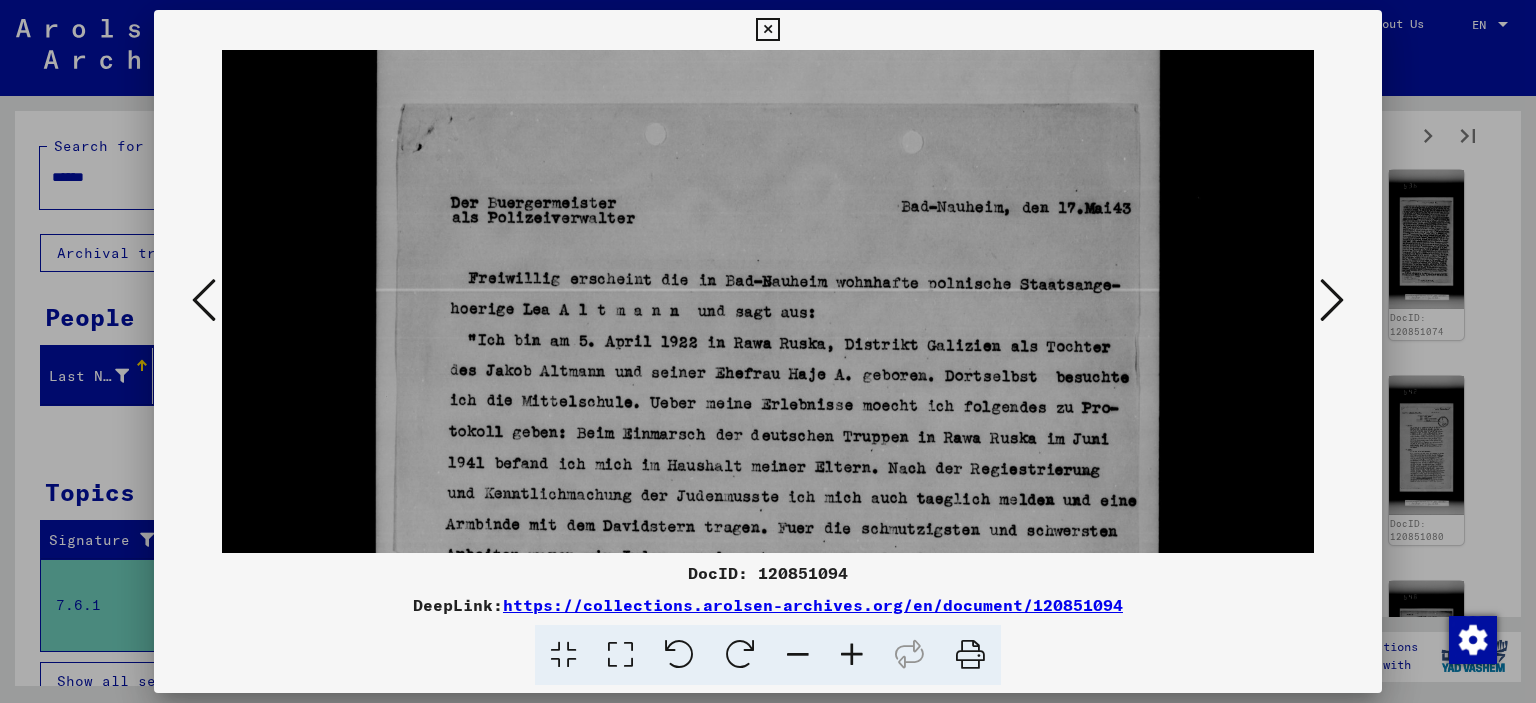 drag, startPoint x: 764, startPoint y: 387, endPoint x: 837, endPoint y: 188, distance: 211.96698 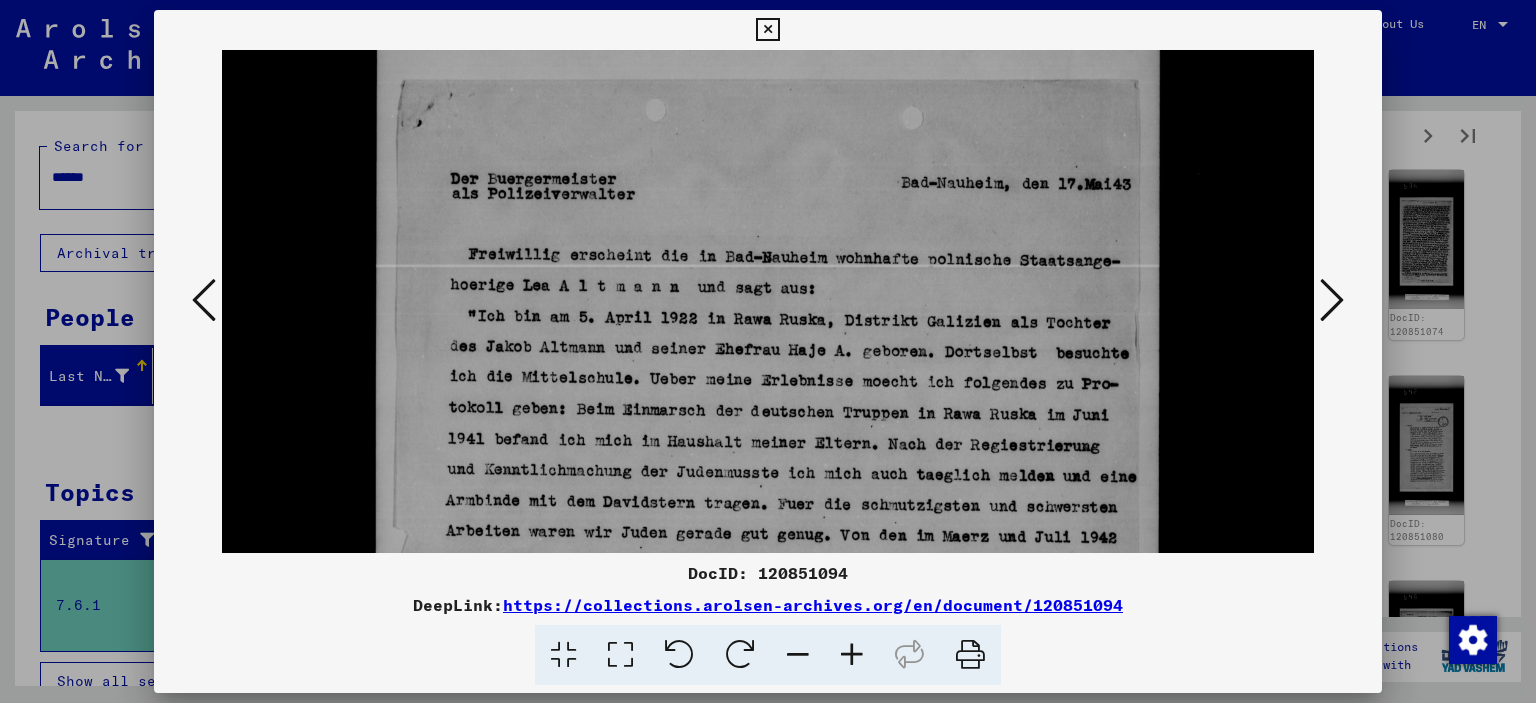 scroll, scrollTop: 540, scrollLeft: 0, axis: vertical 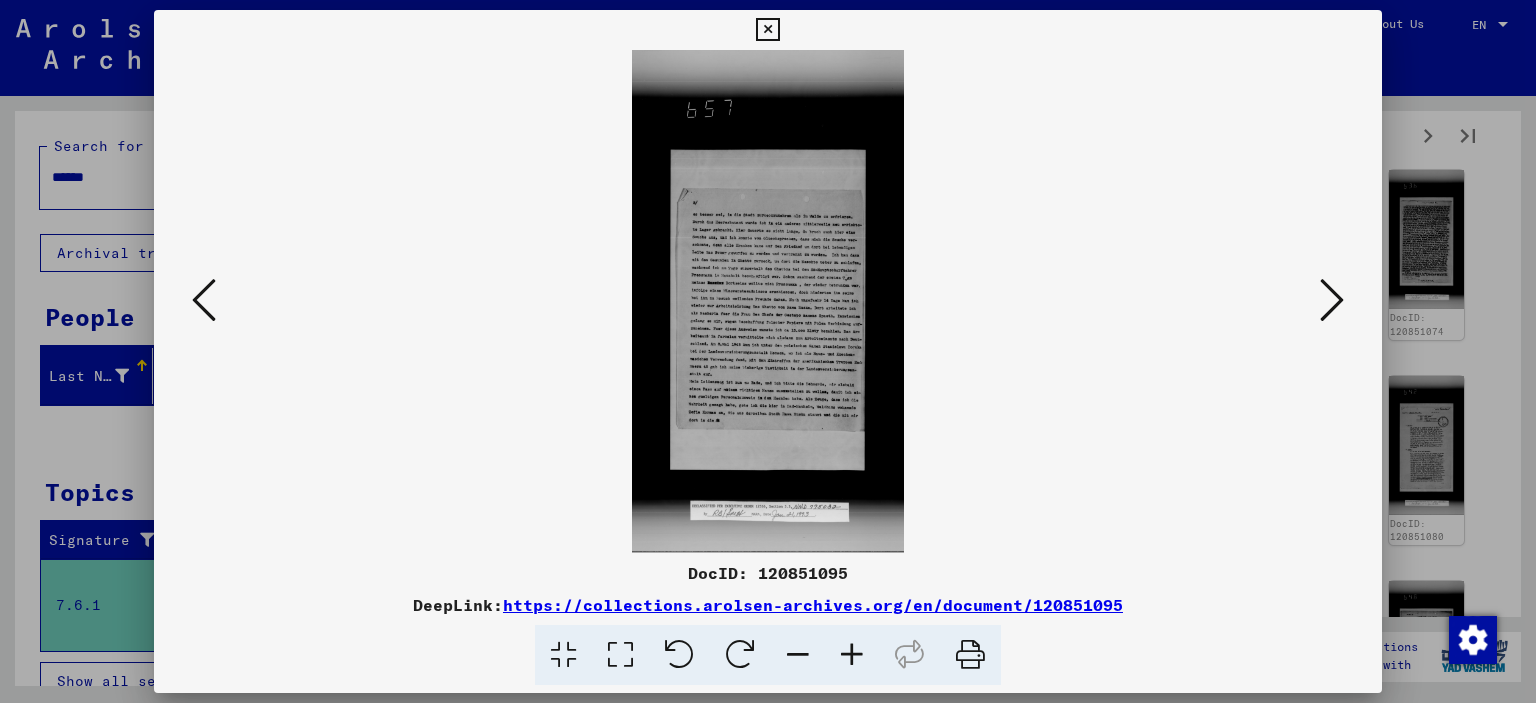 click at bounding box center [1332, 300] 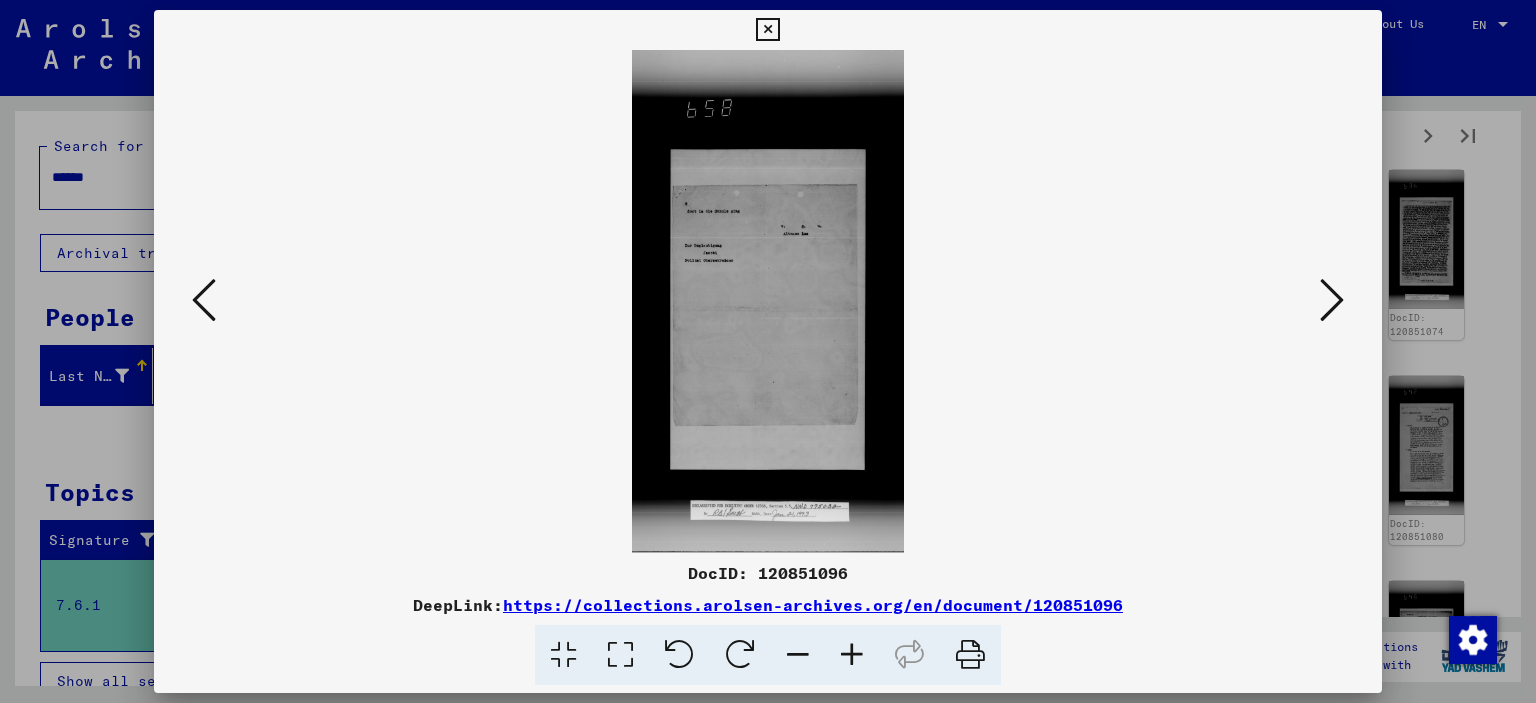 click at bounding box center (1332, 300) 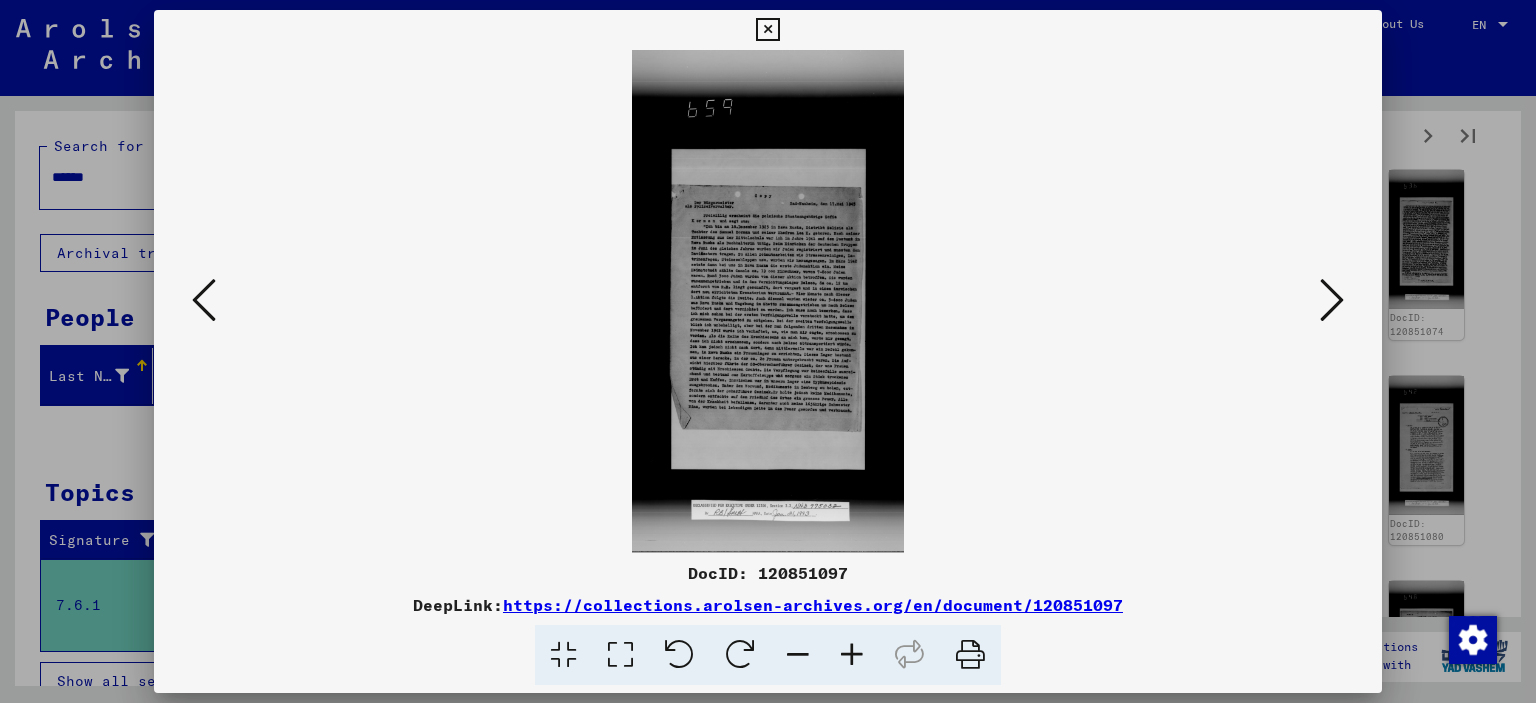 click at bounding box center (620, 655) 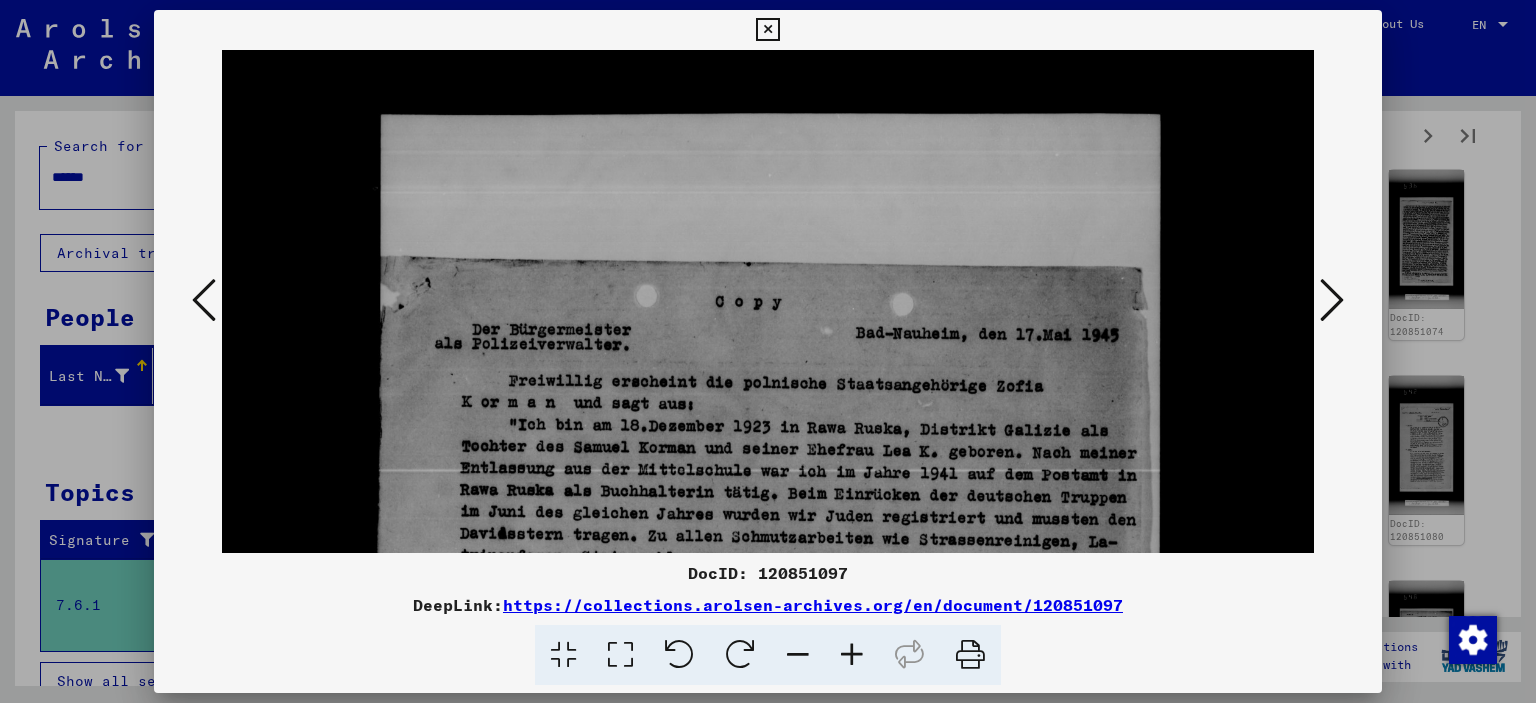 drag, startPoint x: 725, startPoint y: 521, endPoint x: 898, endPoint y: 192, distance: 371.71225 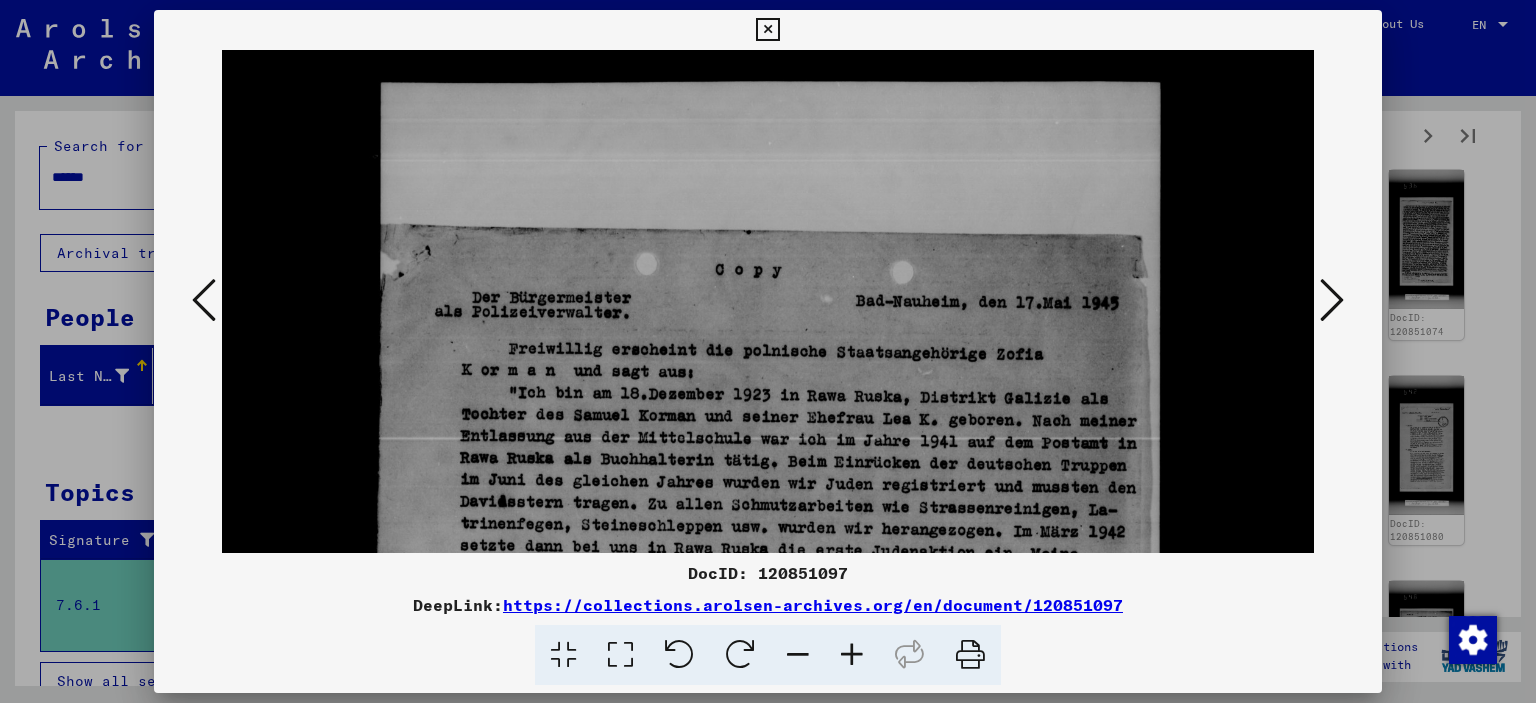 scroll, scrollTop: 385, scrollLeft: 0, axis: vertical 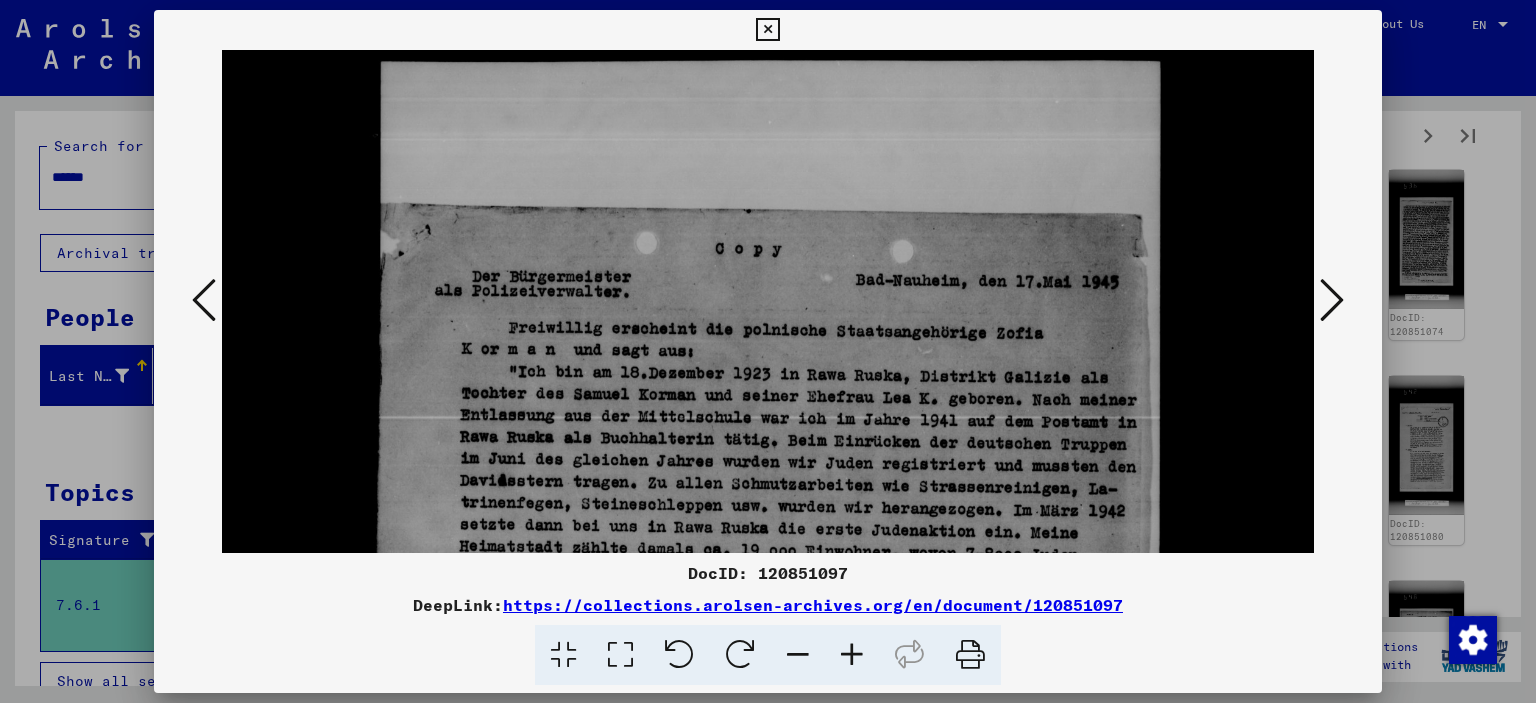 drag, startPoint x: 804, startPoint y: 399, endPoint x: 831, endPoint y: 350, distance: 55.946404 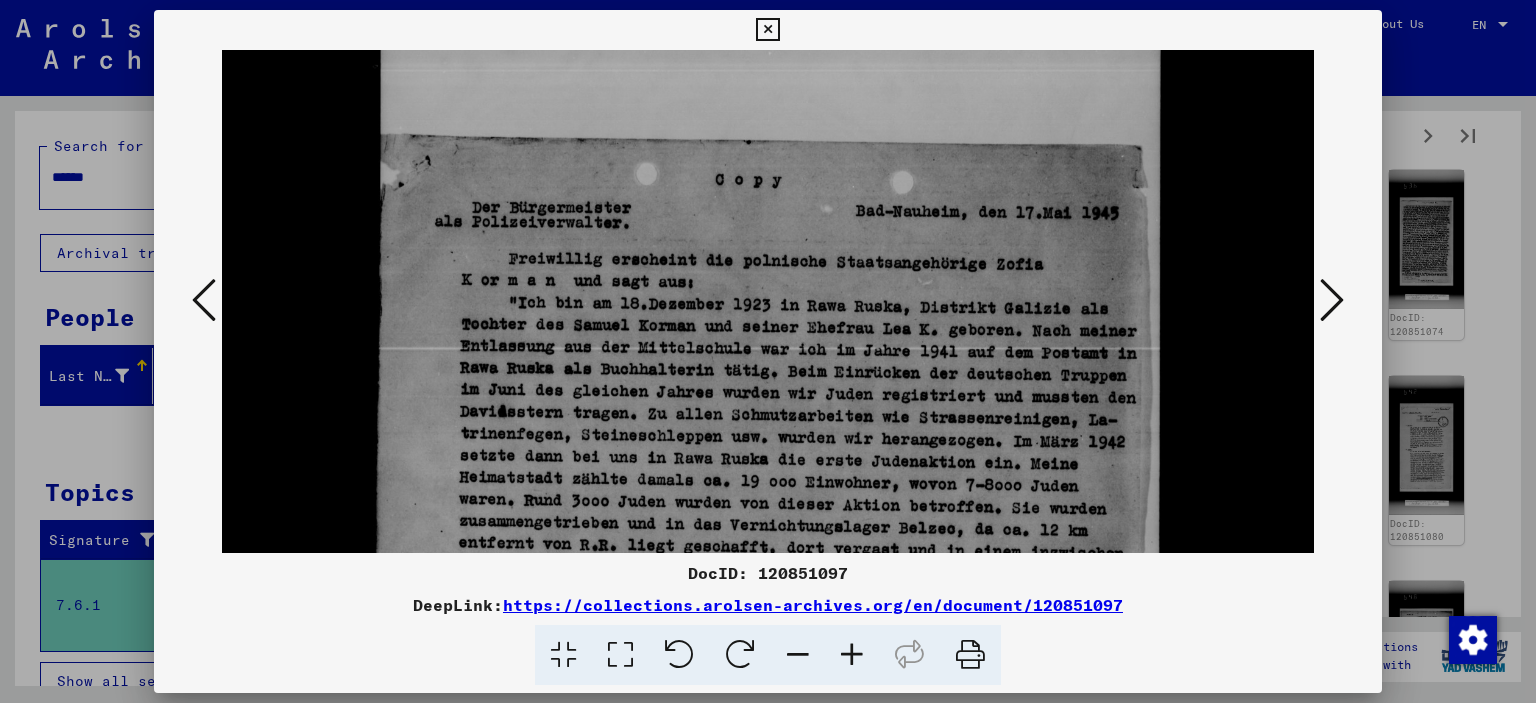 drag, startPoint x: 821, startPoint y: 415, endPoint x: 838, endPoint y: 347, distance: 70.0928 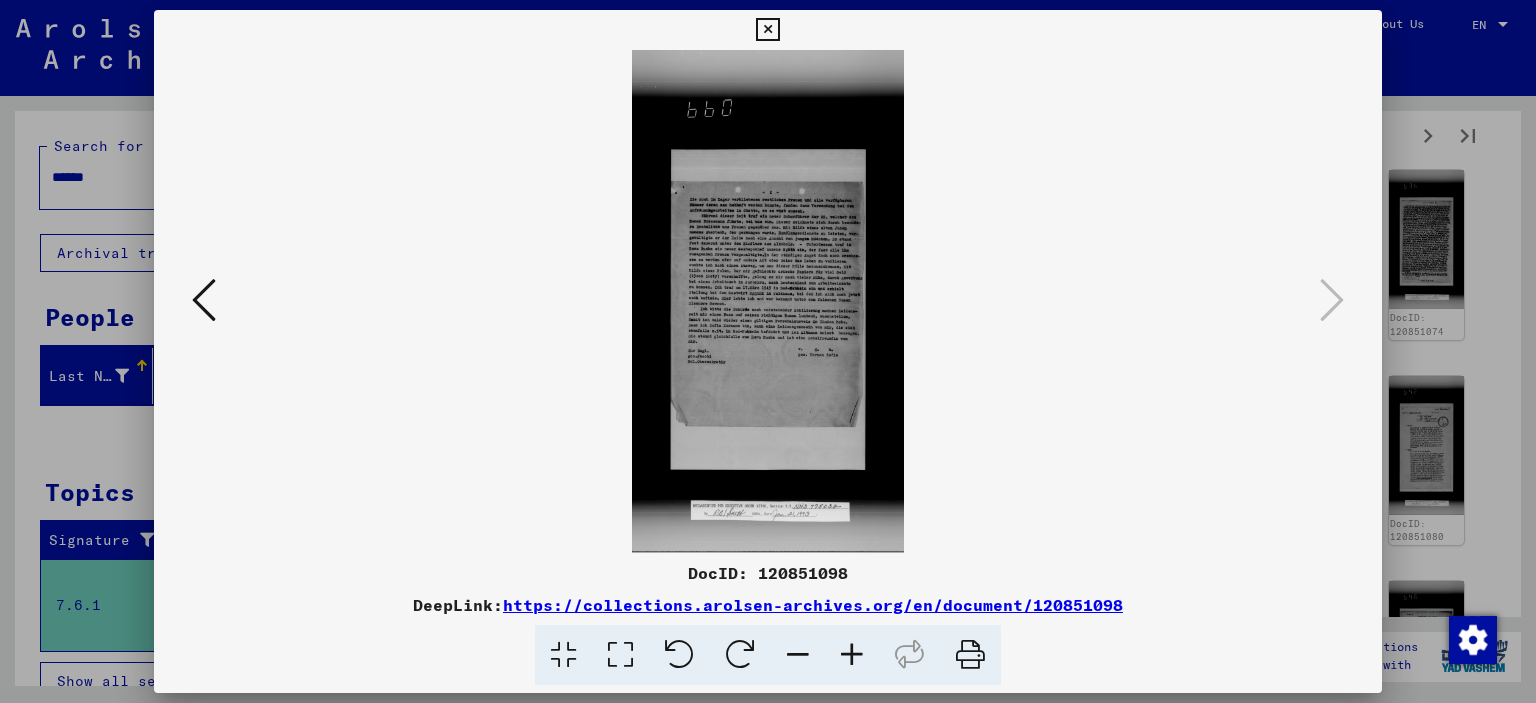 click at bounding box center (768, 351) 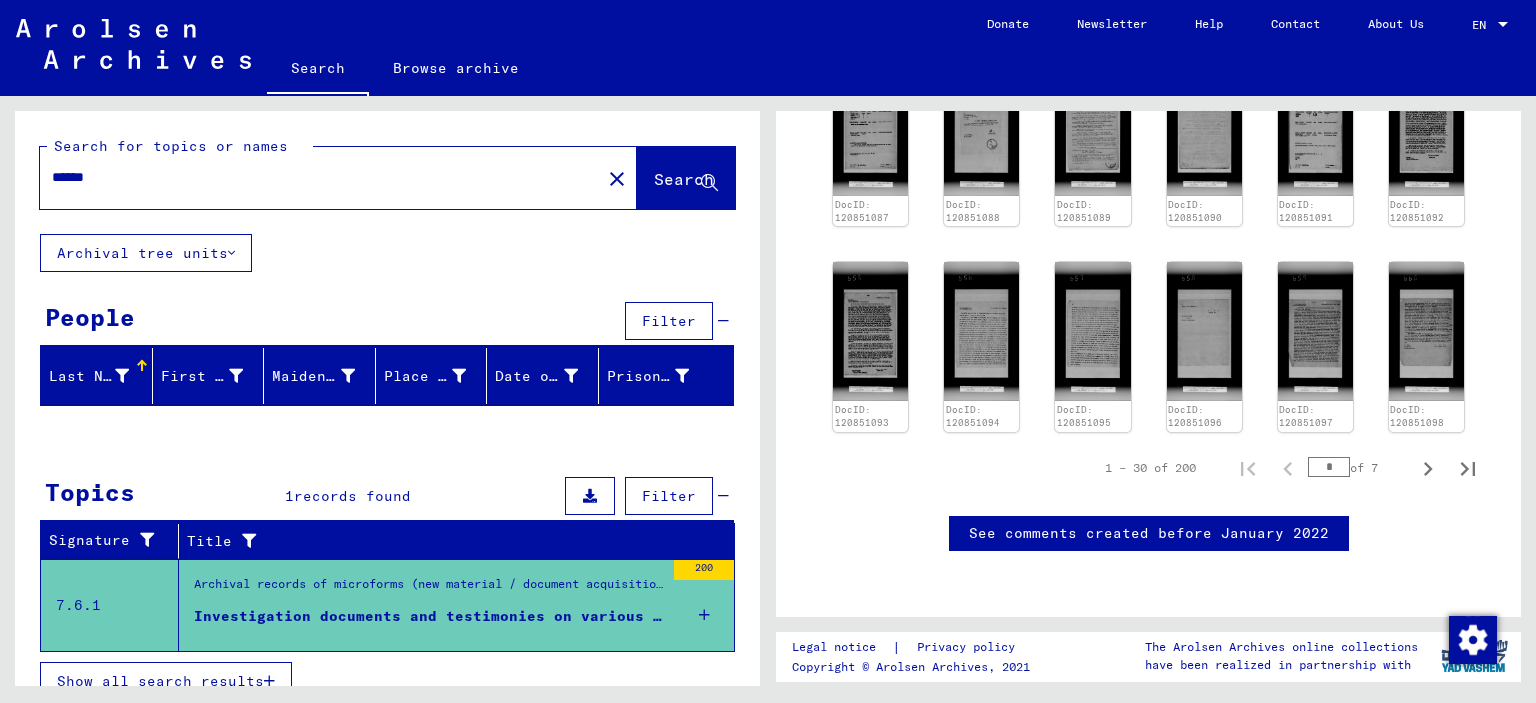 scroll, scrollTop: 1624, scrollLeft: 0, axis: vertical 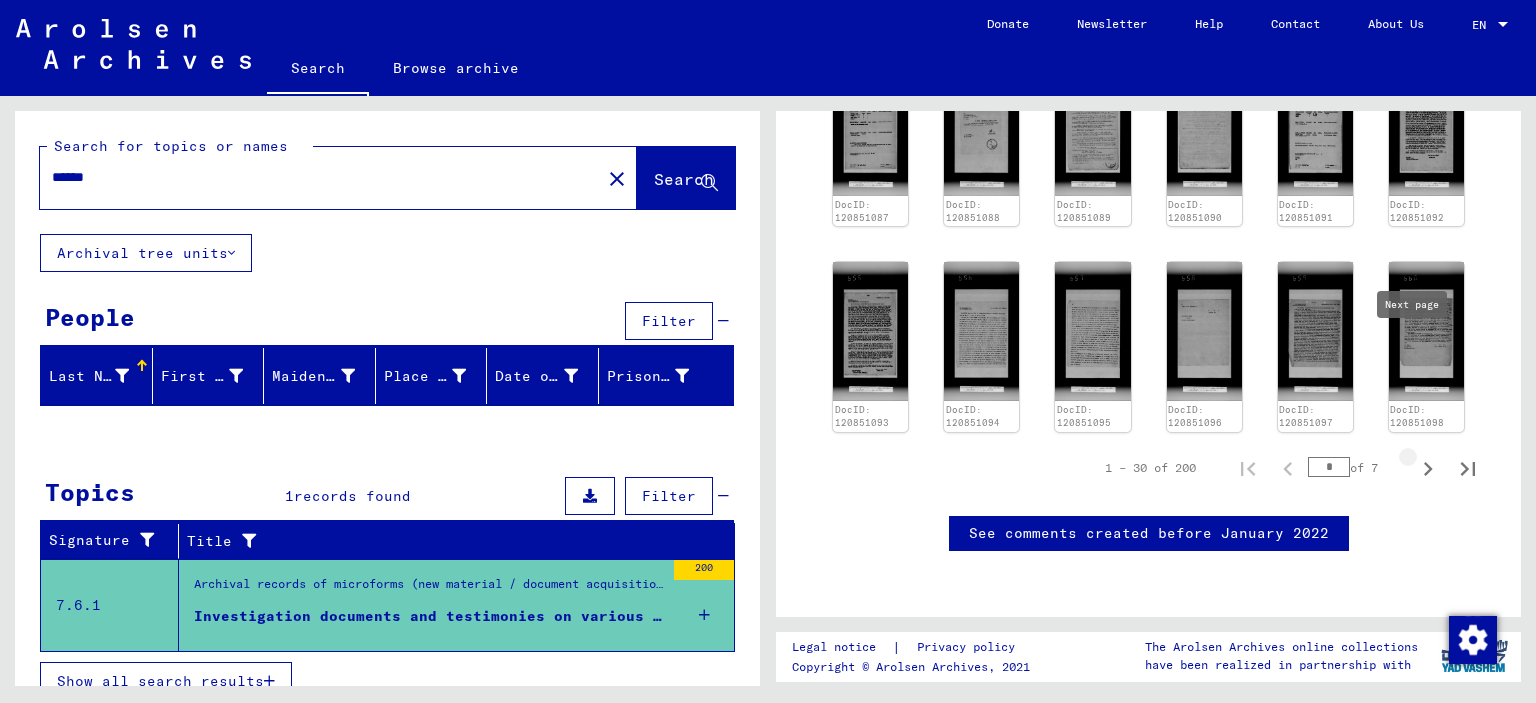 click at bounding box center (1428, 468) 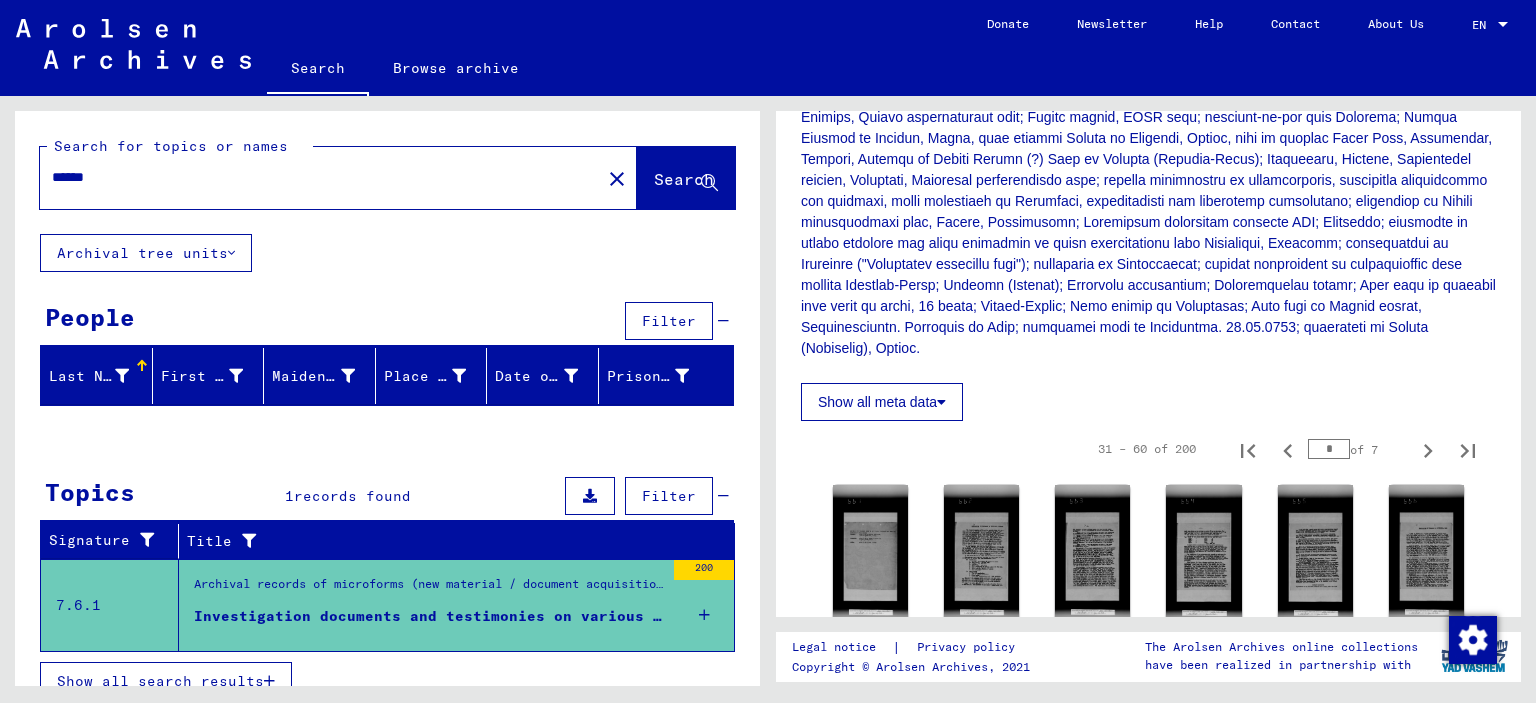 scroll, scrollTop: 488, scrollLeft: 0, axis: vertical 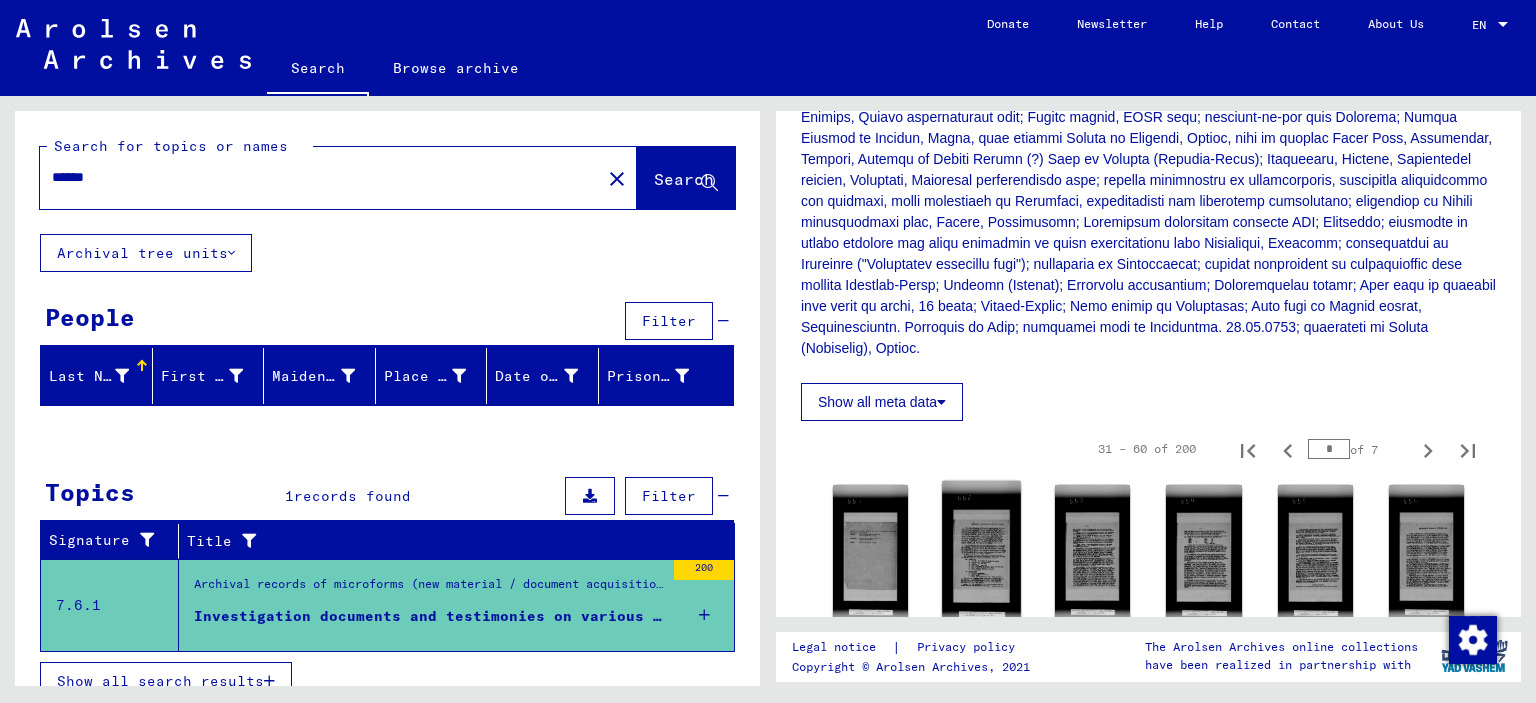 click 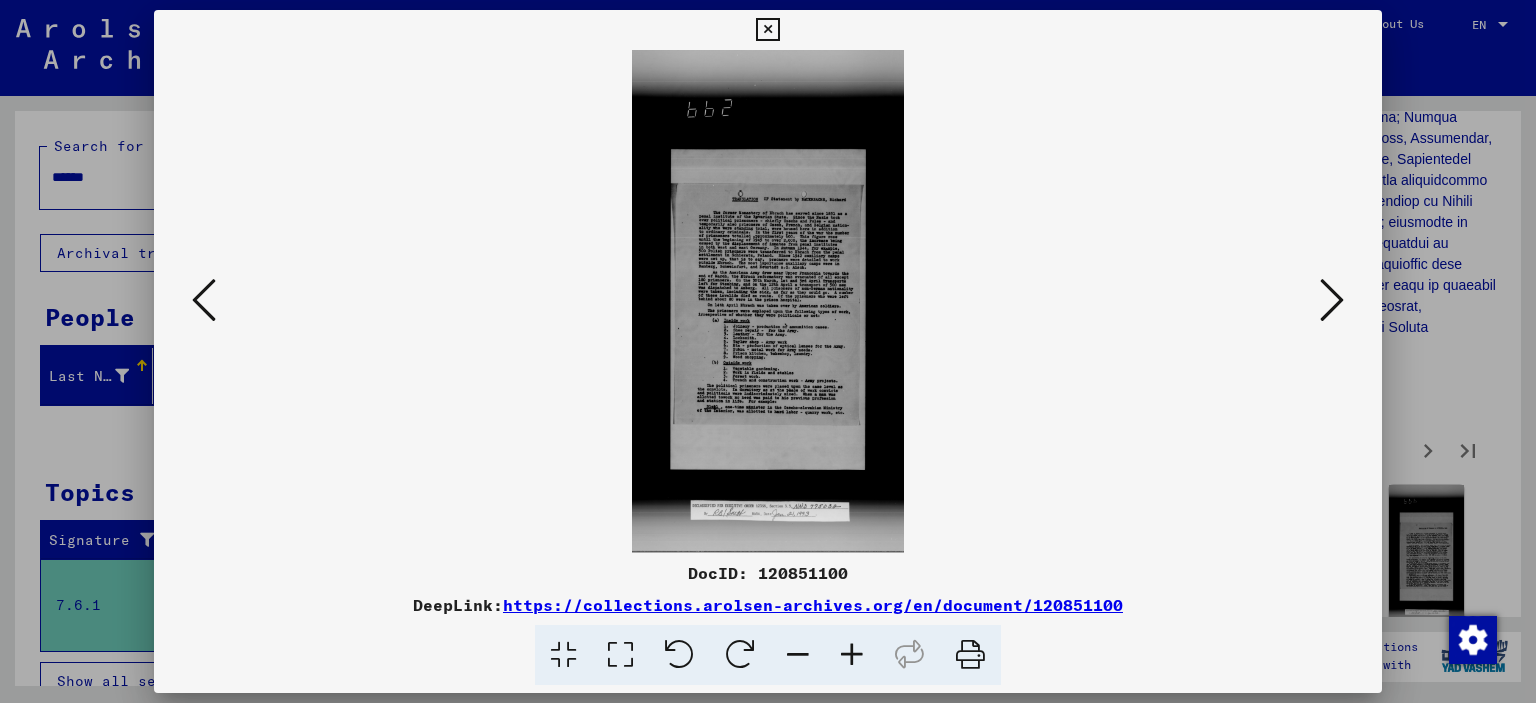click at bounding box center [620, 655] 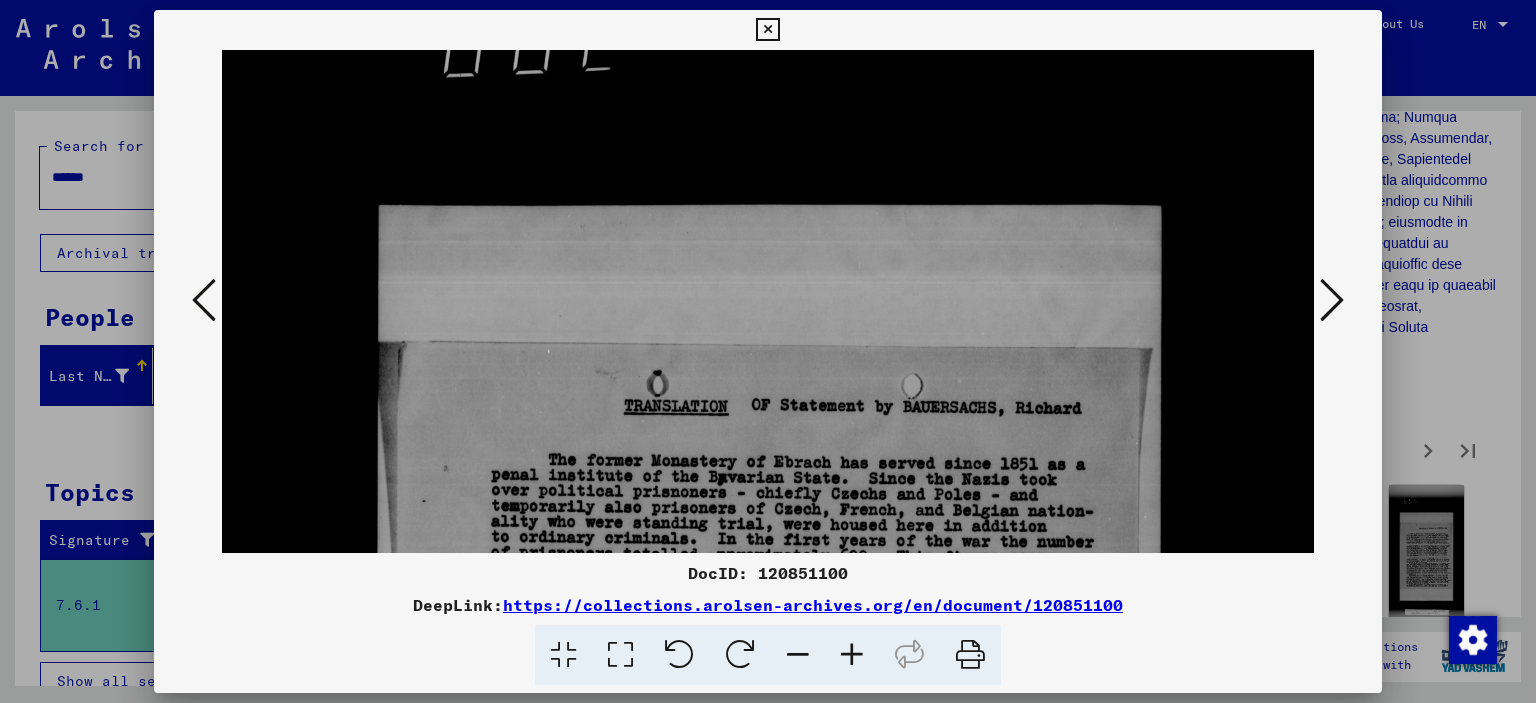 drag, startPoint x: 743, startPoint y: 475, endPoint x: 880, endPoint y: 232, distance: 278.95877 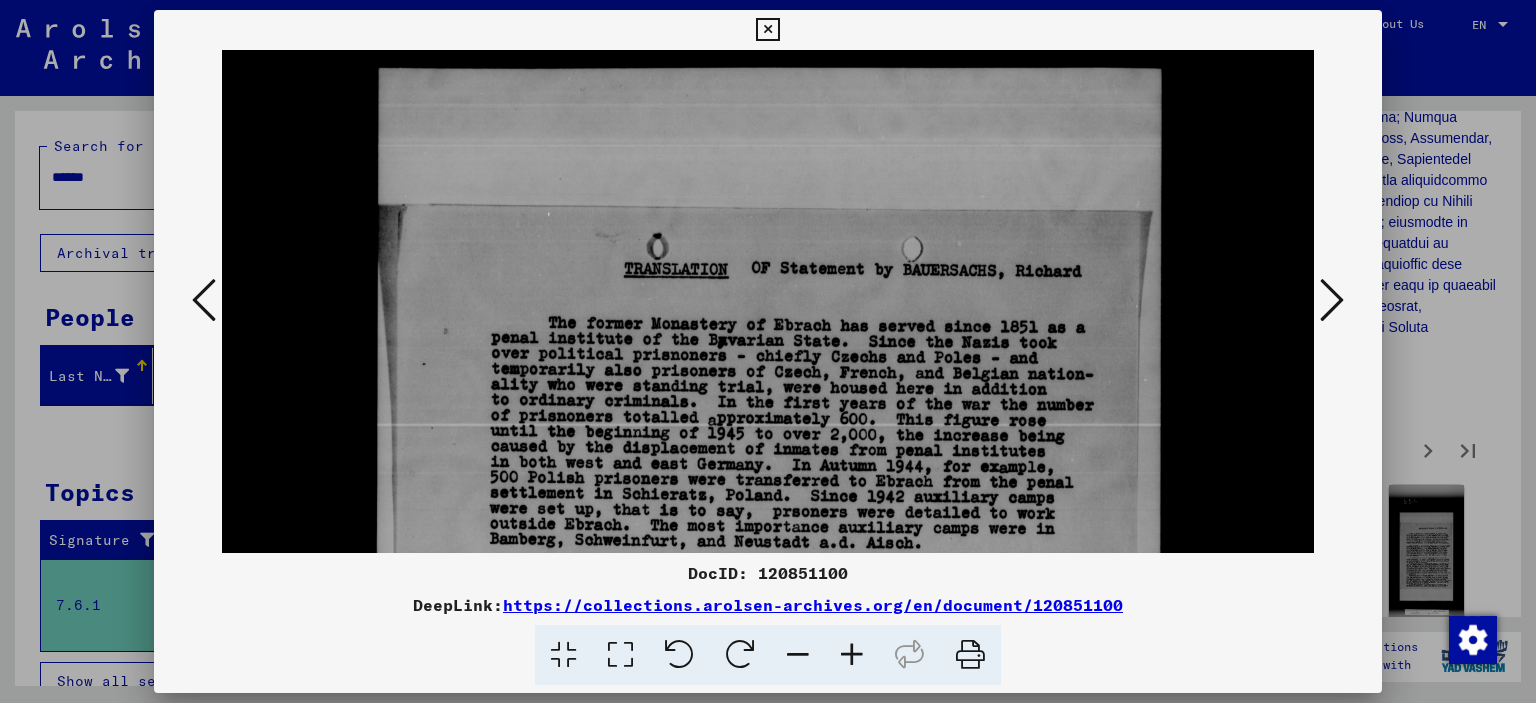 drag, startPoint x: 816, startPoint y: 383, endPoint x: 877, endPoint y: 250, distance: 146.32156 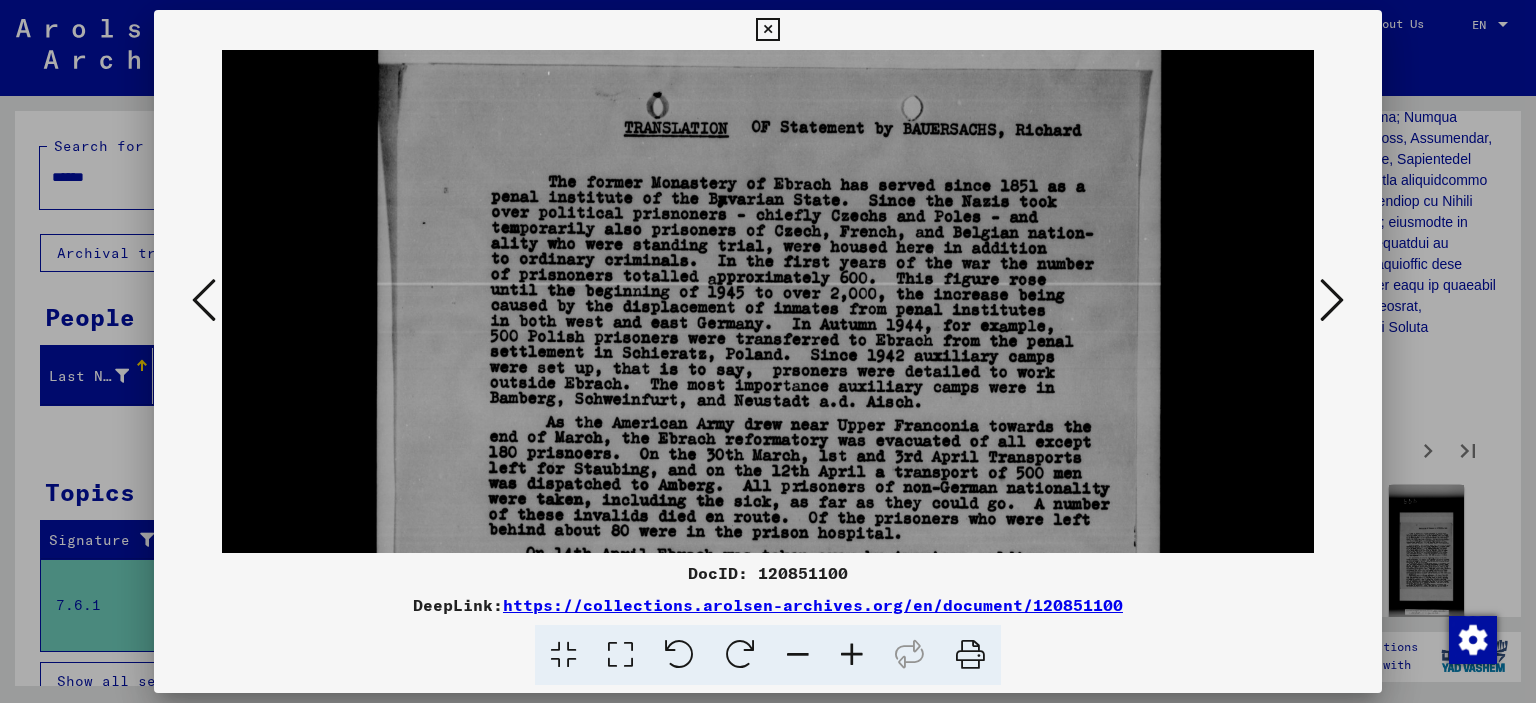drag, startPoint x: 759, startPoint y: 507, endPoint x: 824, endPoint y: 367, distance: 154.35349 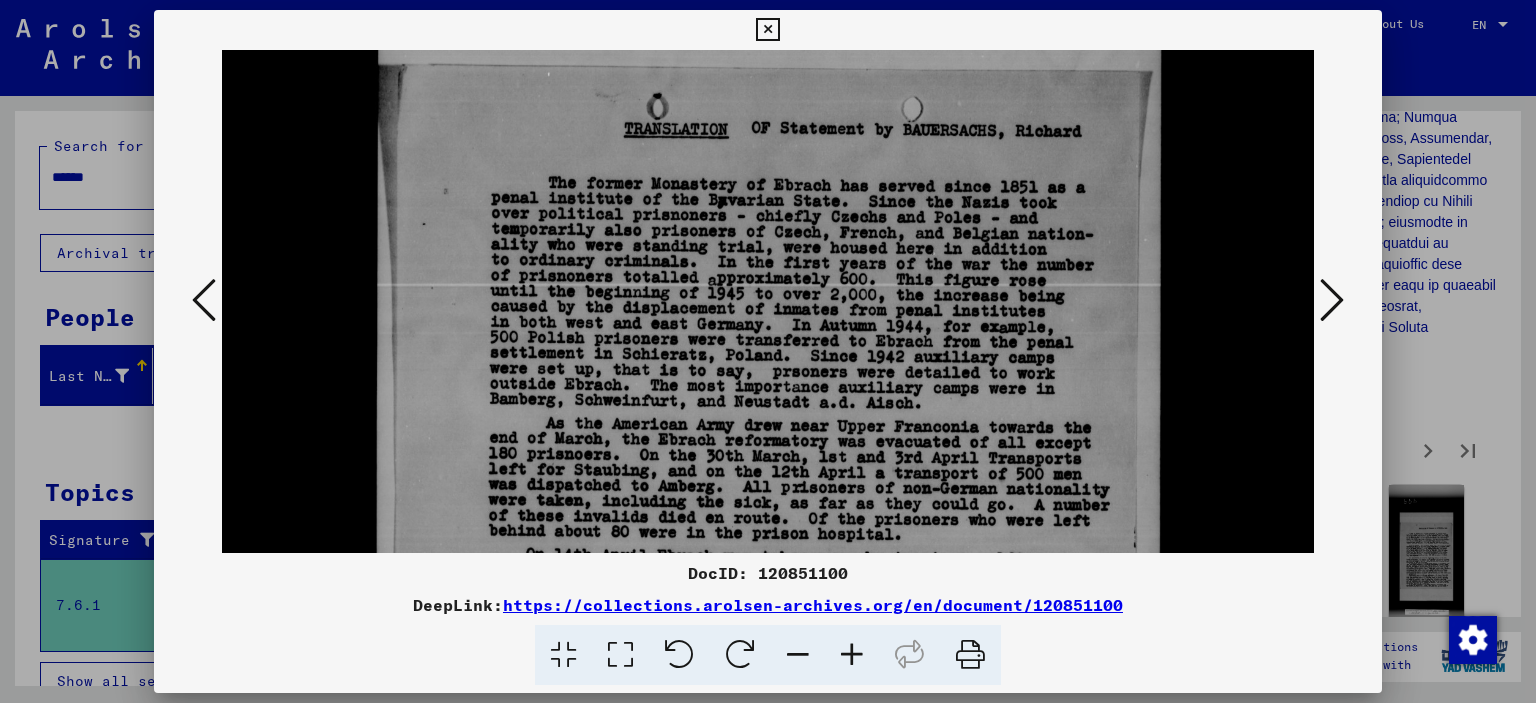 scroll, scrollTop: 525, scrollLeft: 0, axis: vertical 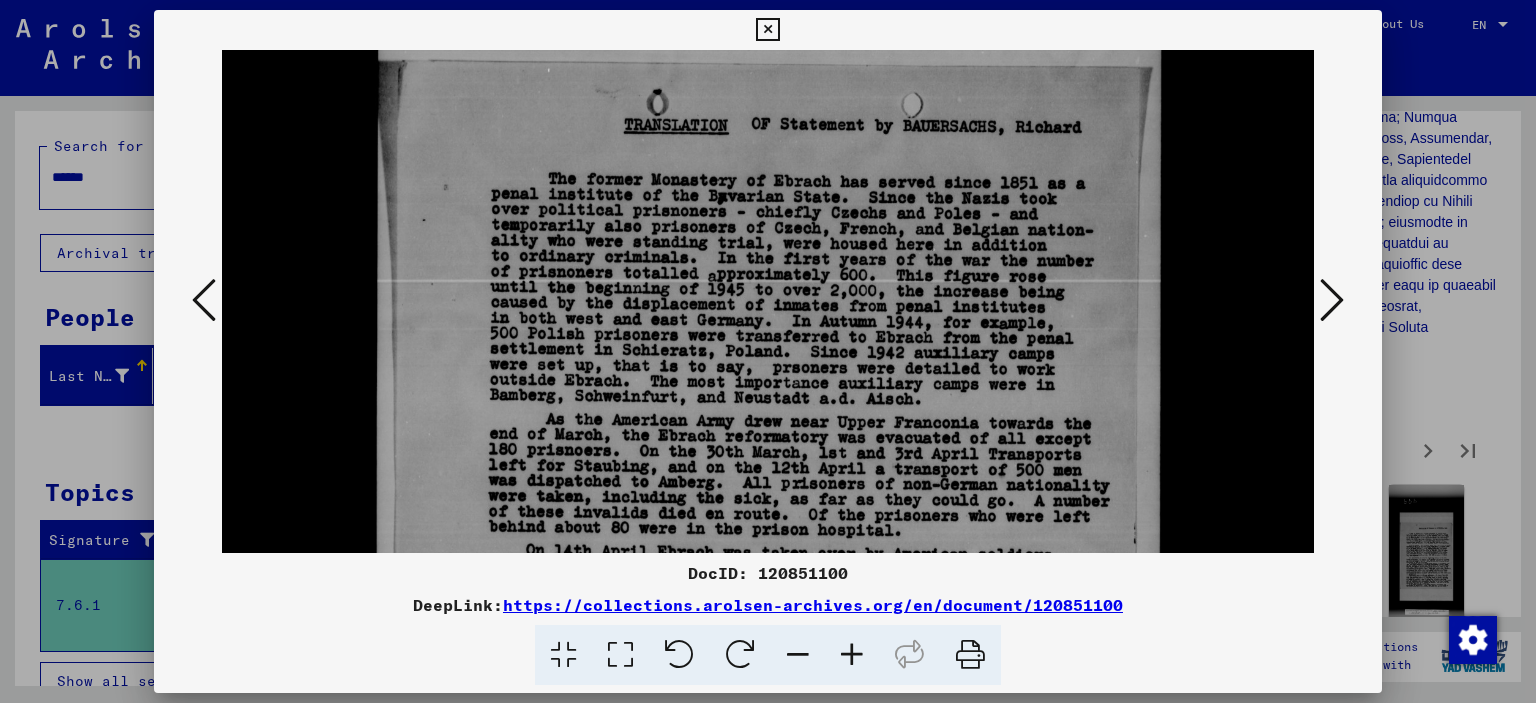 click at bounding box center (768, 537) 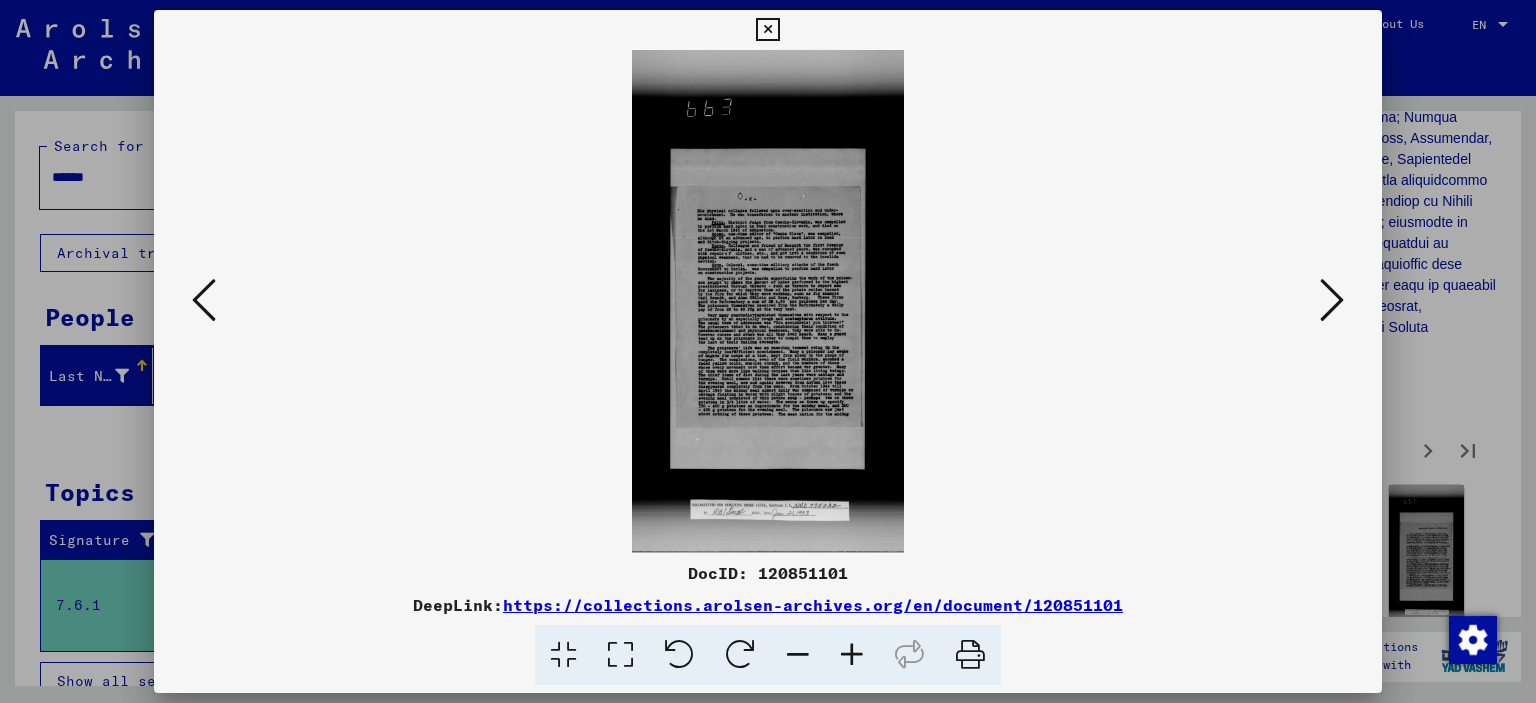 scroll, scrollTop: 0, scrollLeft: 0, axis: both 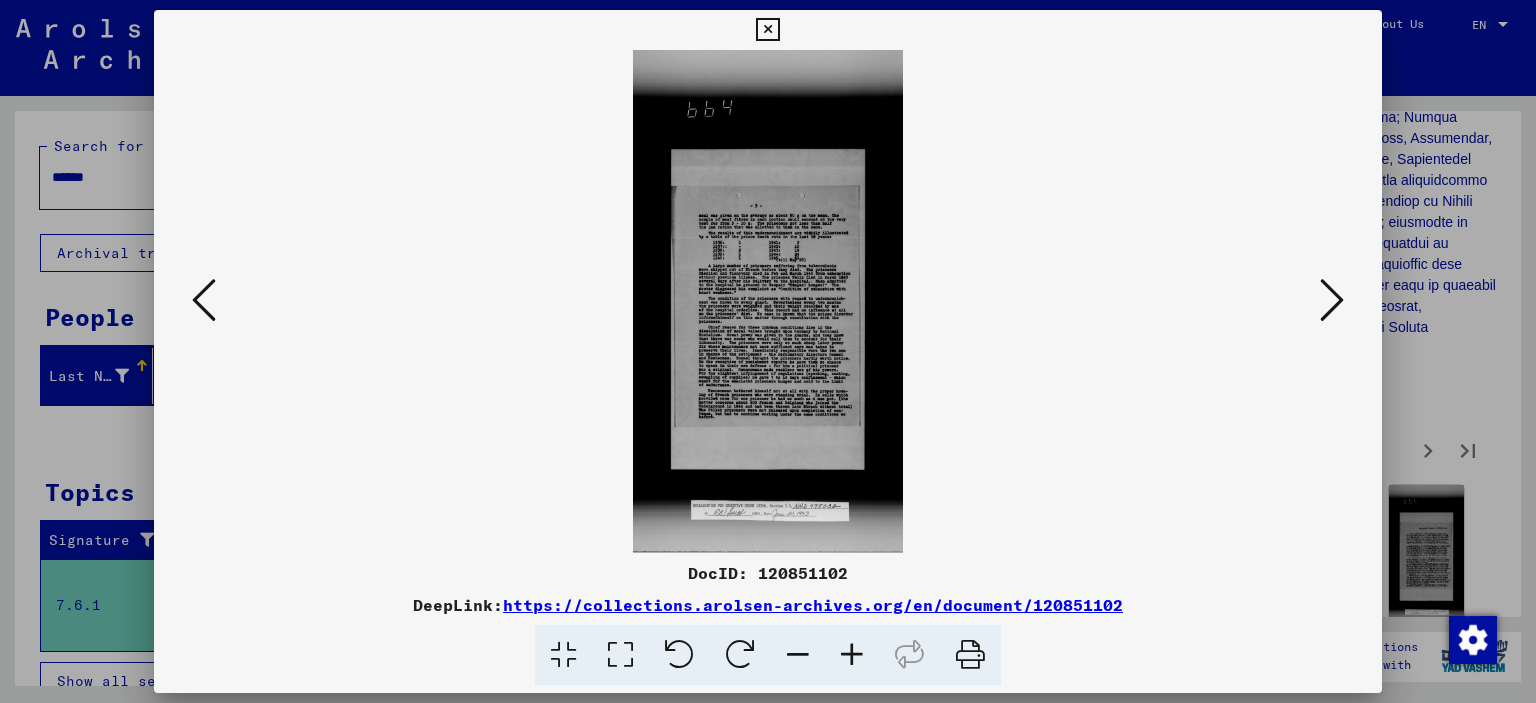 click at bounding box center (1332, 301) 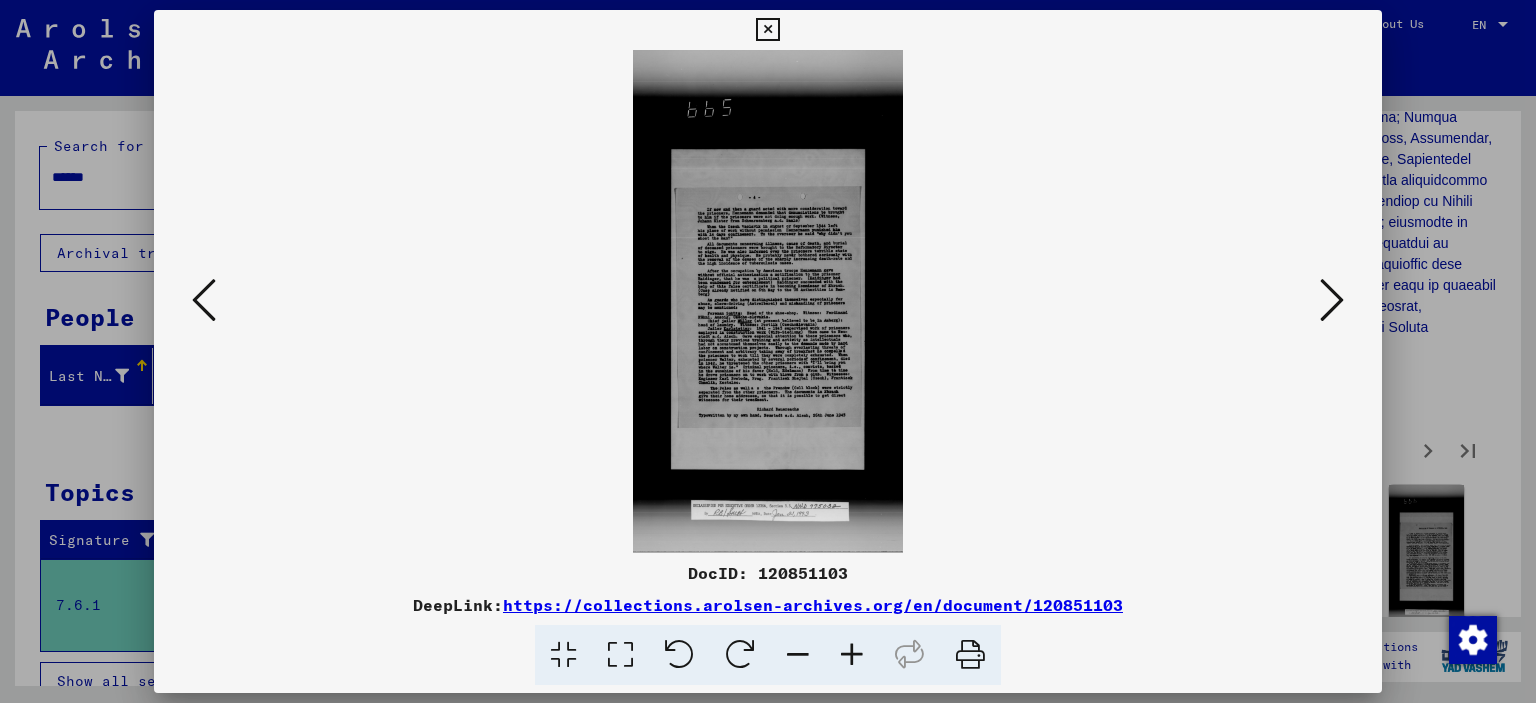 click at bounding box center [1332, 301] 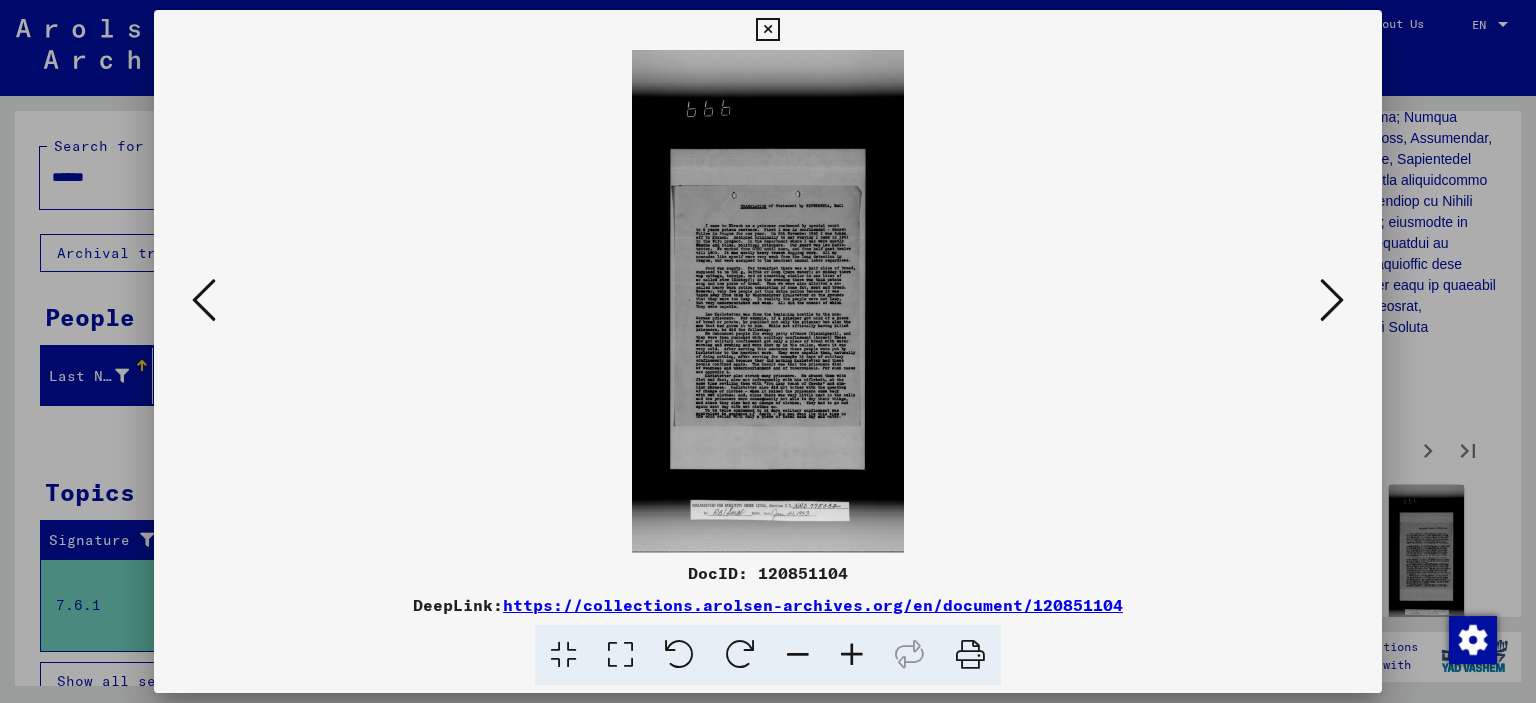 click at bounding box center (620, 655) 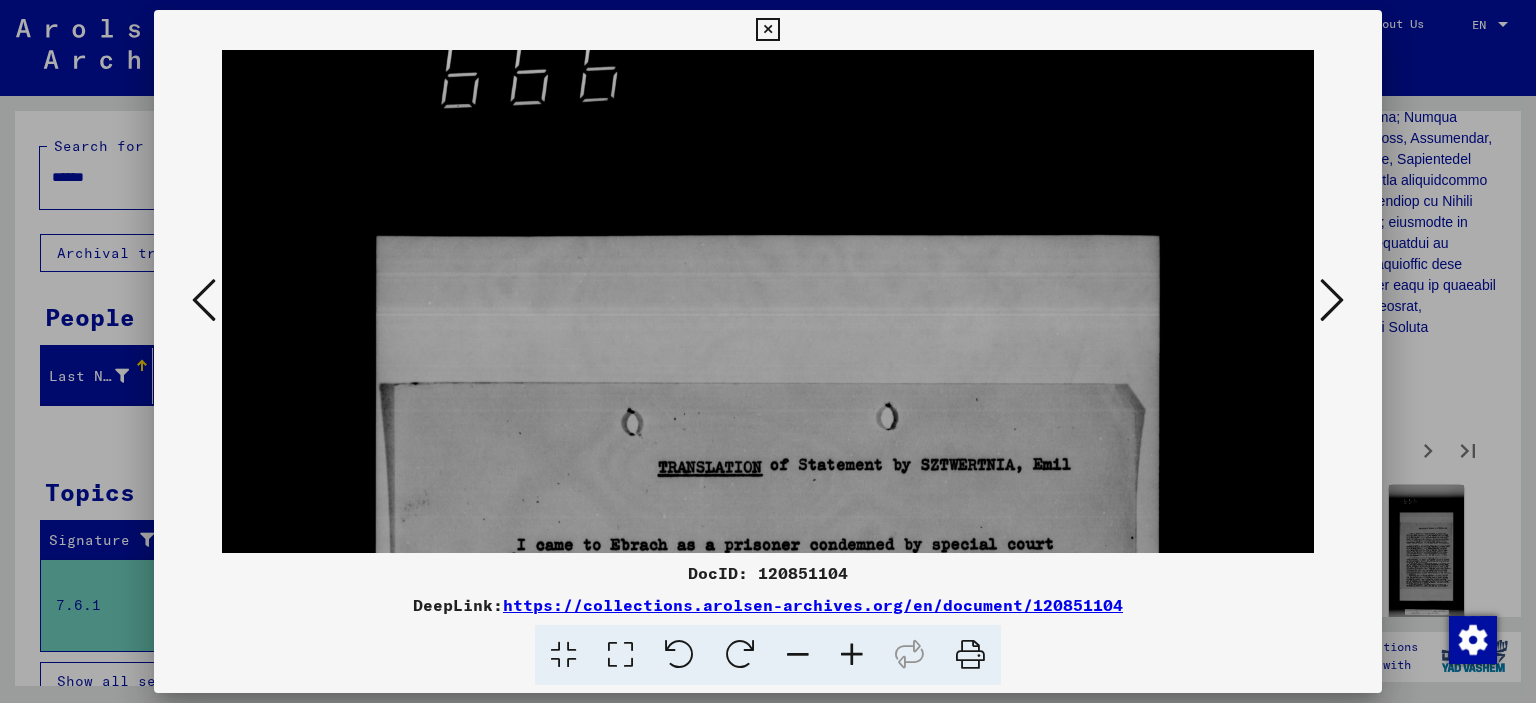 drag, startPoint x: 760, startPoint y: 486, endPoint x: 925, endPoint y: 275, distance: 267.85443 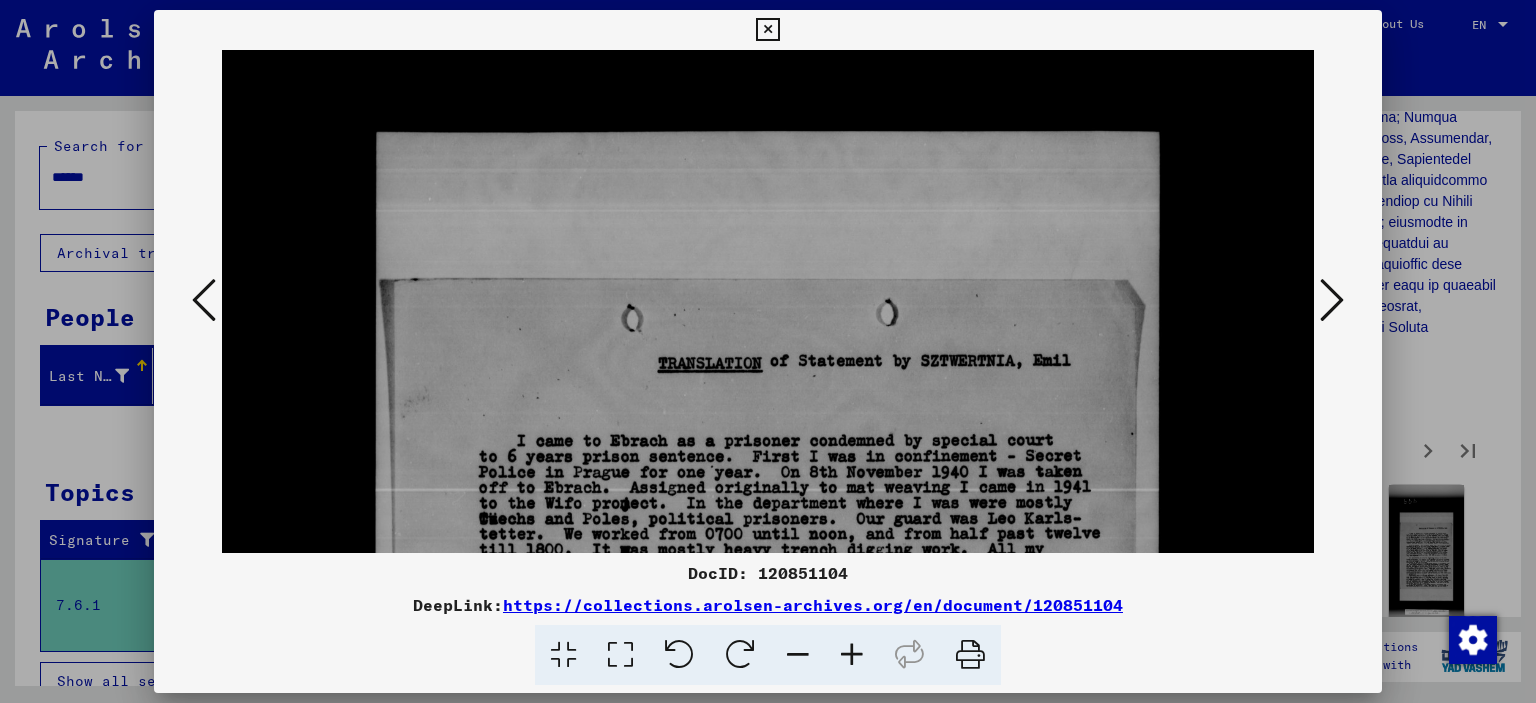 scroll, scrollTop: 322, scrollLeft: 0, axis: vertical 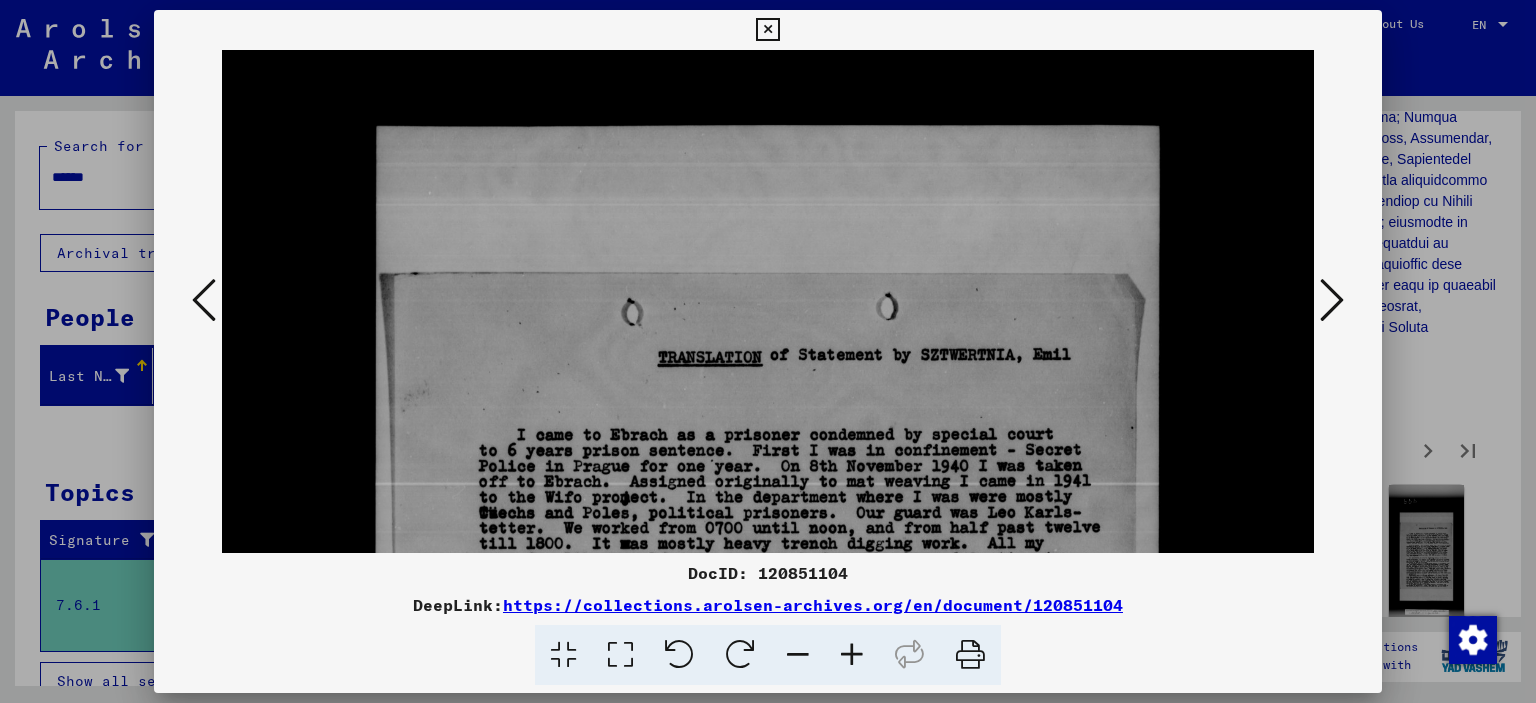 drag, startPoint x: 903, startPoint y: 311, endPoint x: 964, endPoint y: 200, distance: 126.65702 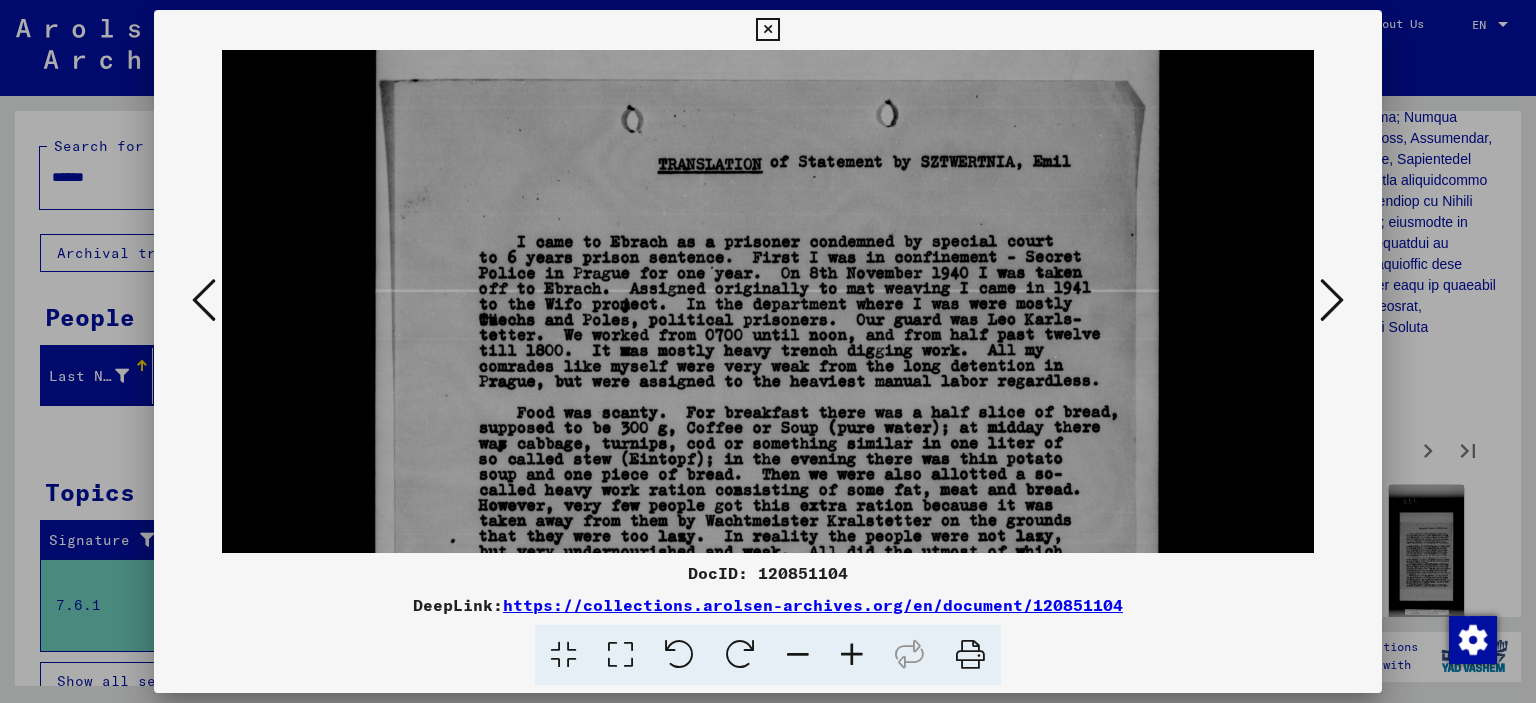 scroll, scrollTop: 529, scrollLeft: 0, axis: vertical 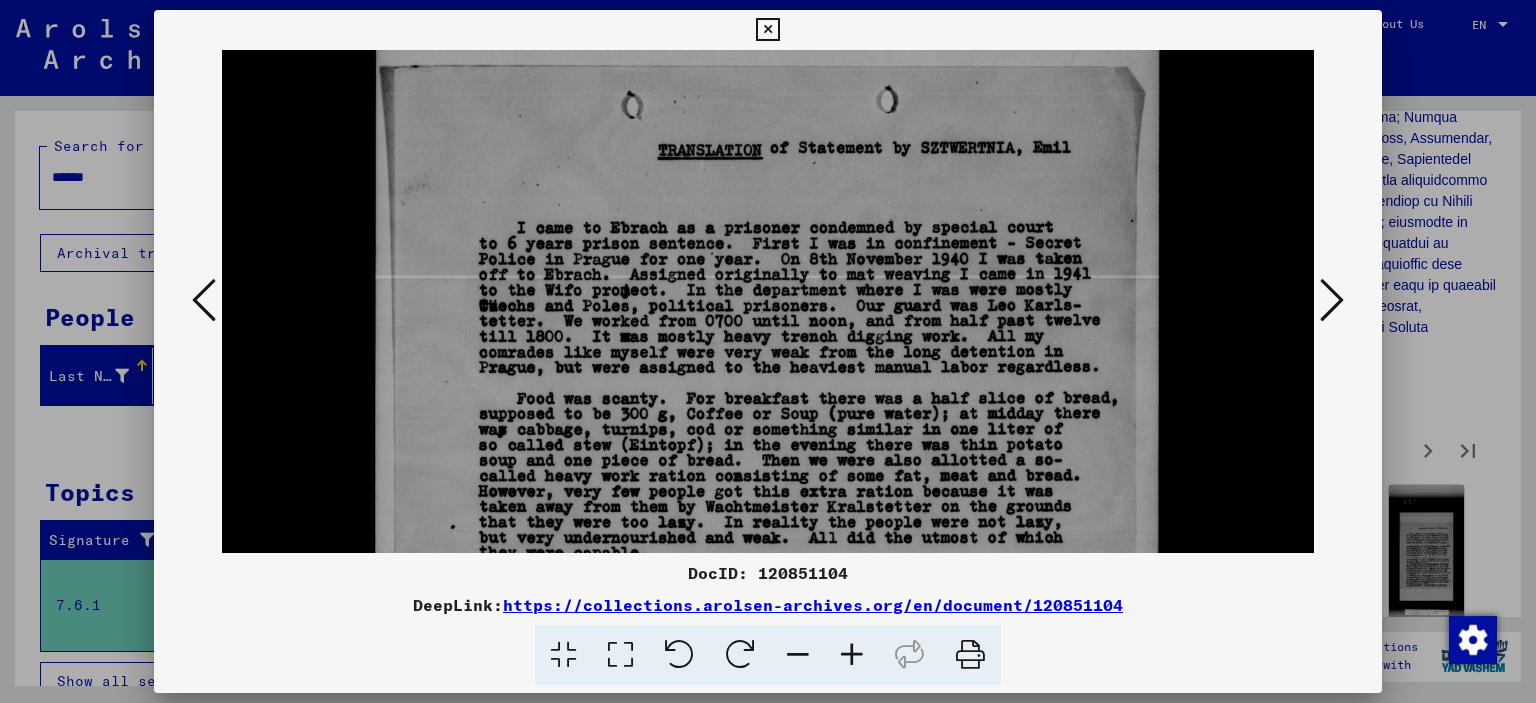 drag, startPoint x: 961, startPoint y: 336, endPoint x: 1063, endPoint y: 131, distance: 228.9738 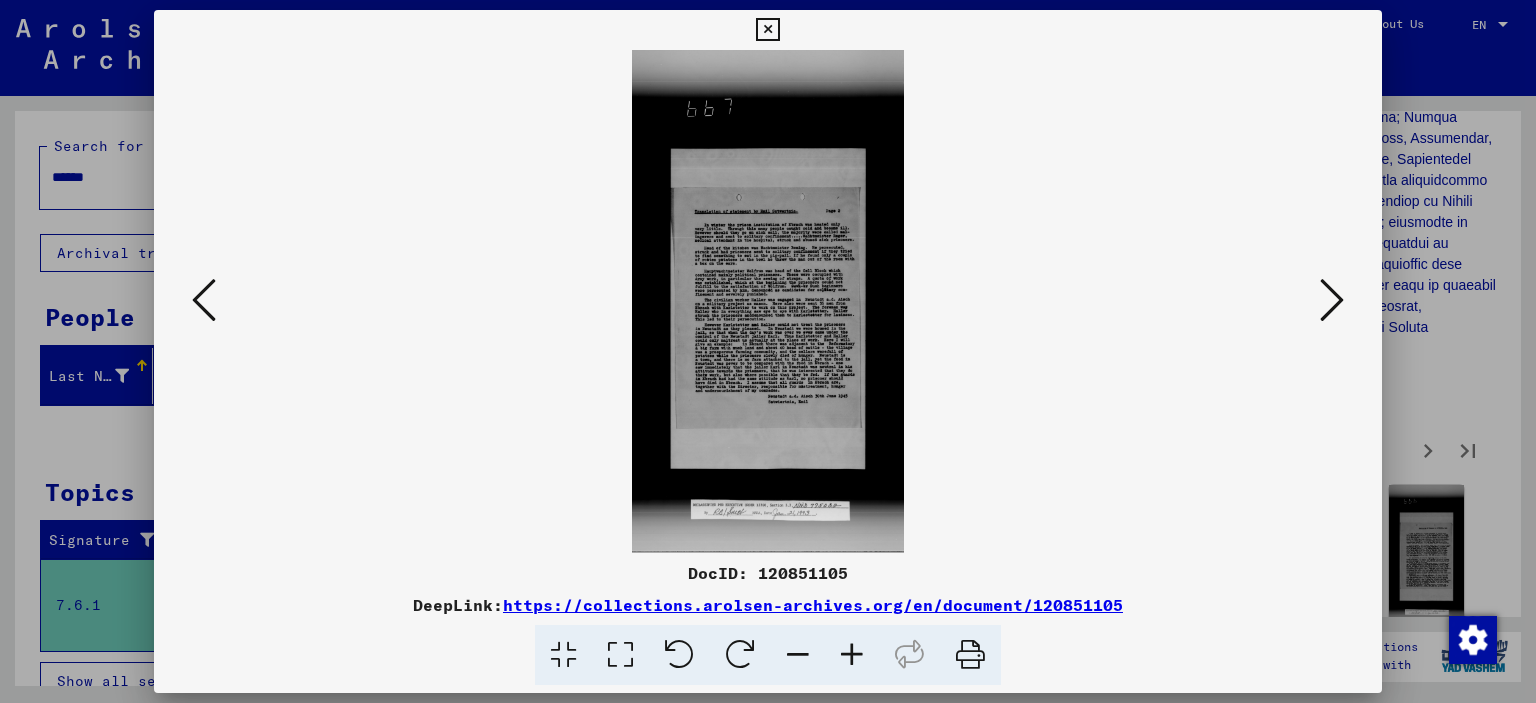 click at bounding box center [1332, 300] 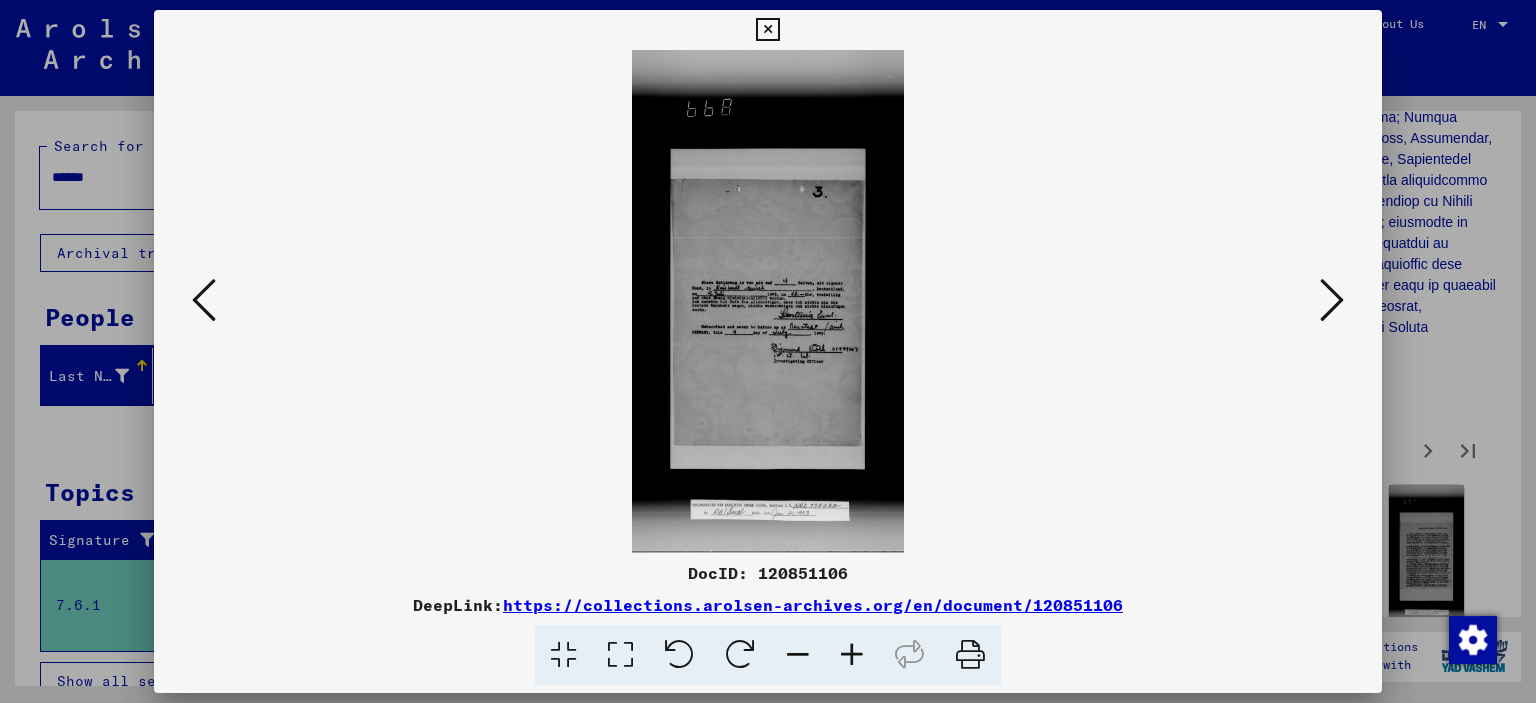 click at bounding box center (768, 301) 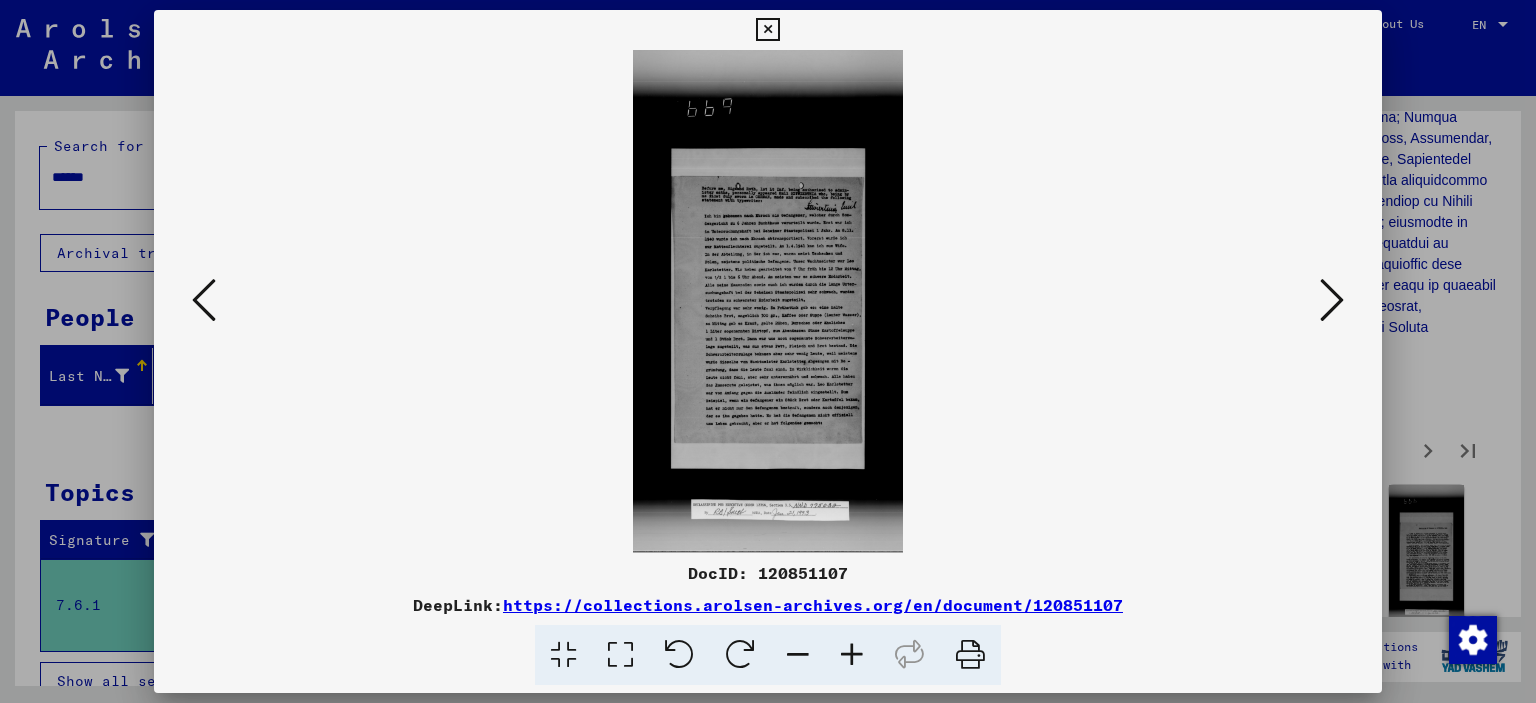 click at bounding box center (620, 655) 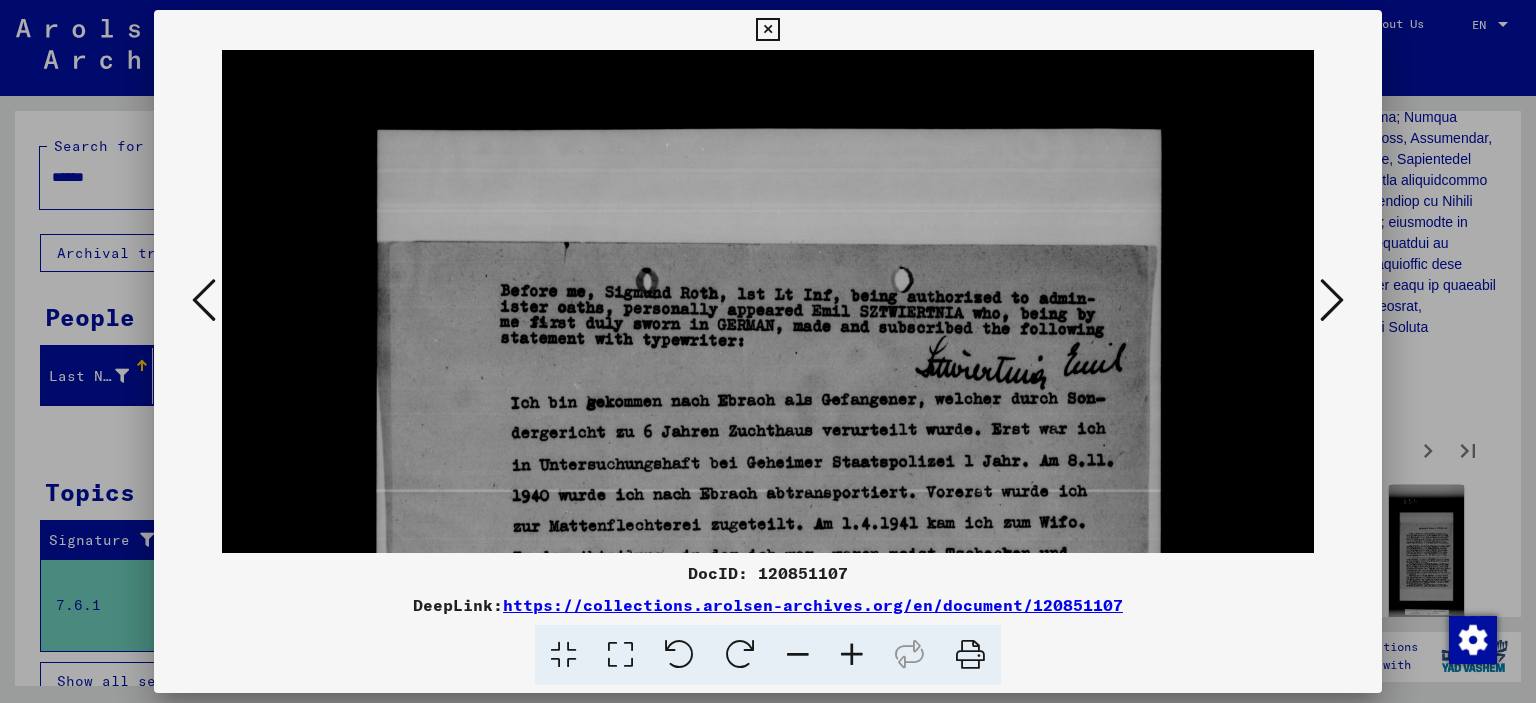 drag, startPoint x: 783, startPoint y: 494, endPoint x: 950, endPoint y: 177, distance: 358.29877 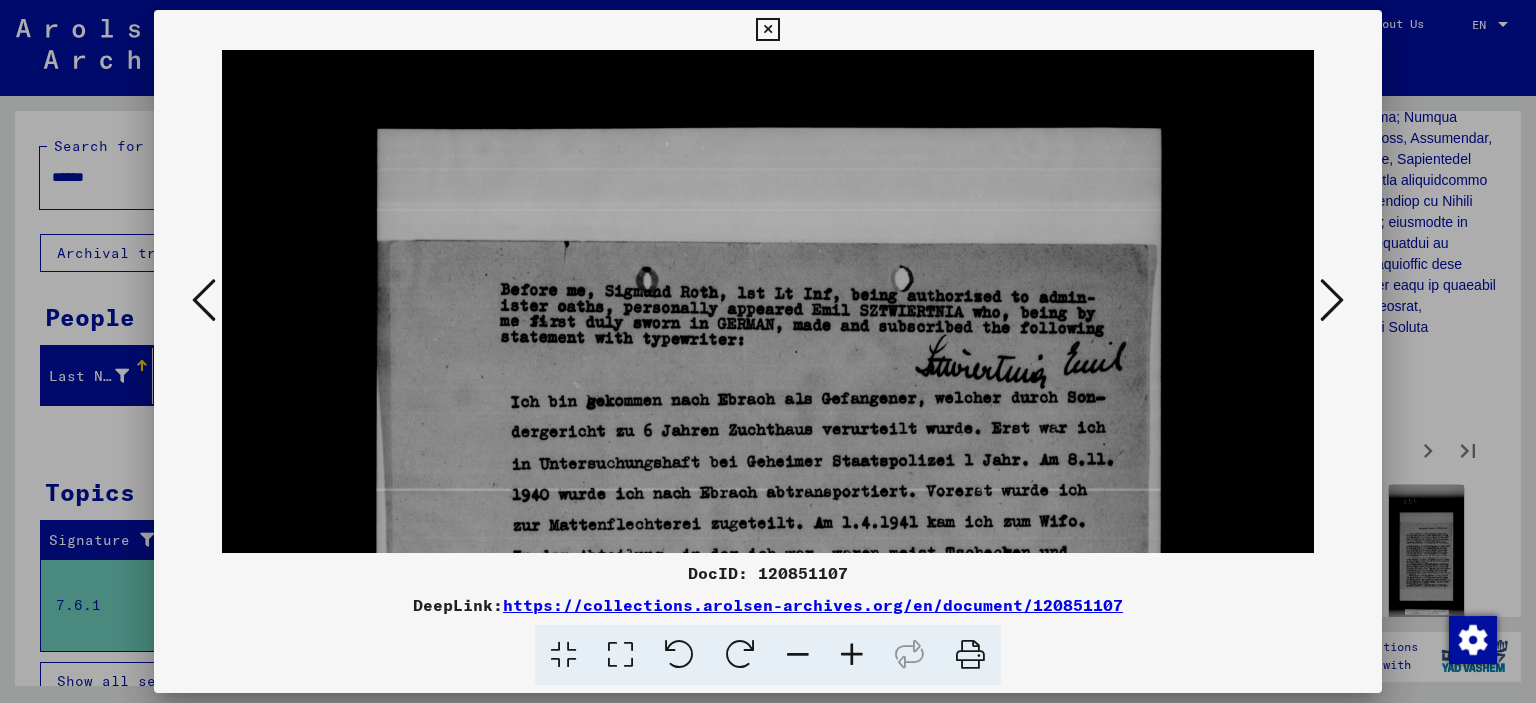 click at bounding box center [1332, 300] 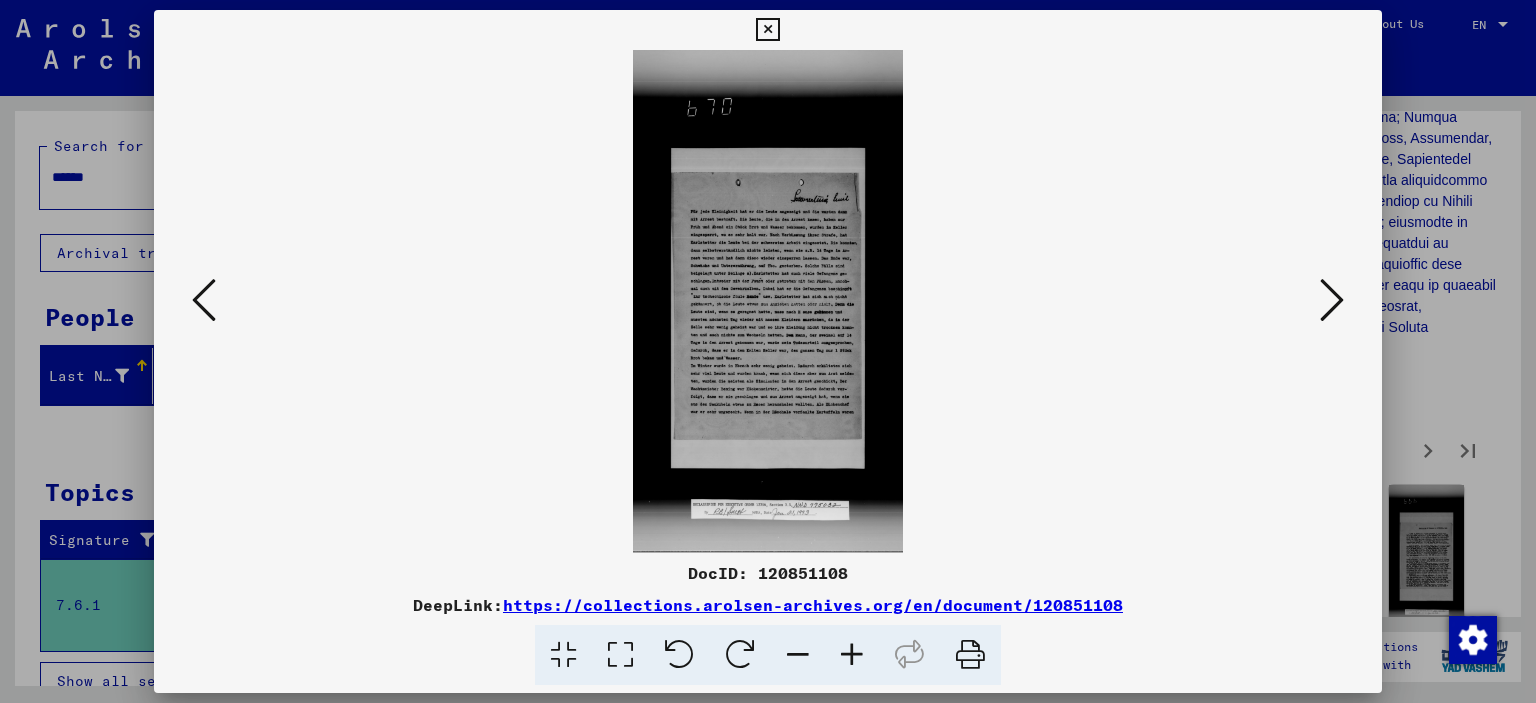 click at bounding box center (1332, 300) 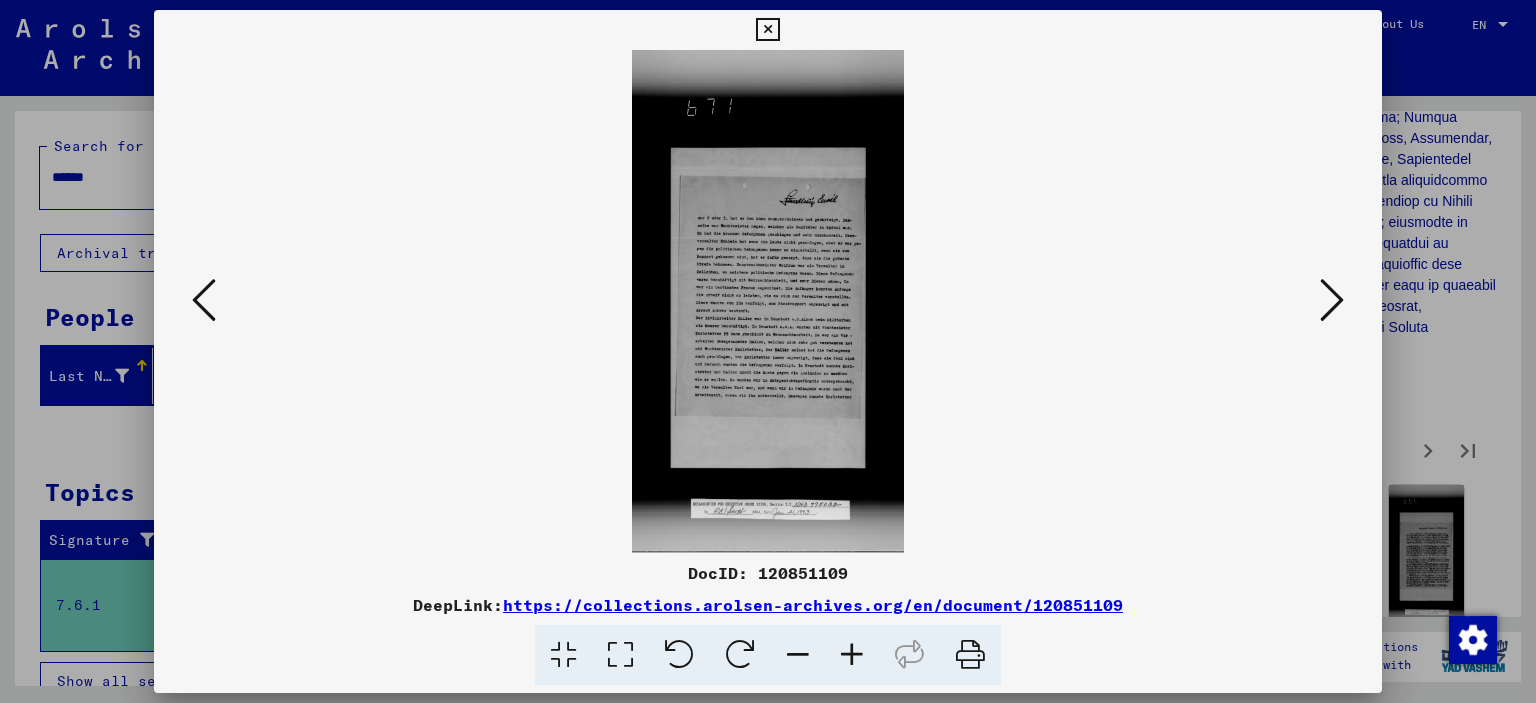 click at bounding box center (768, 301) 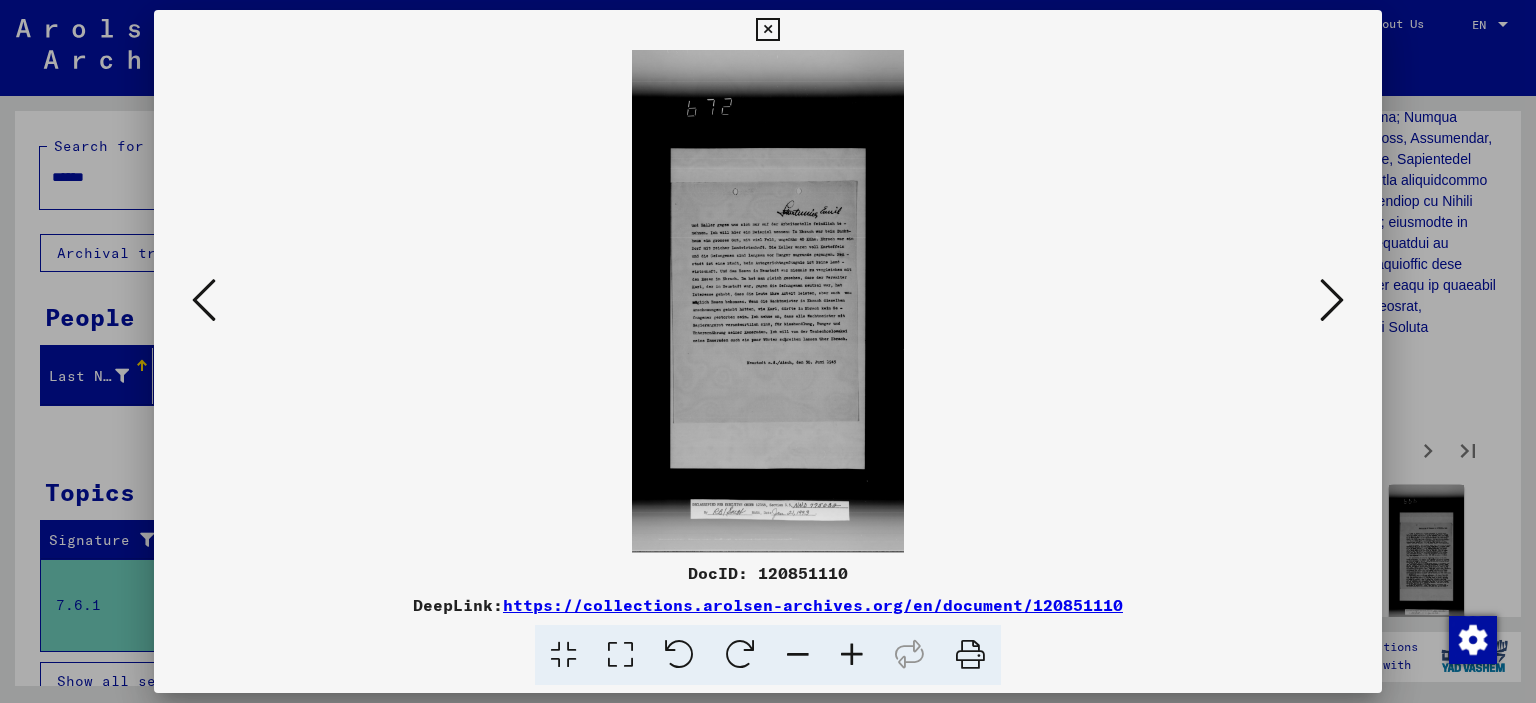 click at bounding box center (1332, 300) 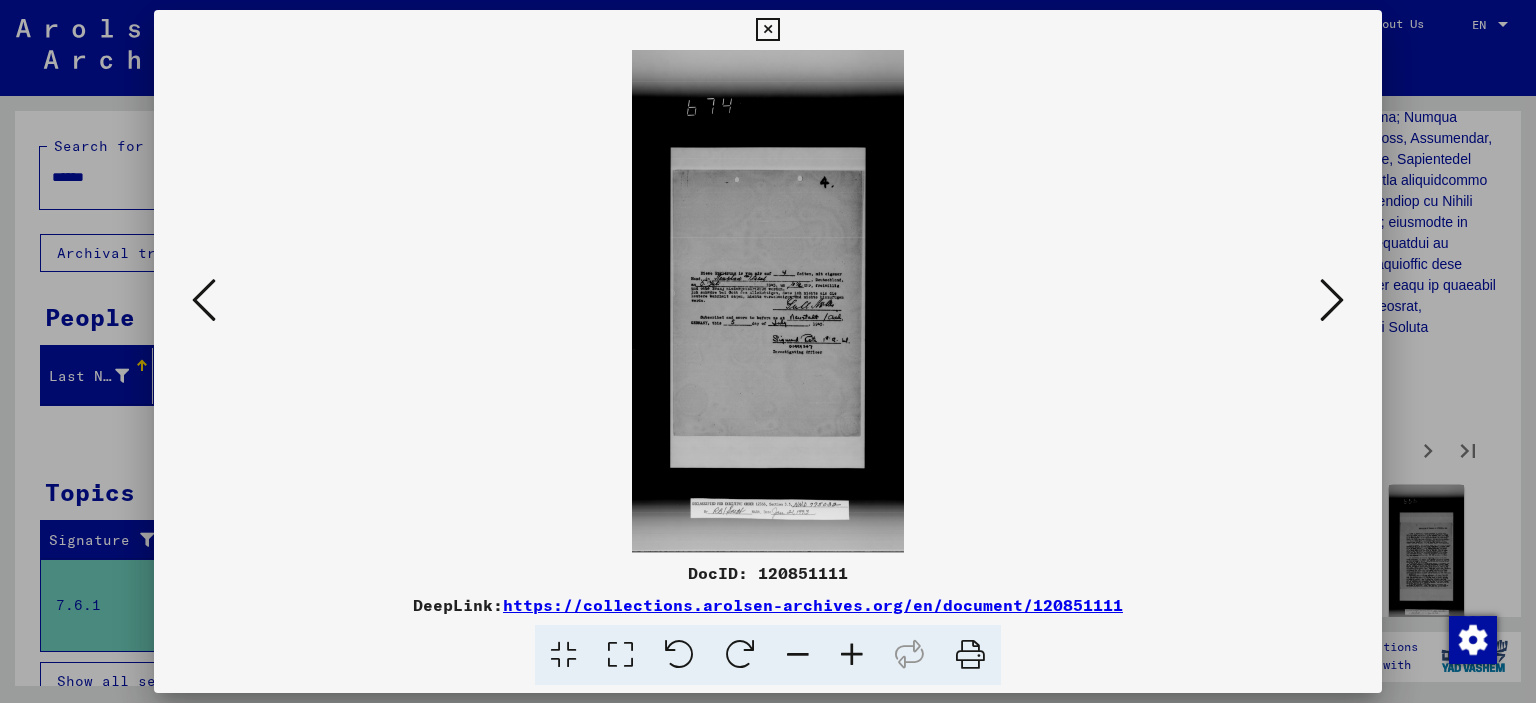 click at bounding box center [1332, 301] 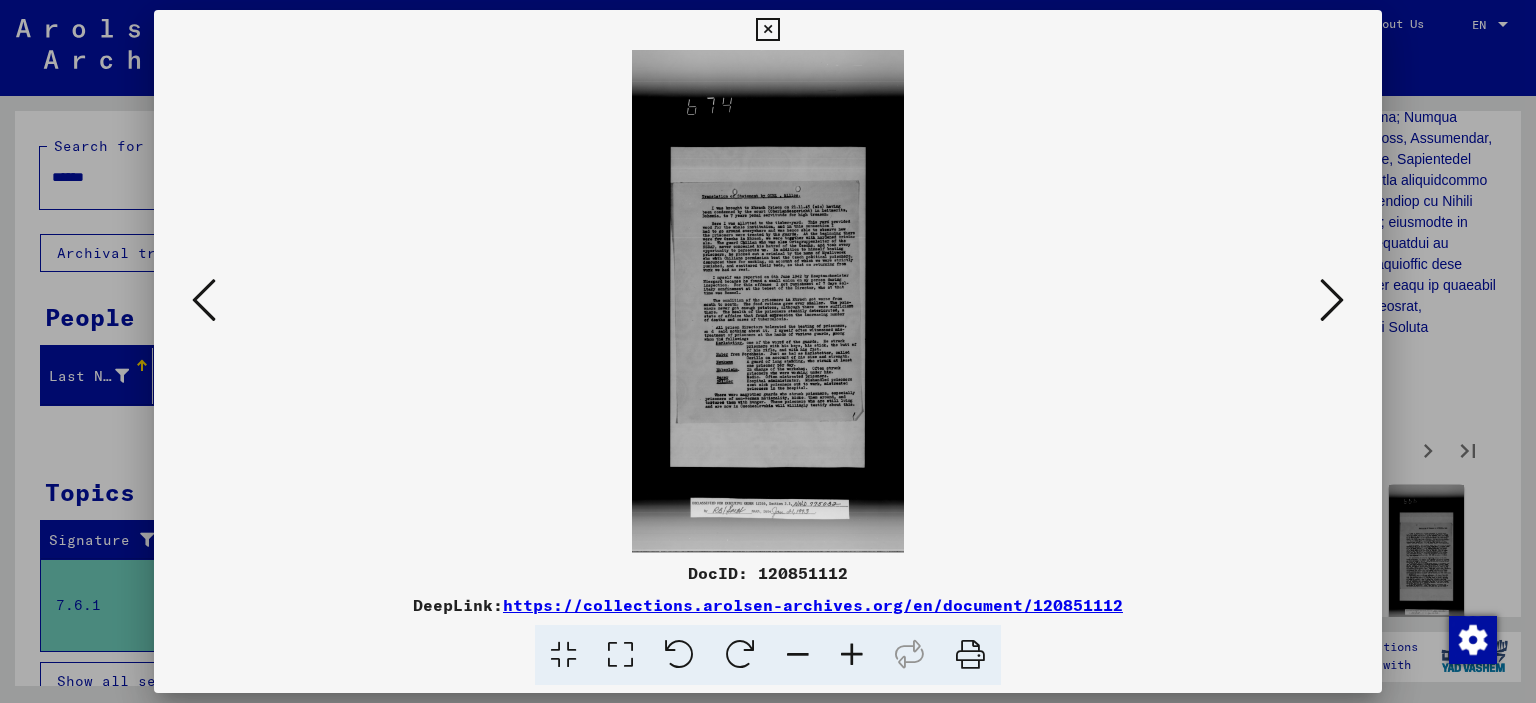 click at bounding box center [620, 655] 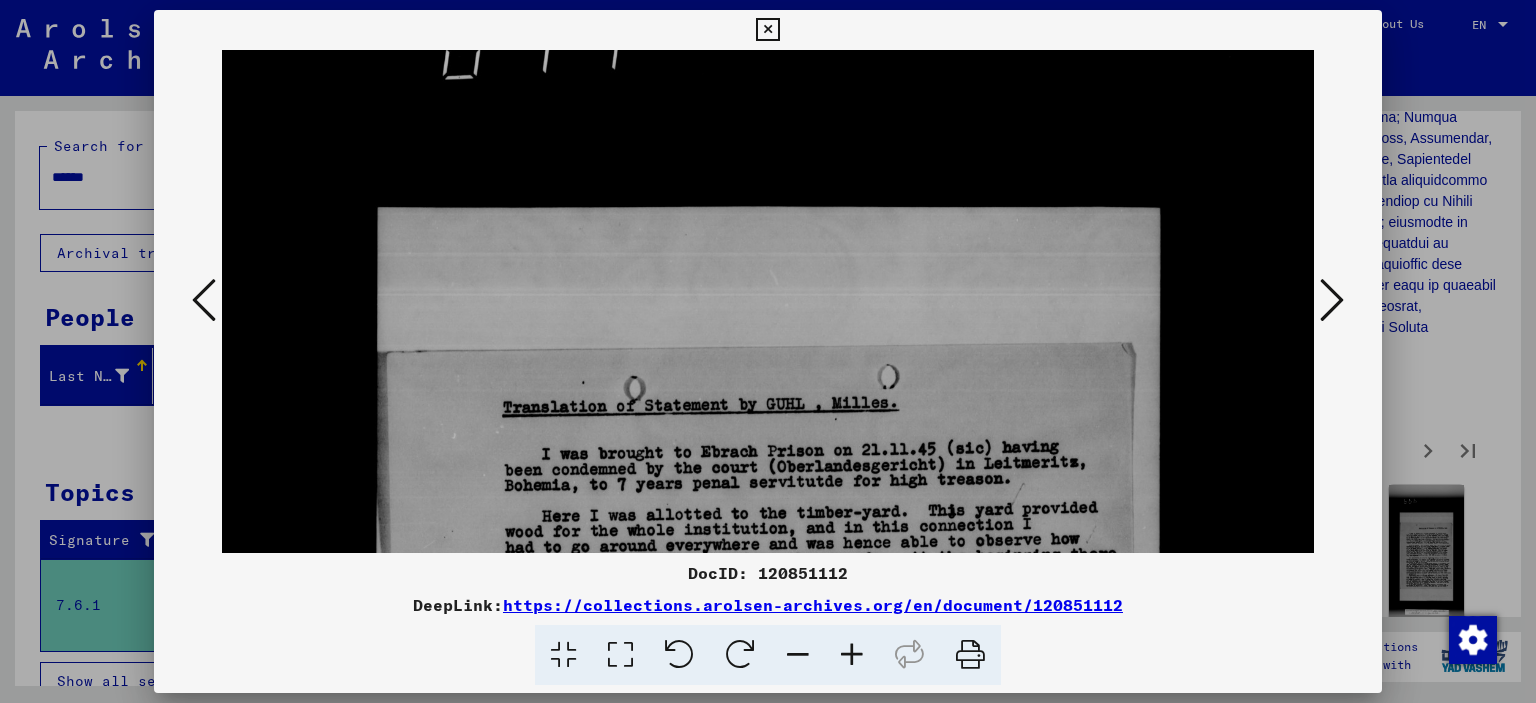 drag, startPoint x: 844, startPoint y: 443, endPoint x: 1036, endPoint y: 225, distance: 290.49612 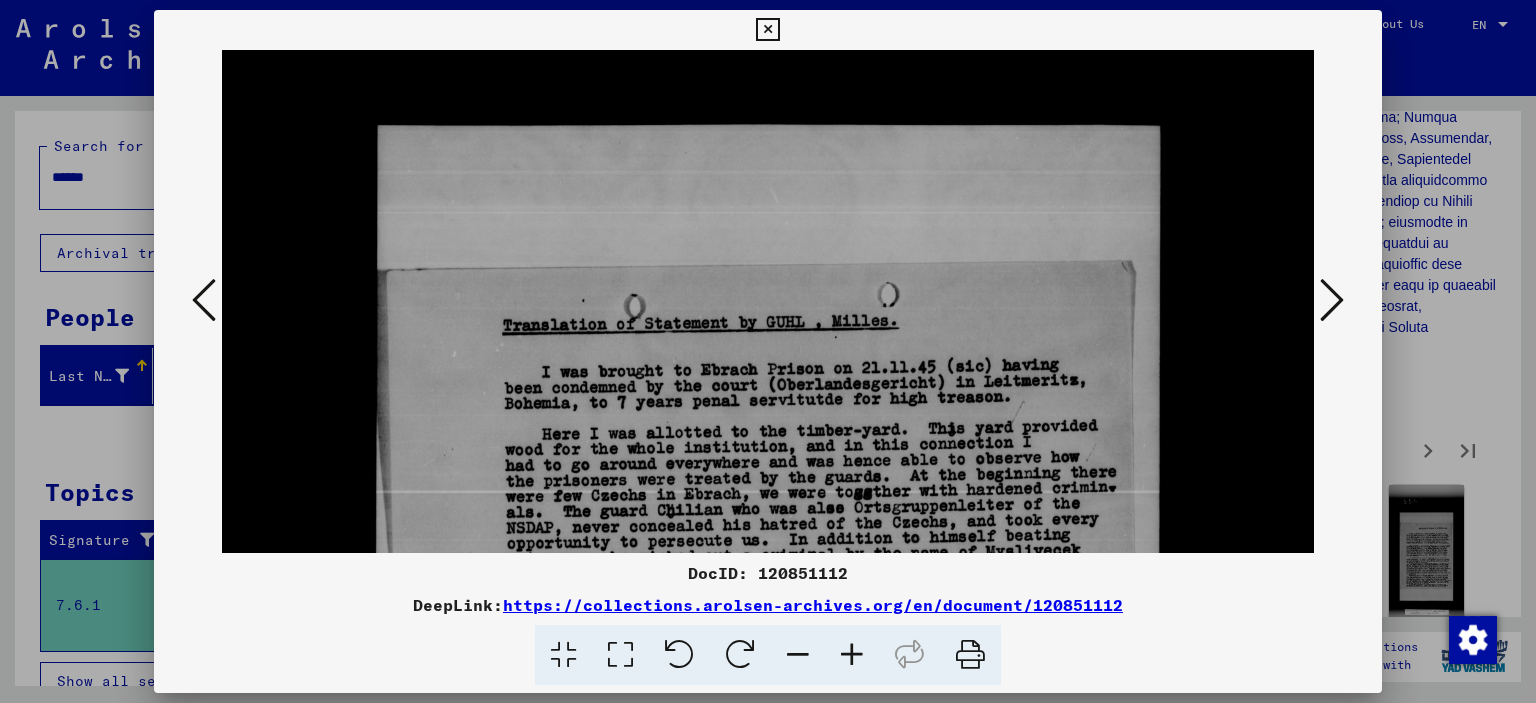 scroll, scrollTop: 324, scrollLeft: 0, axis: vertical 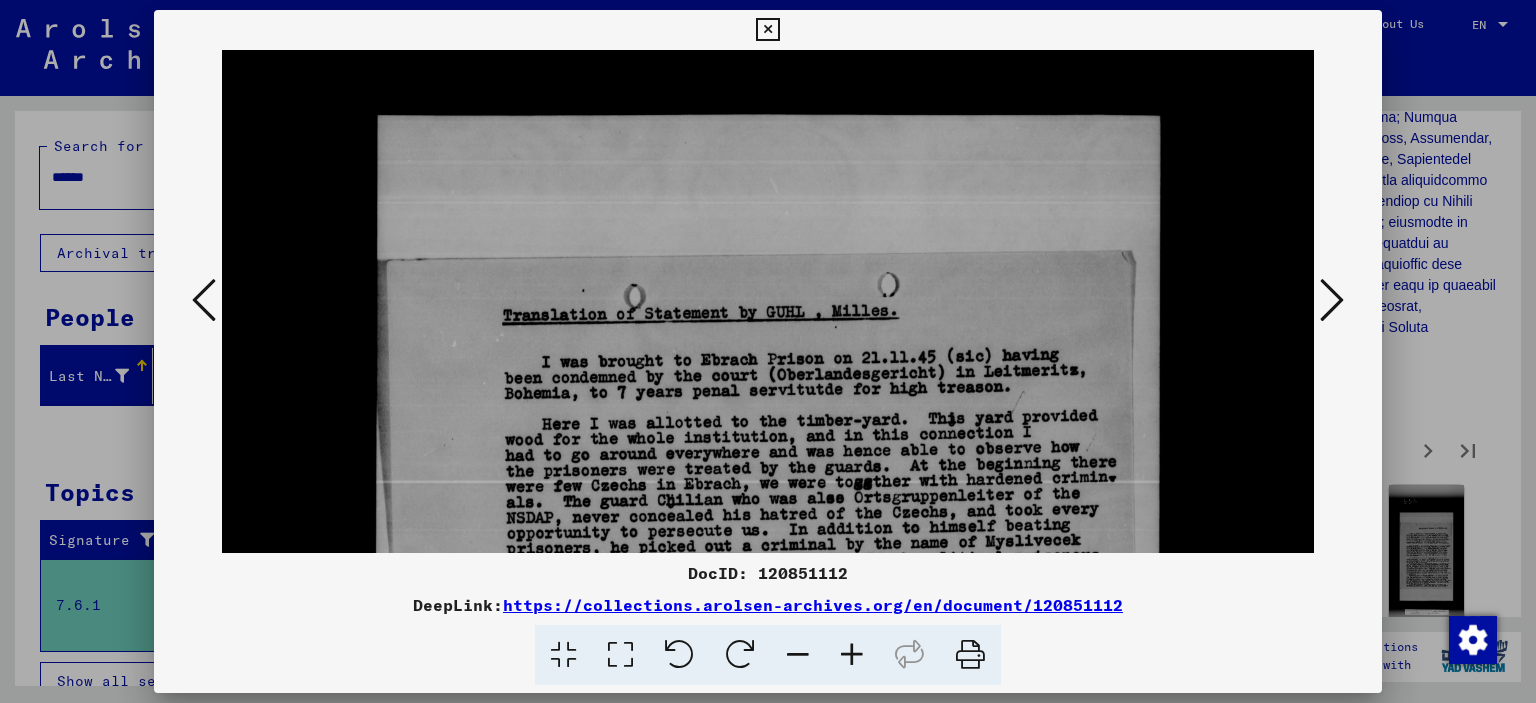 drag, startPoint x: 967, startPoint y: 355, endPoint x: 1028, endPoint y: 263, distance: 110.38569 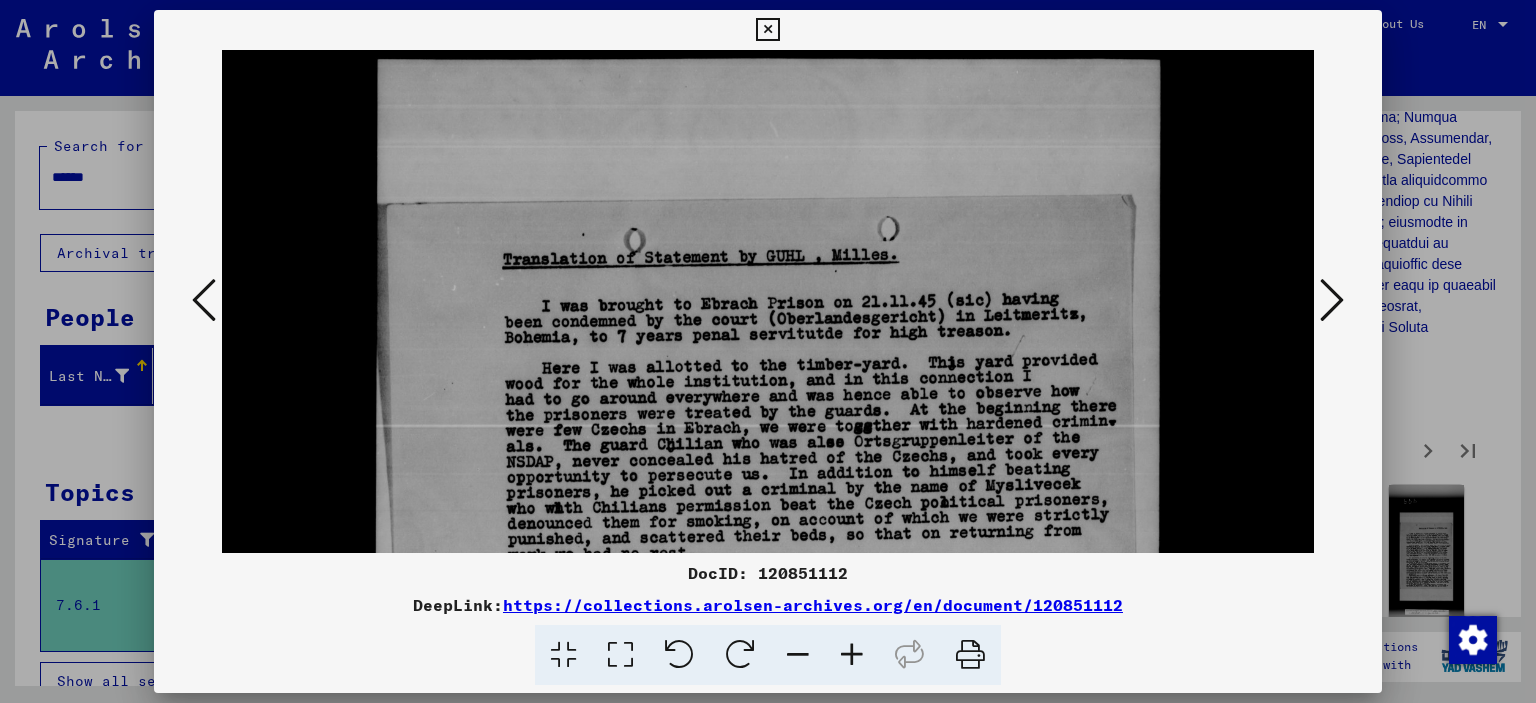 scroll, scrollTop: 379, scrollLeft: 0, axis: vertical 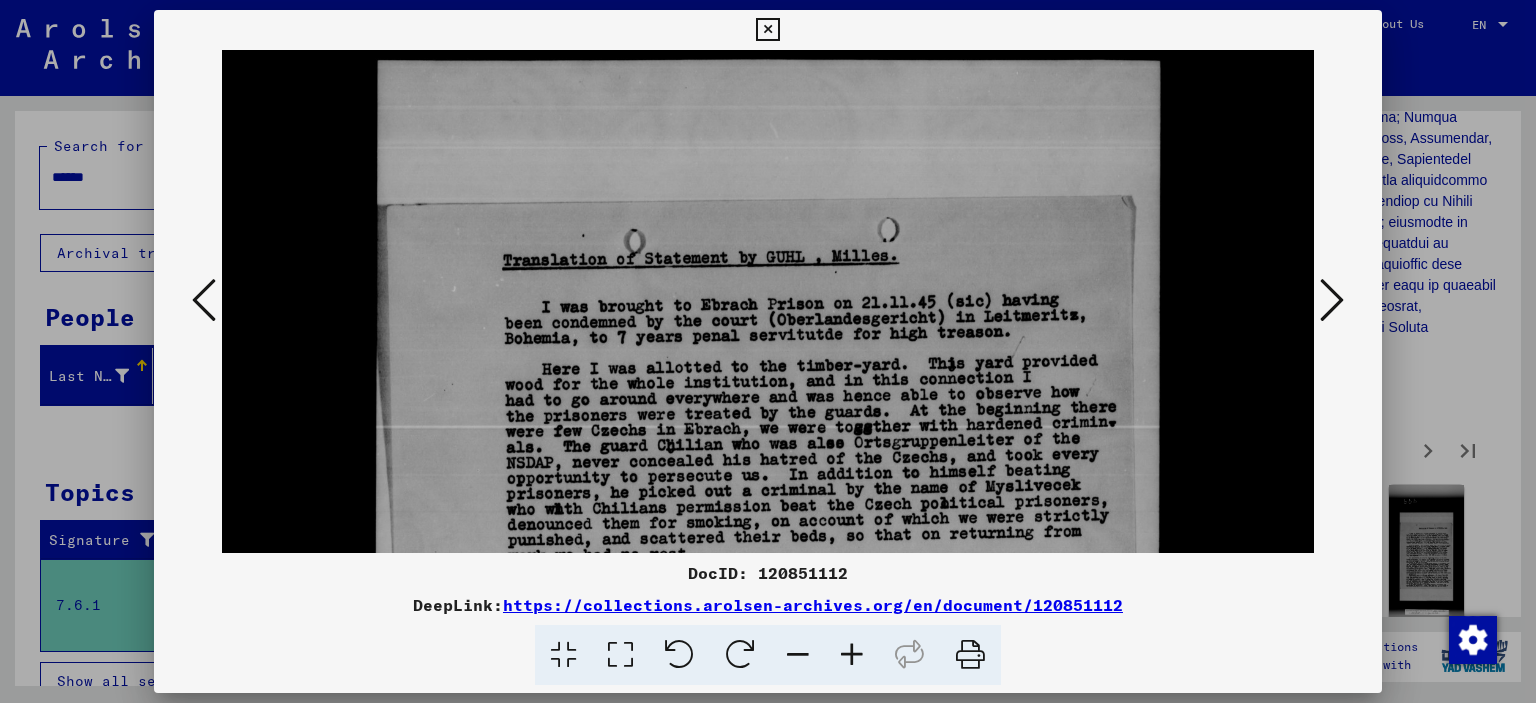 drag, startPoint x: 1027, startPoint y: 263, endPoint x: 1064, endPoint y: 209, distance: 65.459915 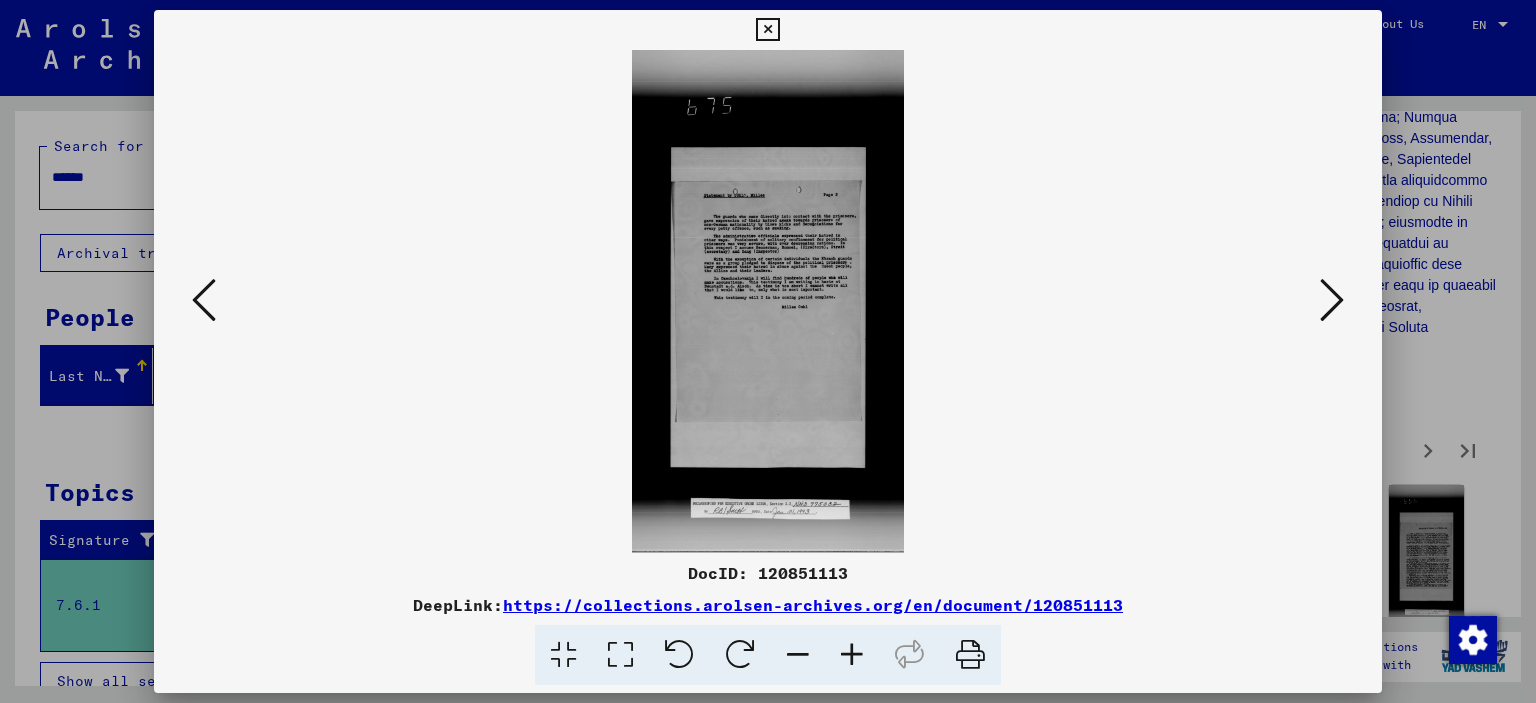 scroll, scrollTop: 0, scrollLeft: 0, axis: both 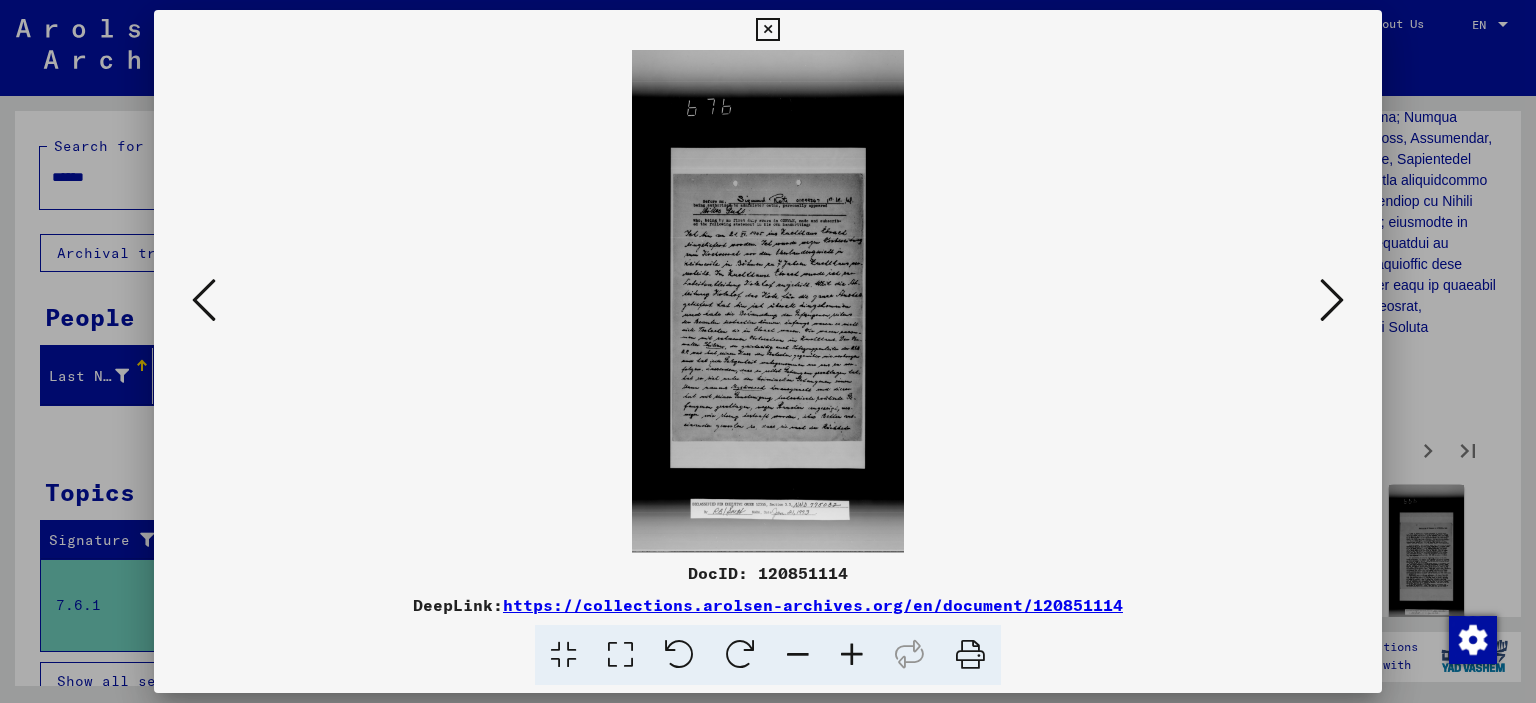 click at bounding box center (768, 351) 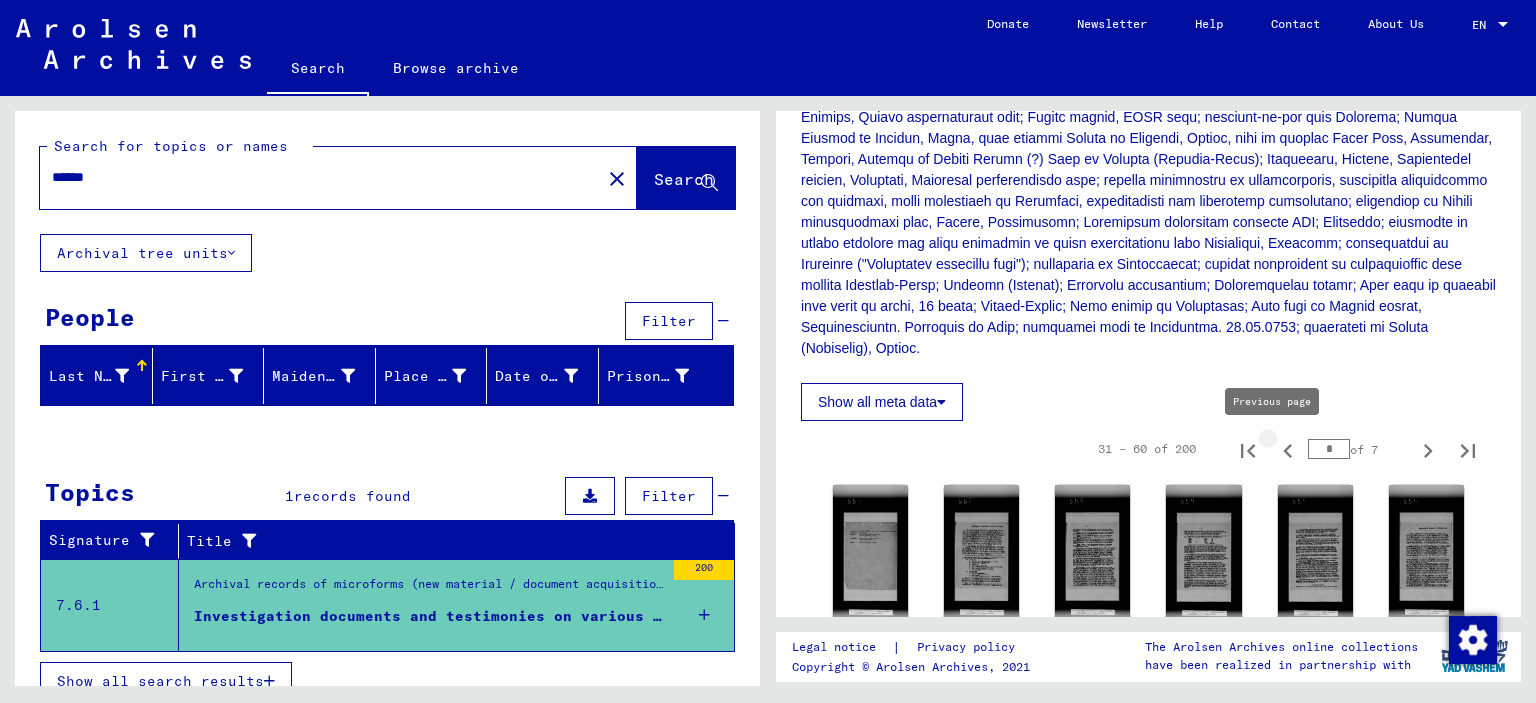 click 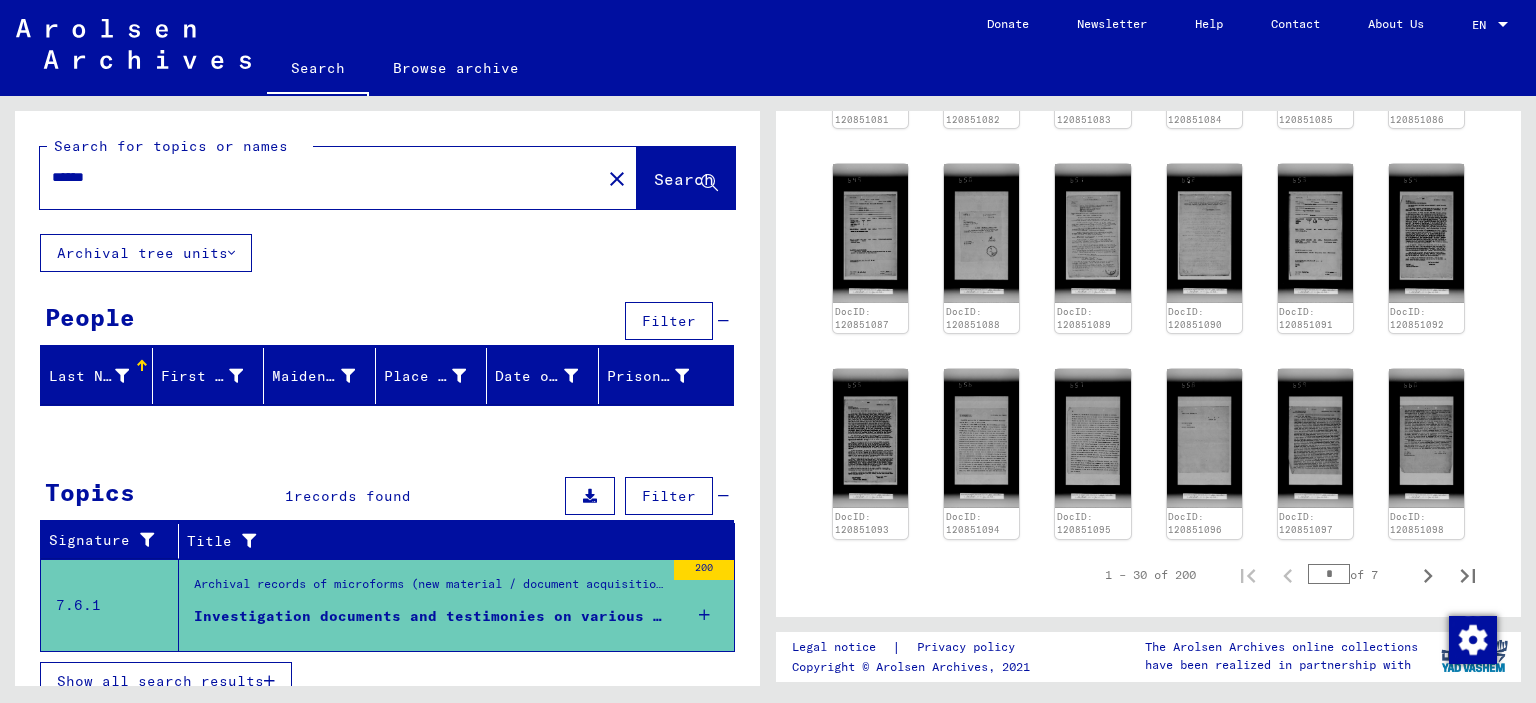 scroll, scrollTop: 1424, scrollLeft: 0, axis: vertical 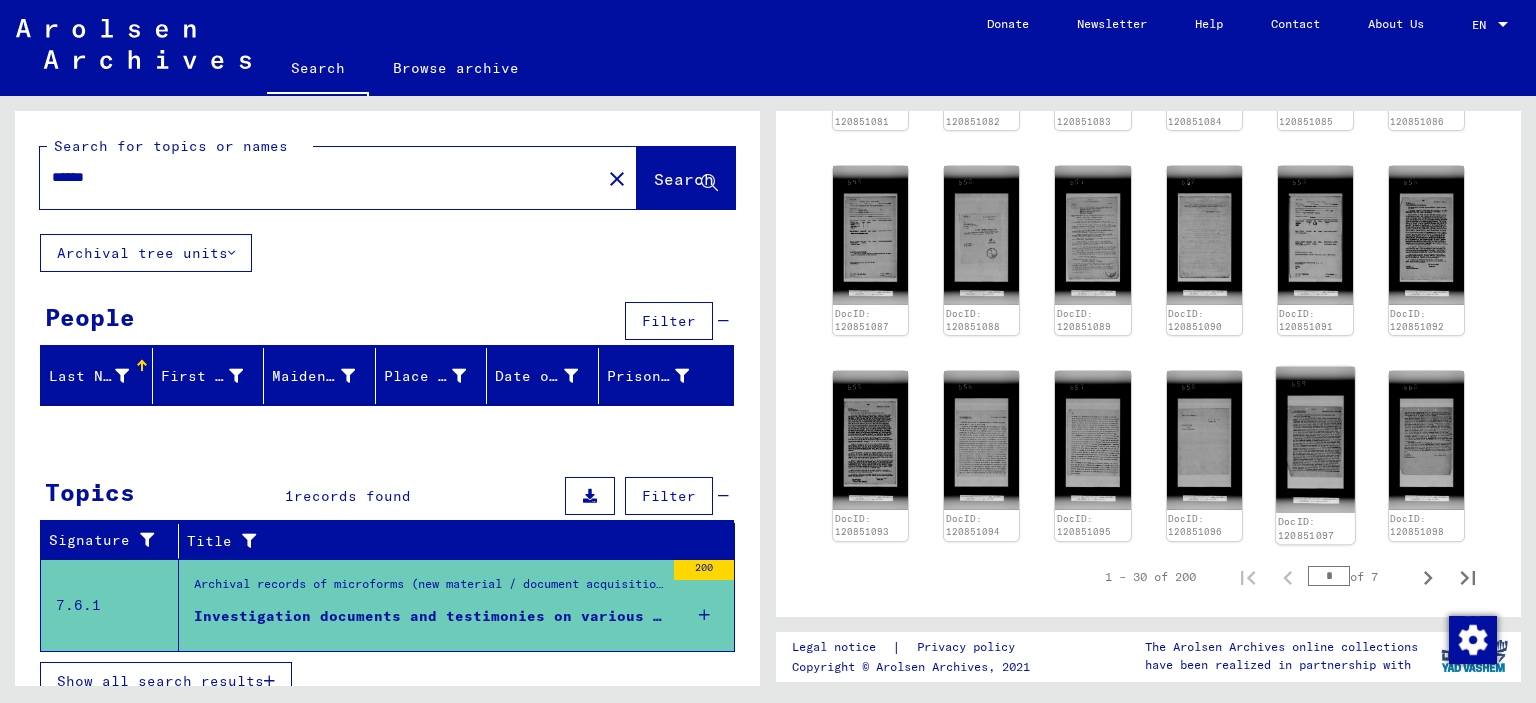 click 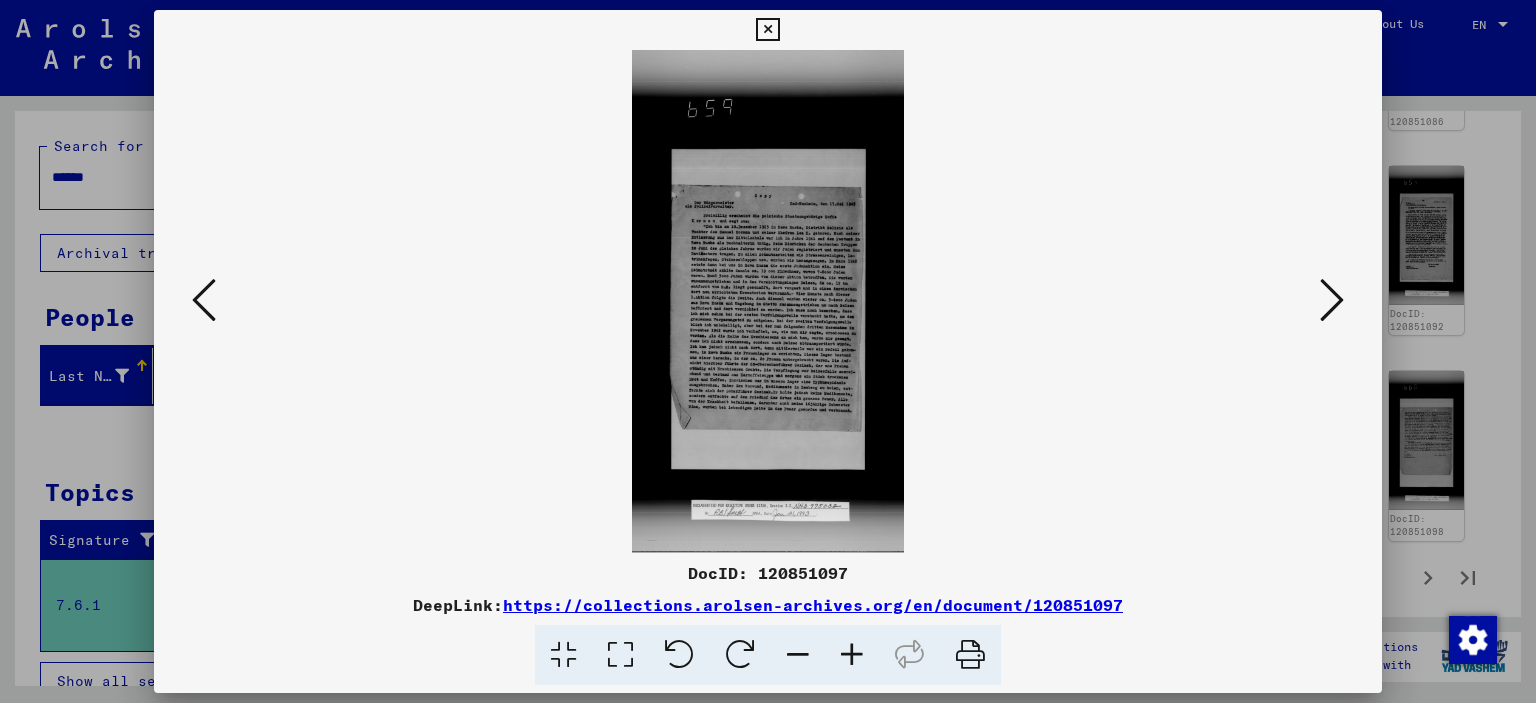 click at bounding box center (620, 655) 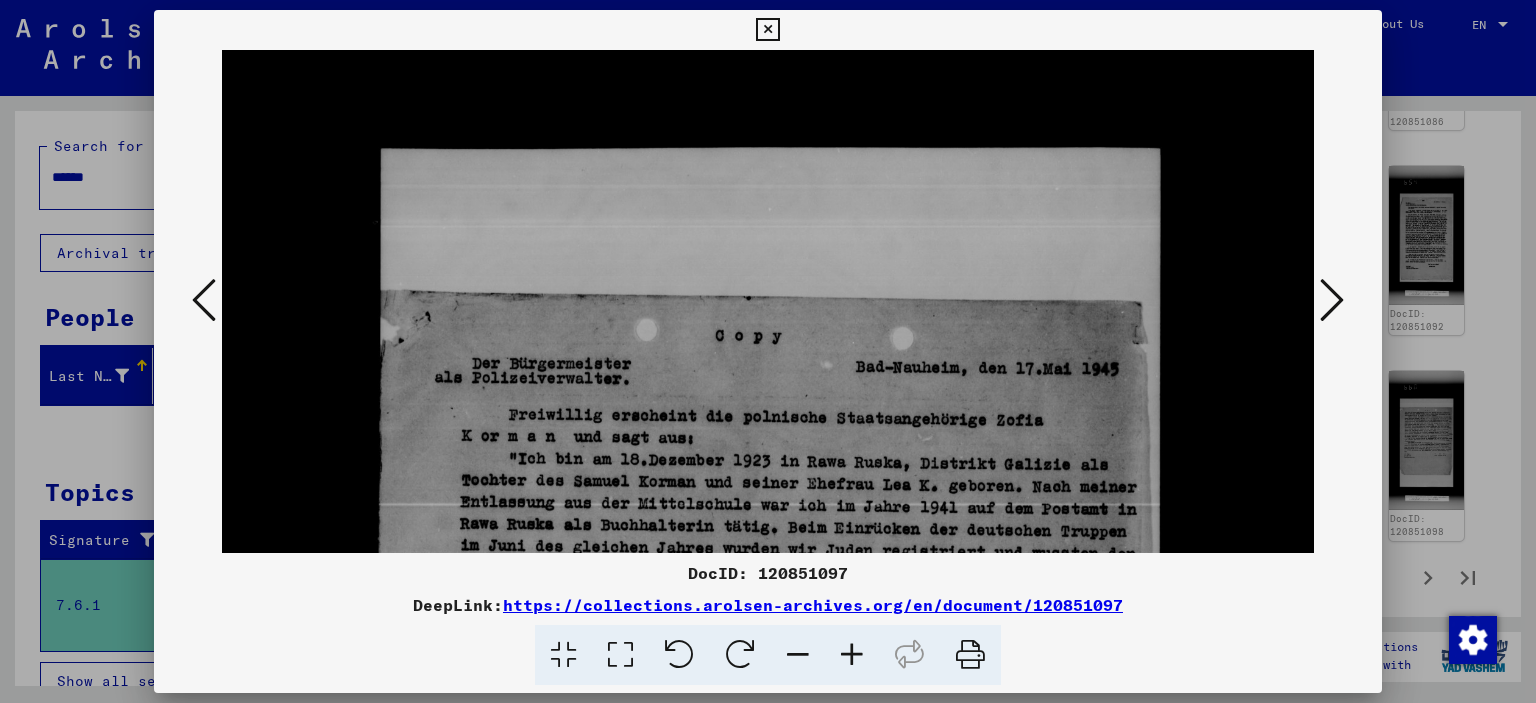 drag, startPoint x: 720, startPoint y: 415, endPoint x: 944, endPoint y: 130, distance: 362.49277 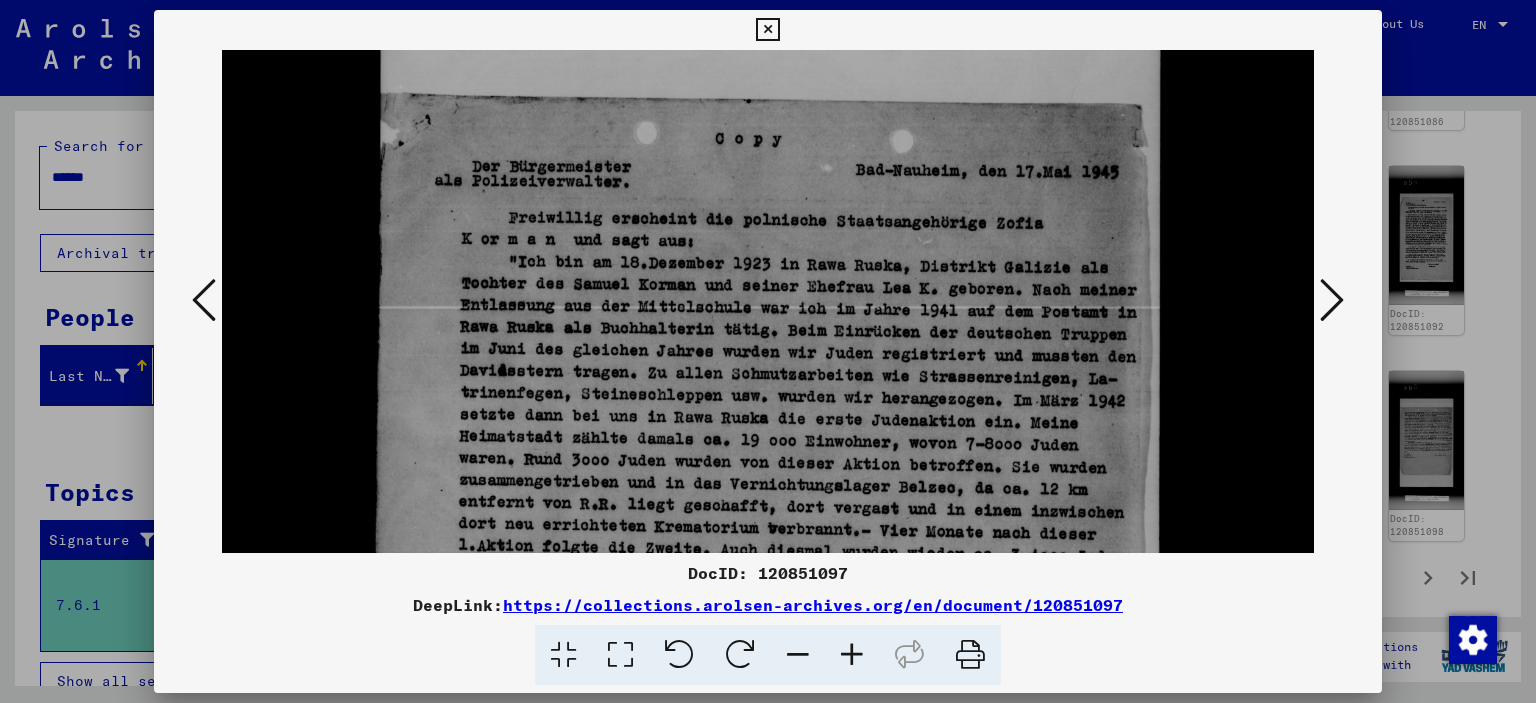 drag, startPoint x: 828, startPoint y: 411, endPoint x: 922, endPoint y: 214, distance: 218.27734 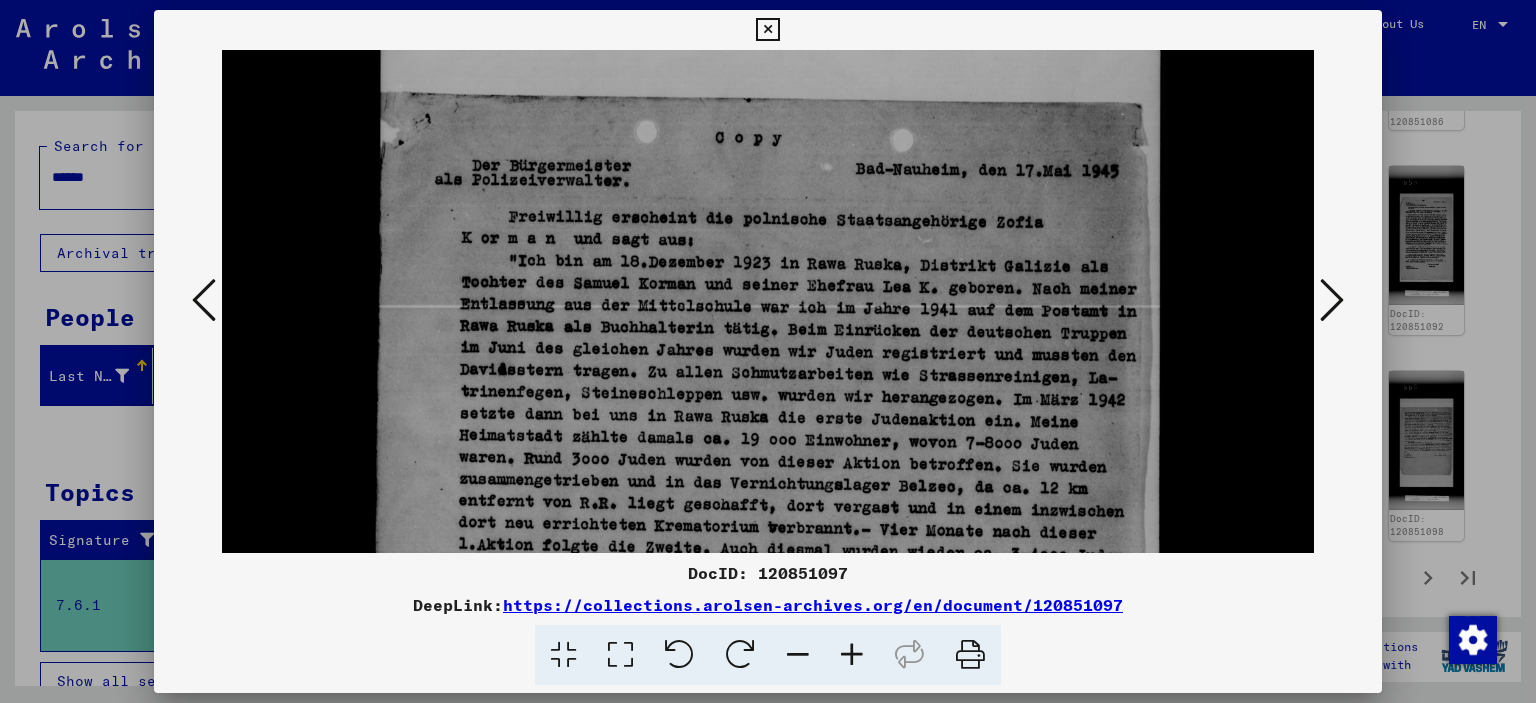 click at bounding box center (204, 301) 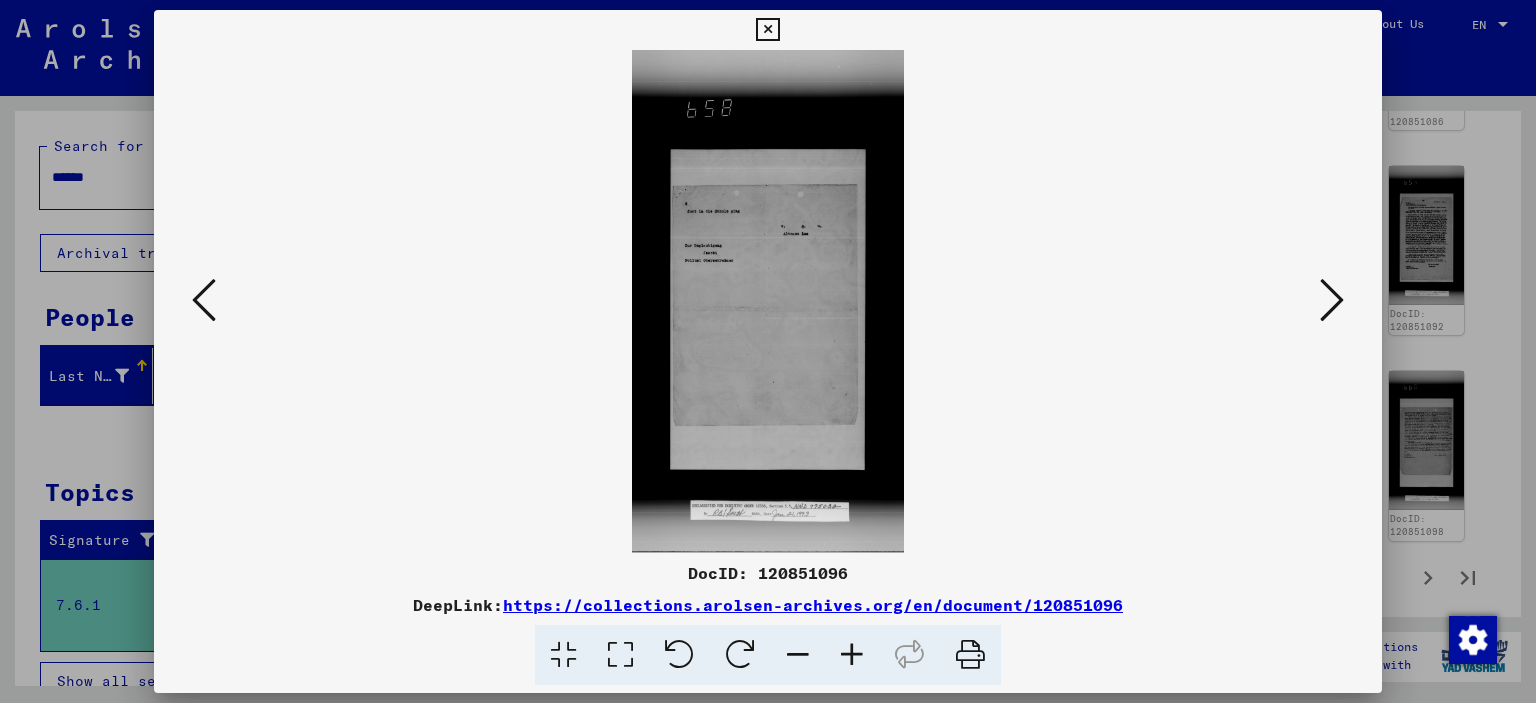 click at bounding box center [204, 301] 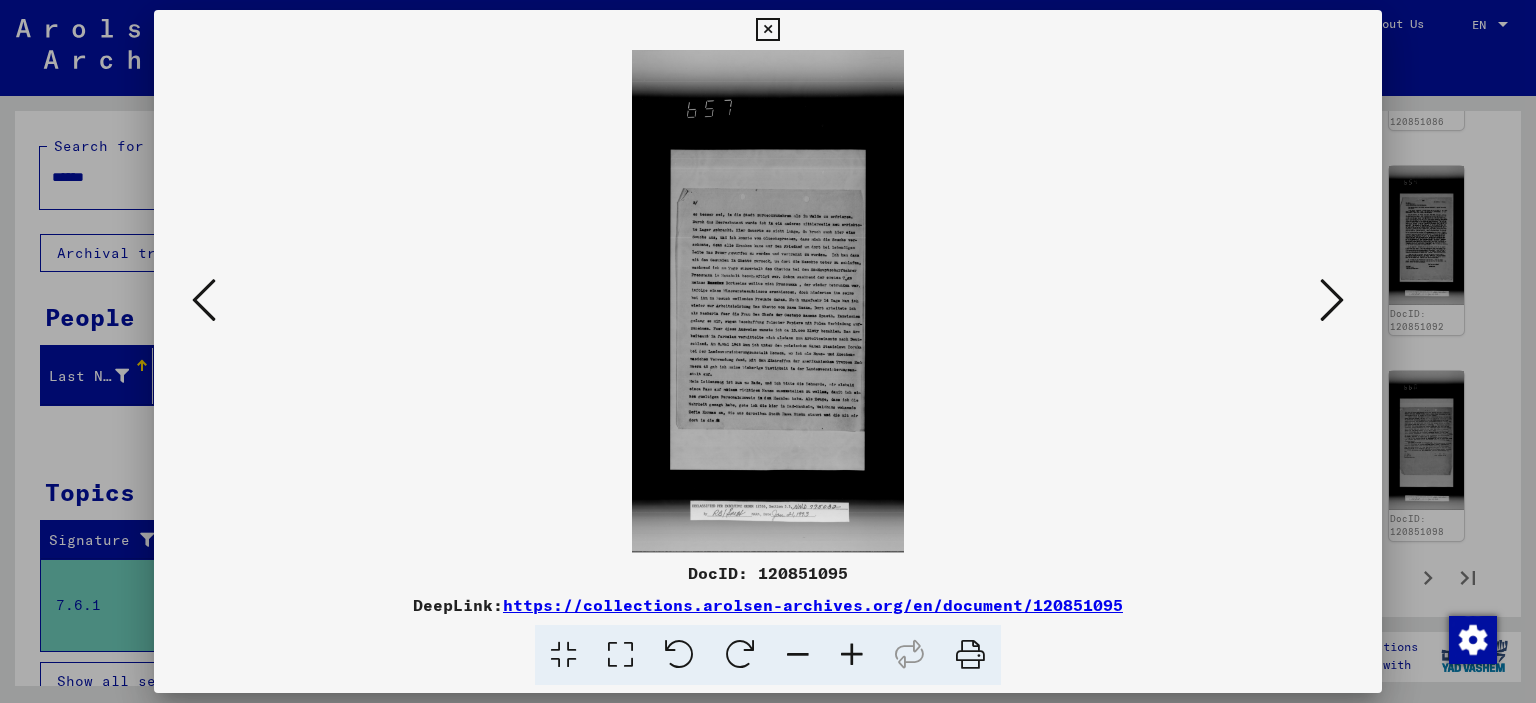 click at bounding box center (204, 301) 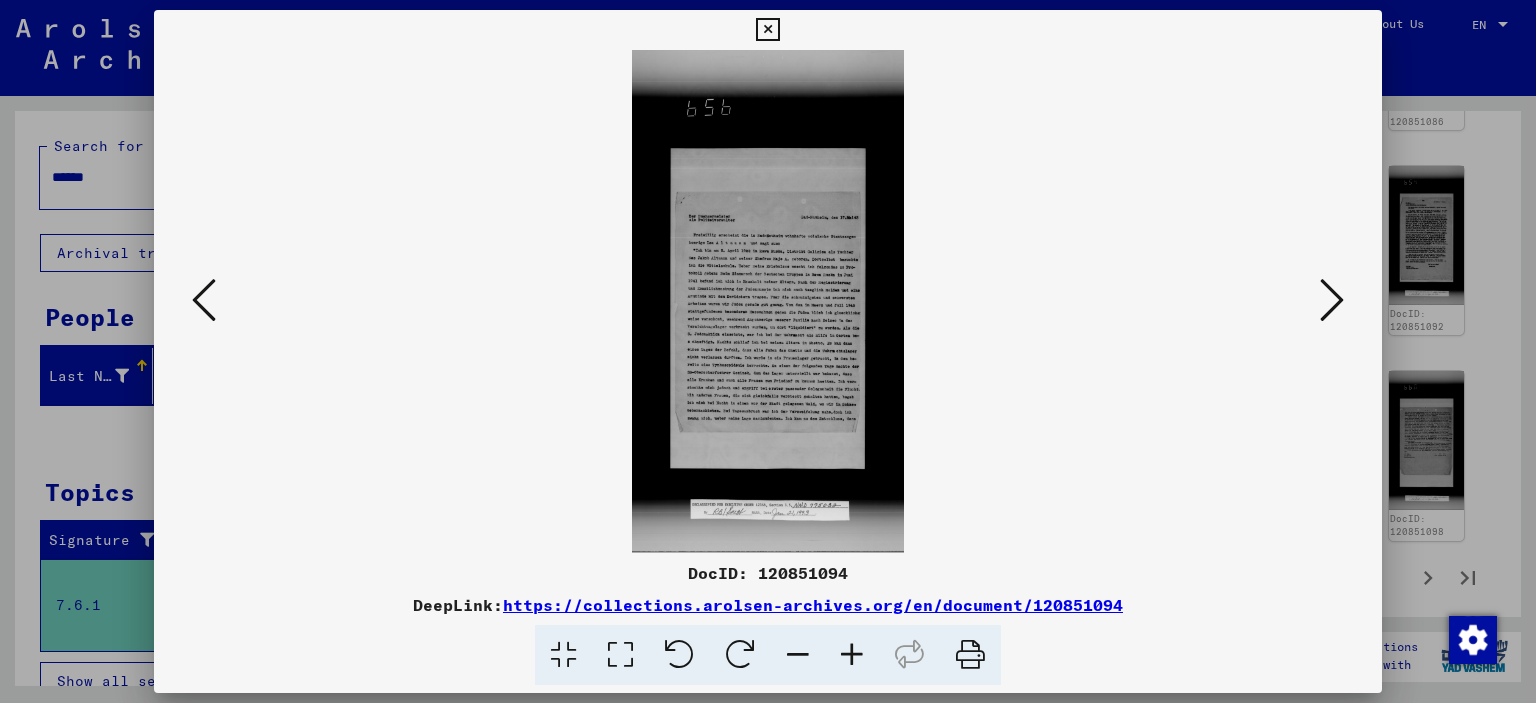 click at bounding box center (620, 655) 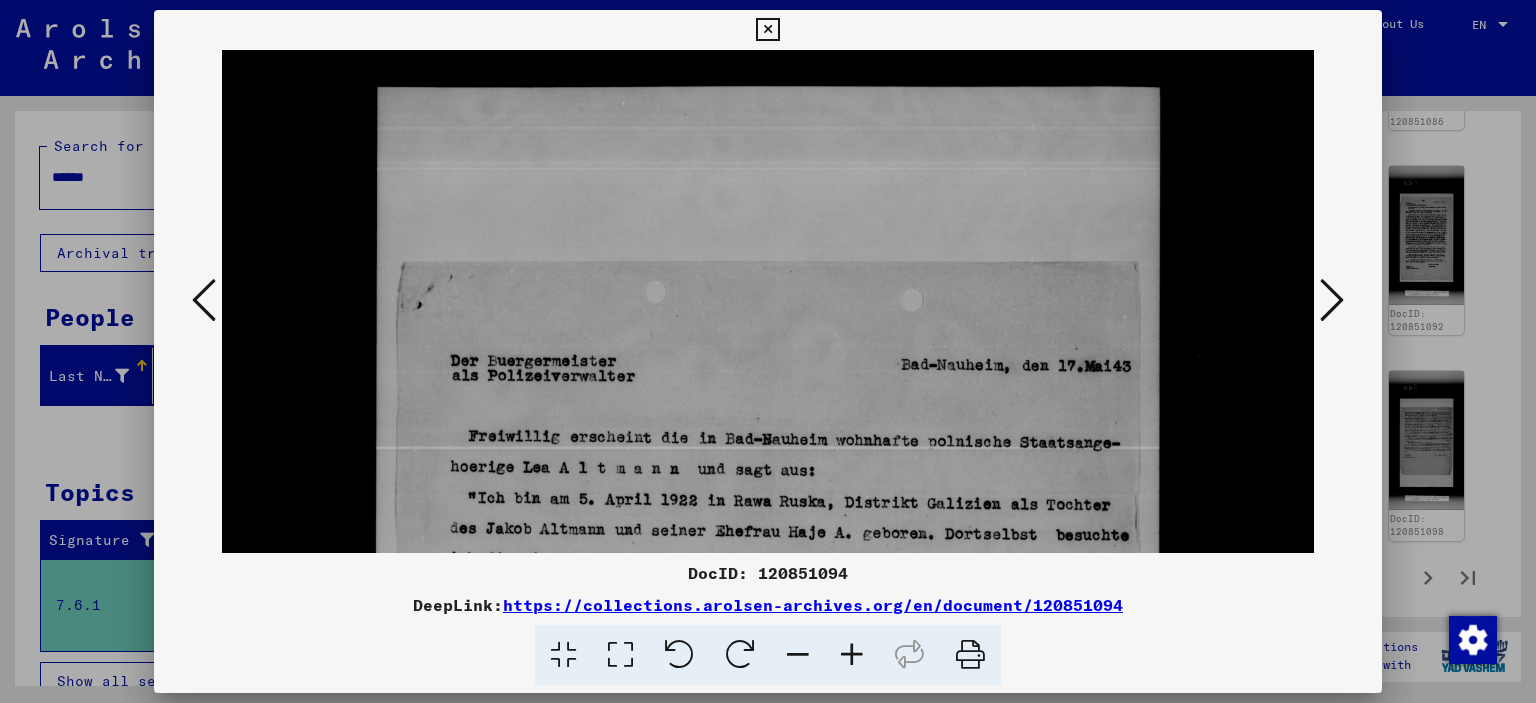 scroll, scrollTop: 394, scrollLeft: 0, axis: vertical 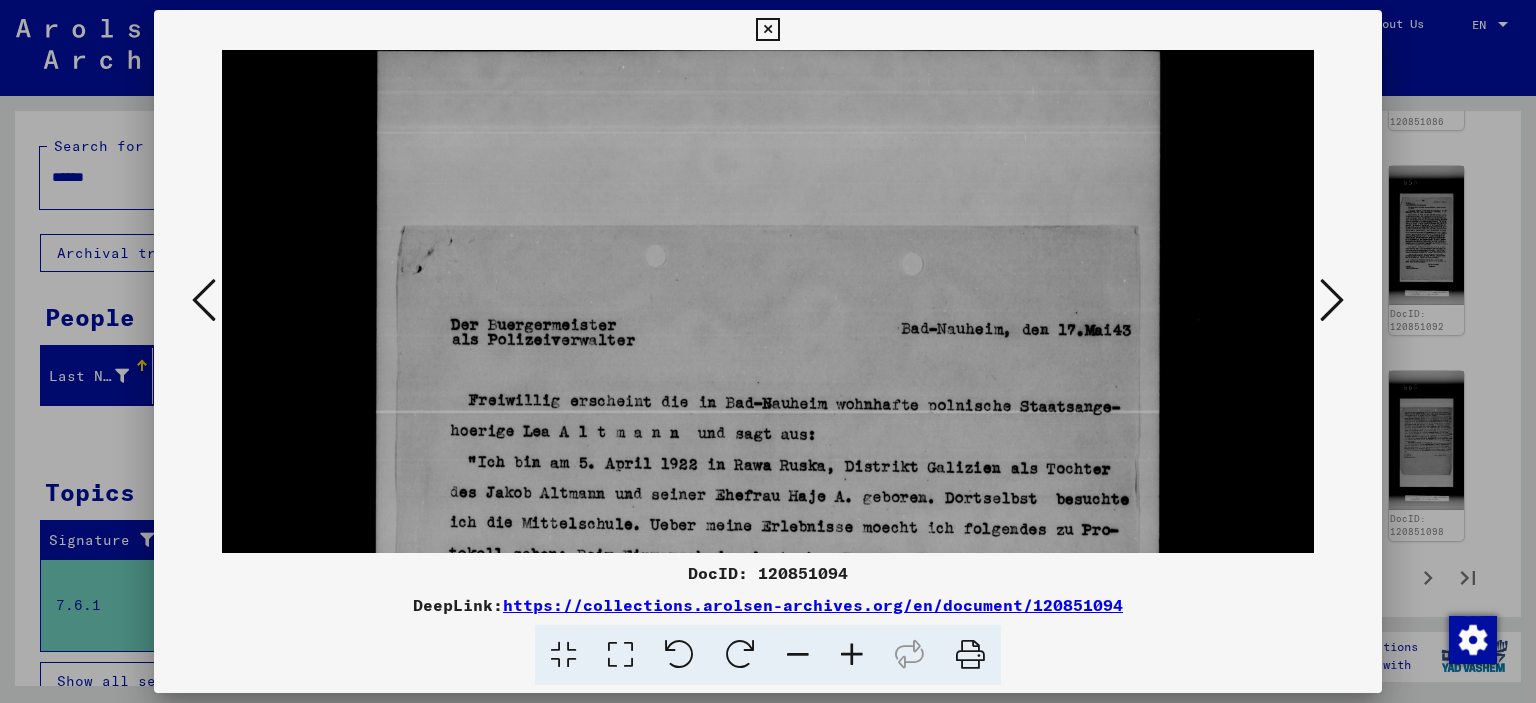 drag, startPoint x: 650, startPoint y: 487, endPoint x: 841, endPoint y: 95, distance: 436.05618 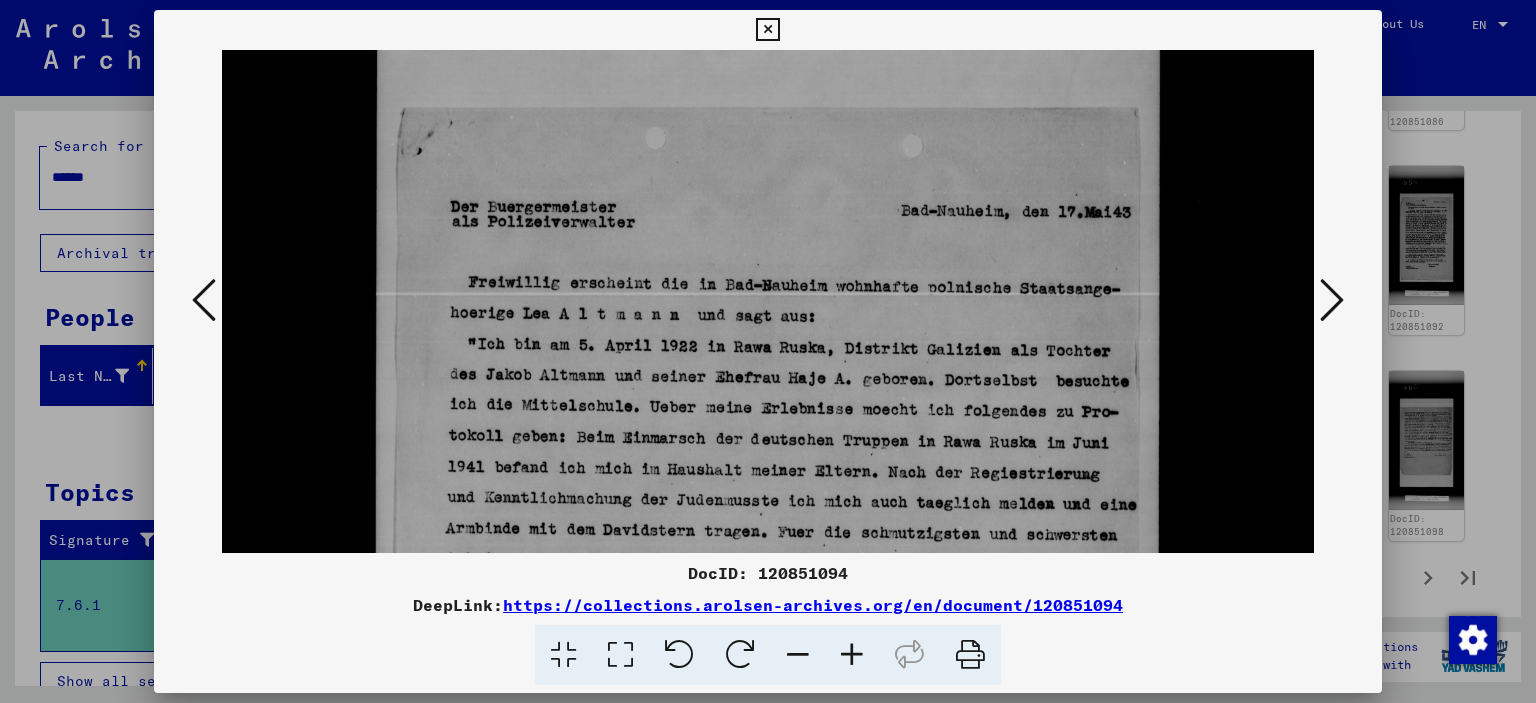 scroll, scrollTop: 538, scrollLeft: 0, axis: vertical 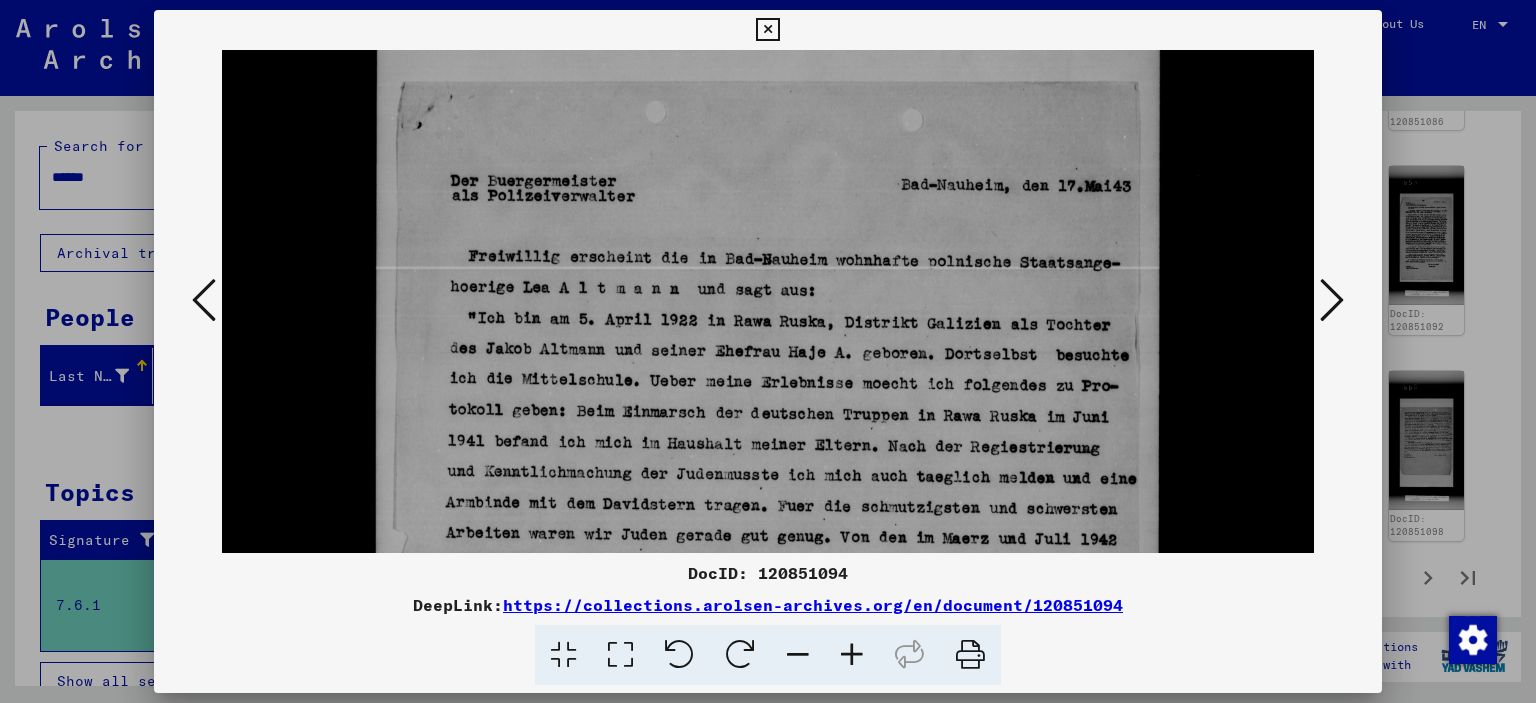 drag, startPoint x: 428, startPoint y: 461, endPoint x: 452, endPoint y: 319, distance: 144.01389 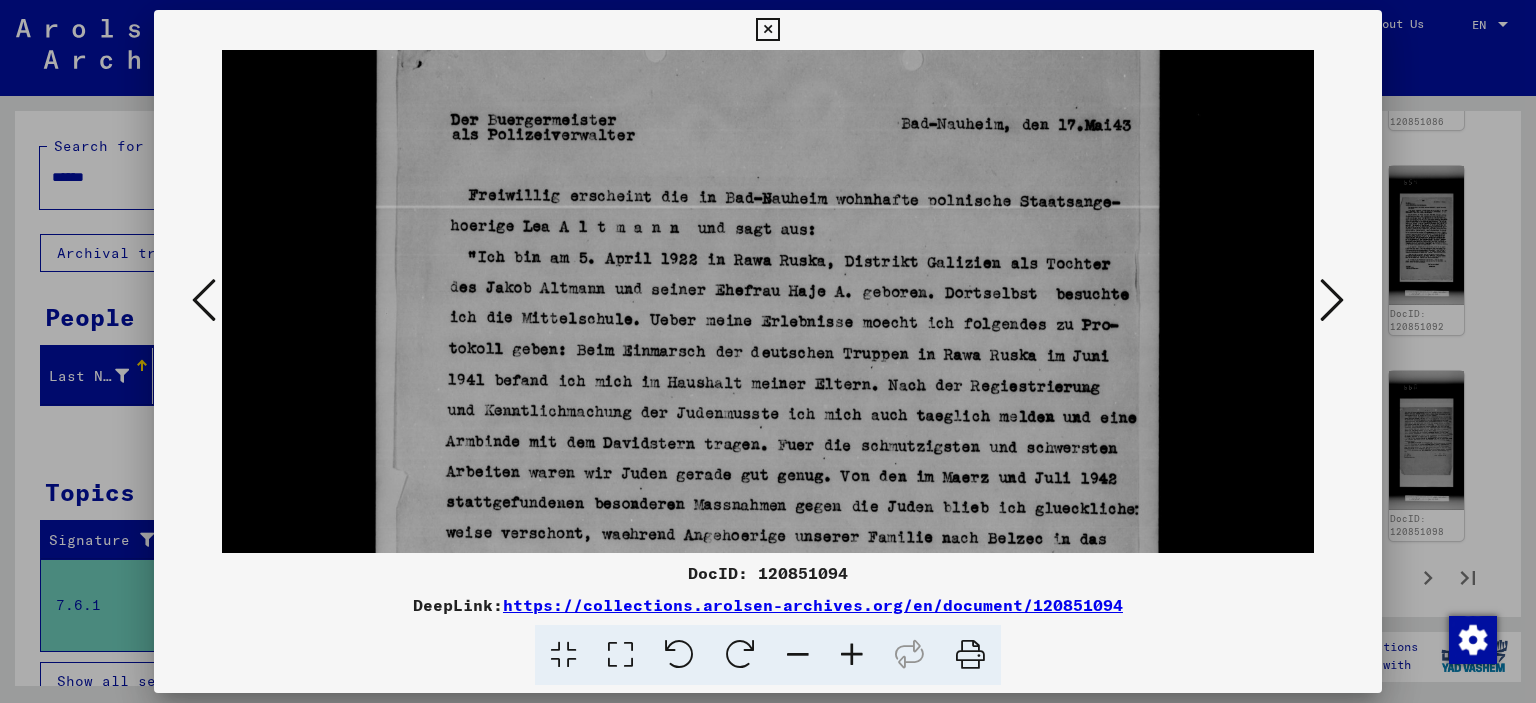 drag, startPoint x: 469, startPoint y: 319, endPoint x: 509, endPoint y: 260, distance: 71.281136 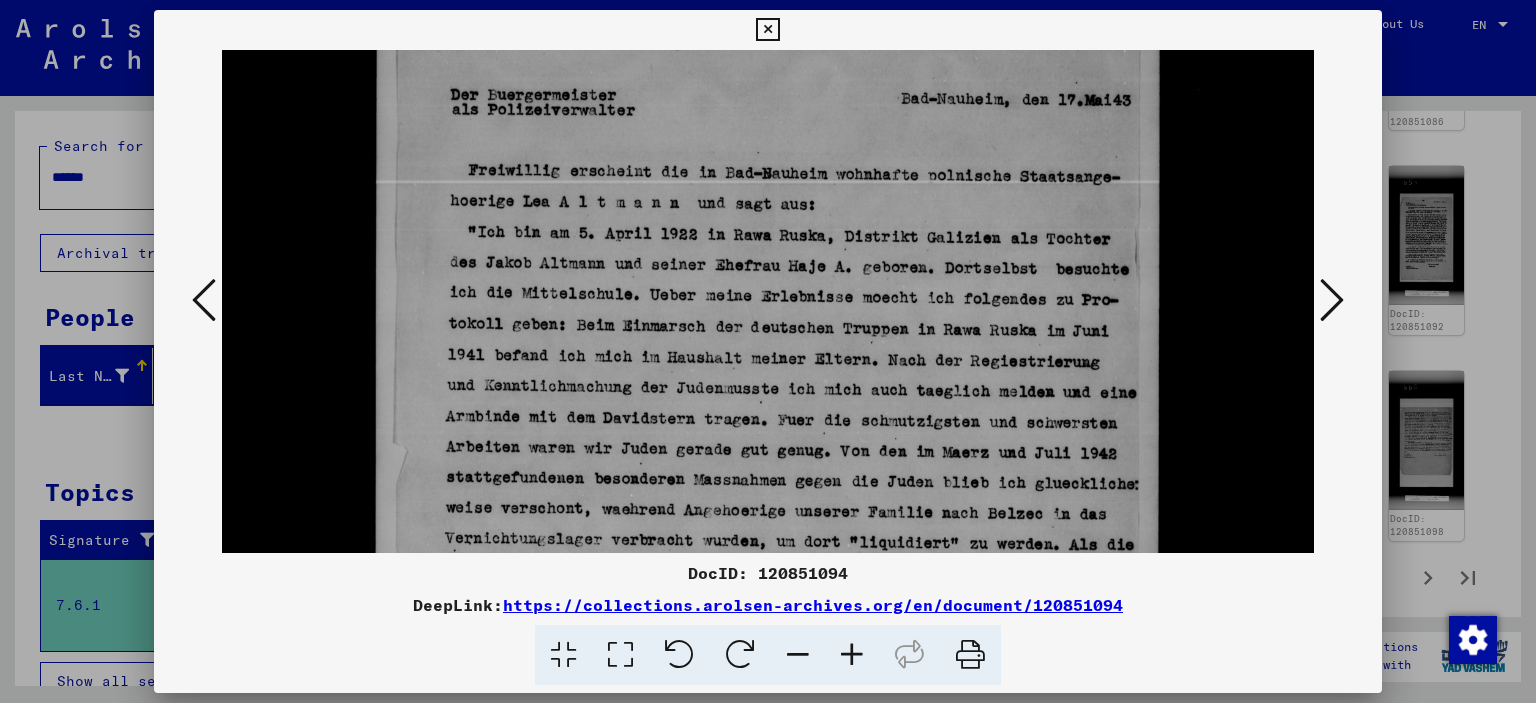 scroll, scrollTop: 833, scrollLeft: 0, axis: vertical 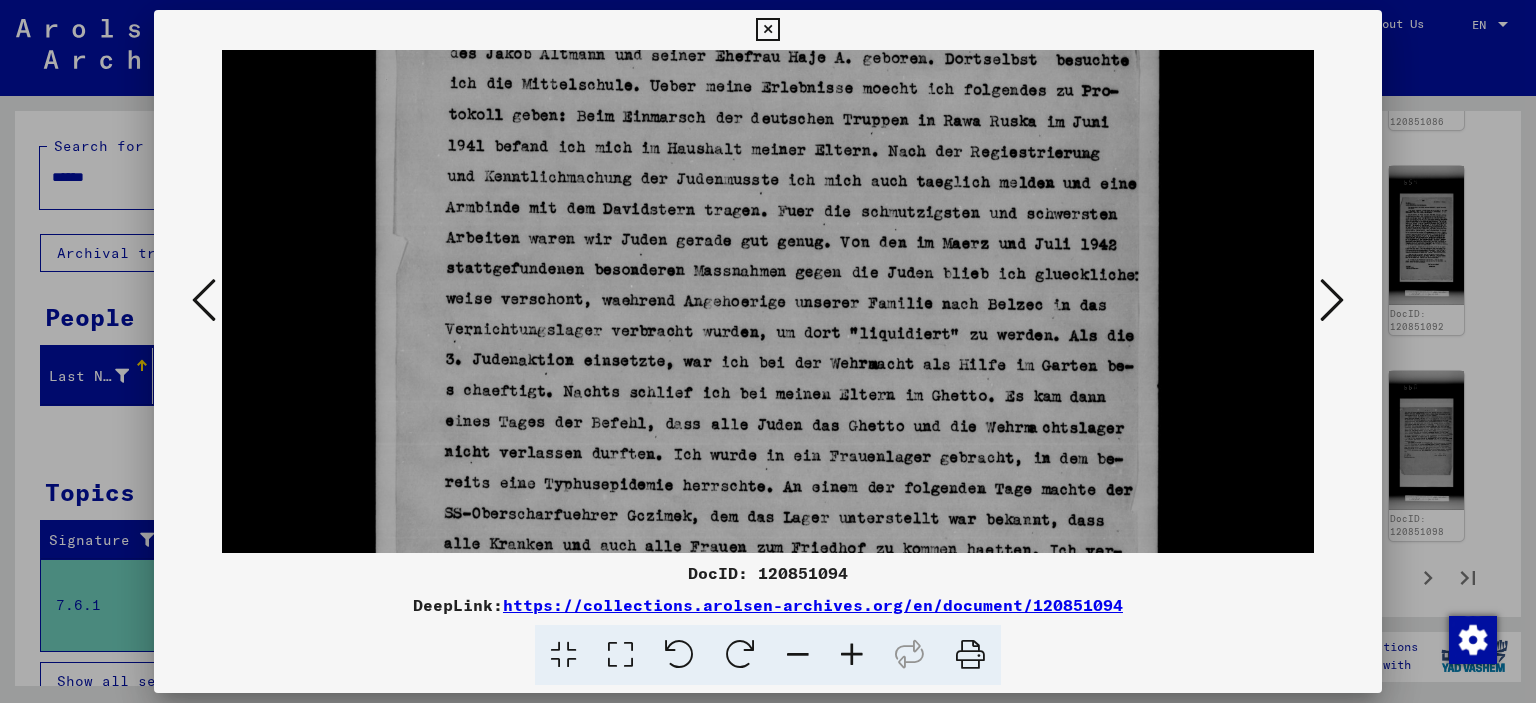 drag, startPoint x: 753, startPoint y: 407, endPoint x: 668, endPoint y: 174, distance: 248.02016 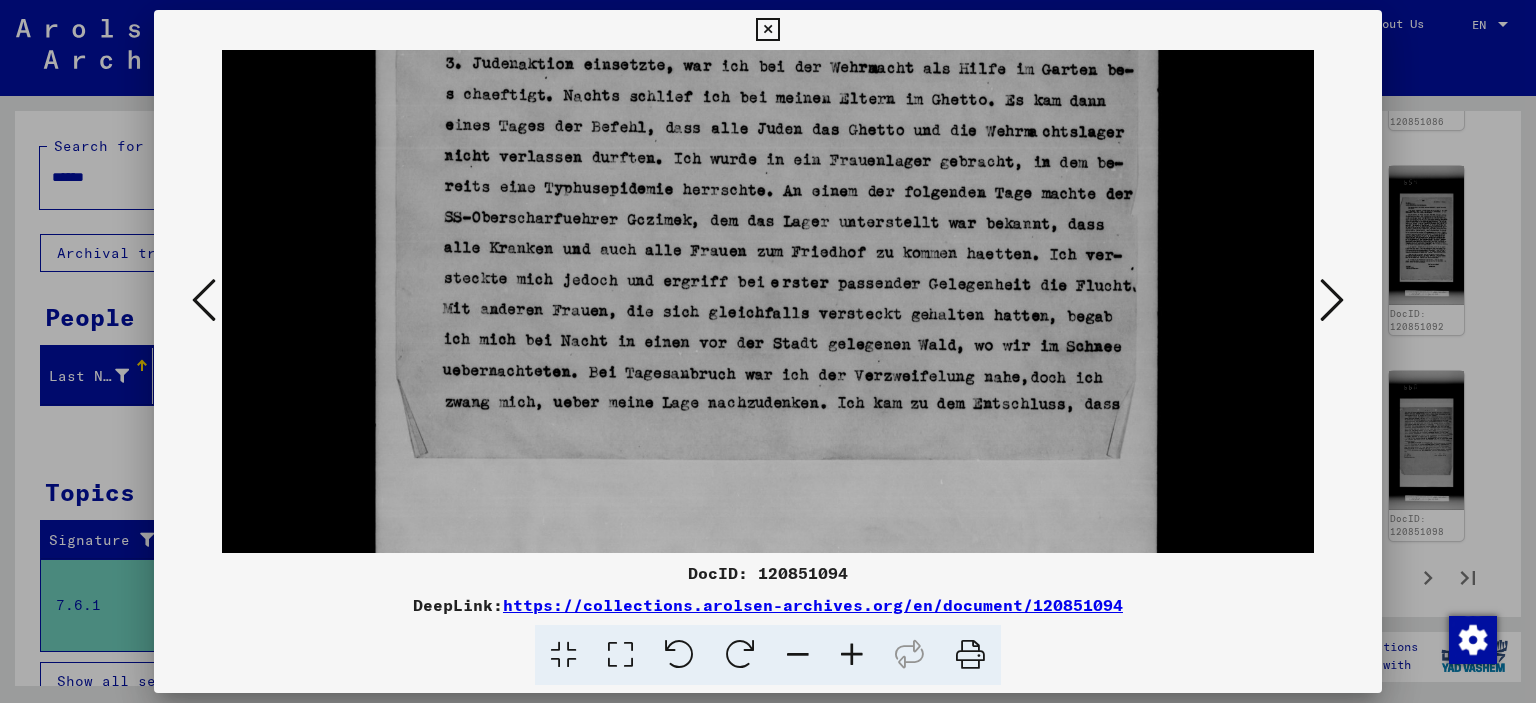 drag, startPoint x: 570, startPoint y: 367, endPoint x: 477, endPoint y: 65, distance: 315.99524 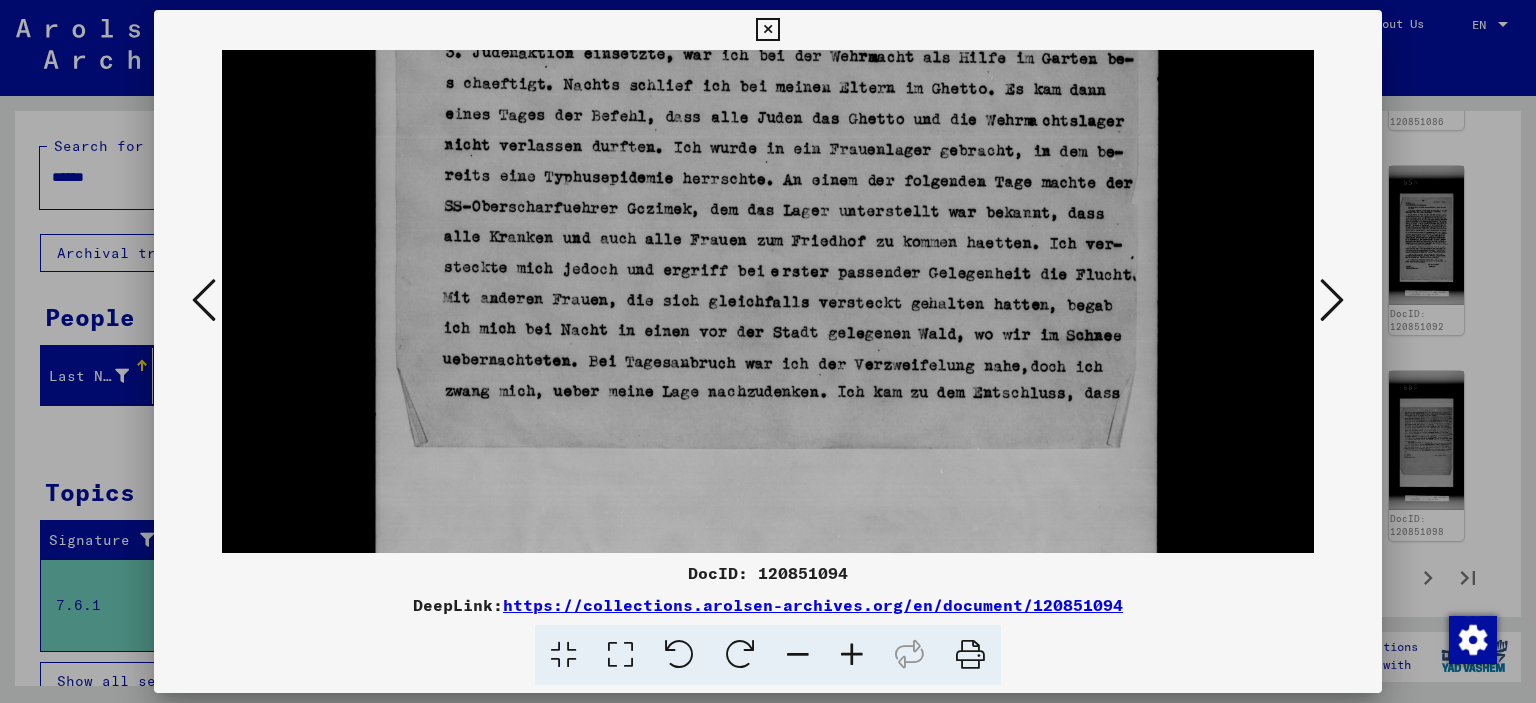 click at bounding box center [768, 301] 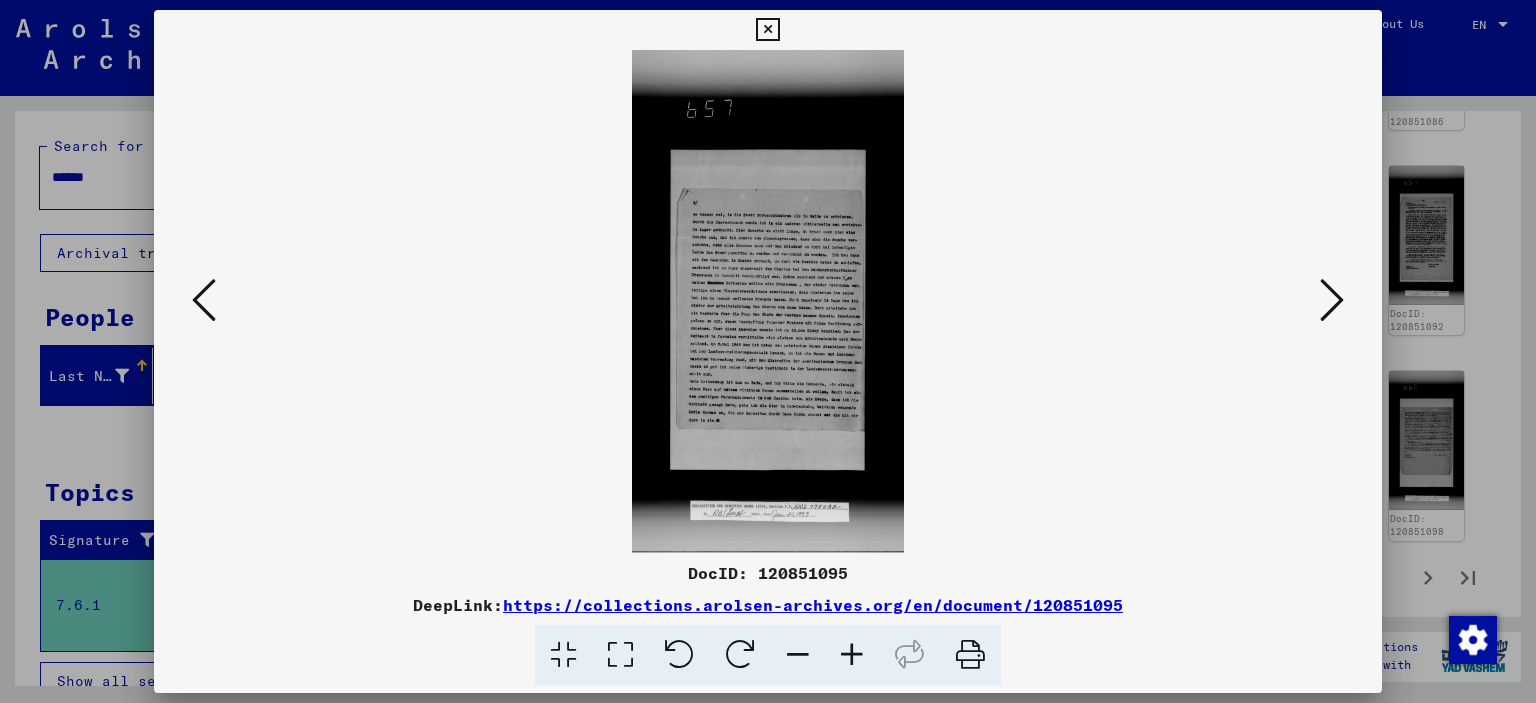 click at bounding box center (620, 655) 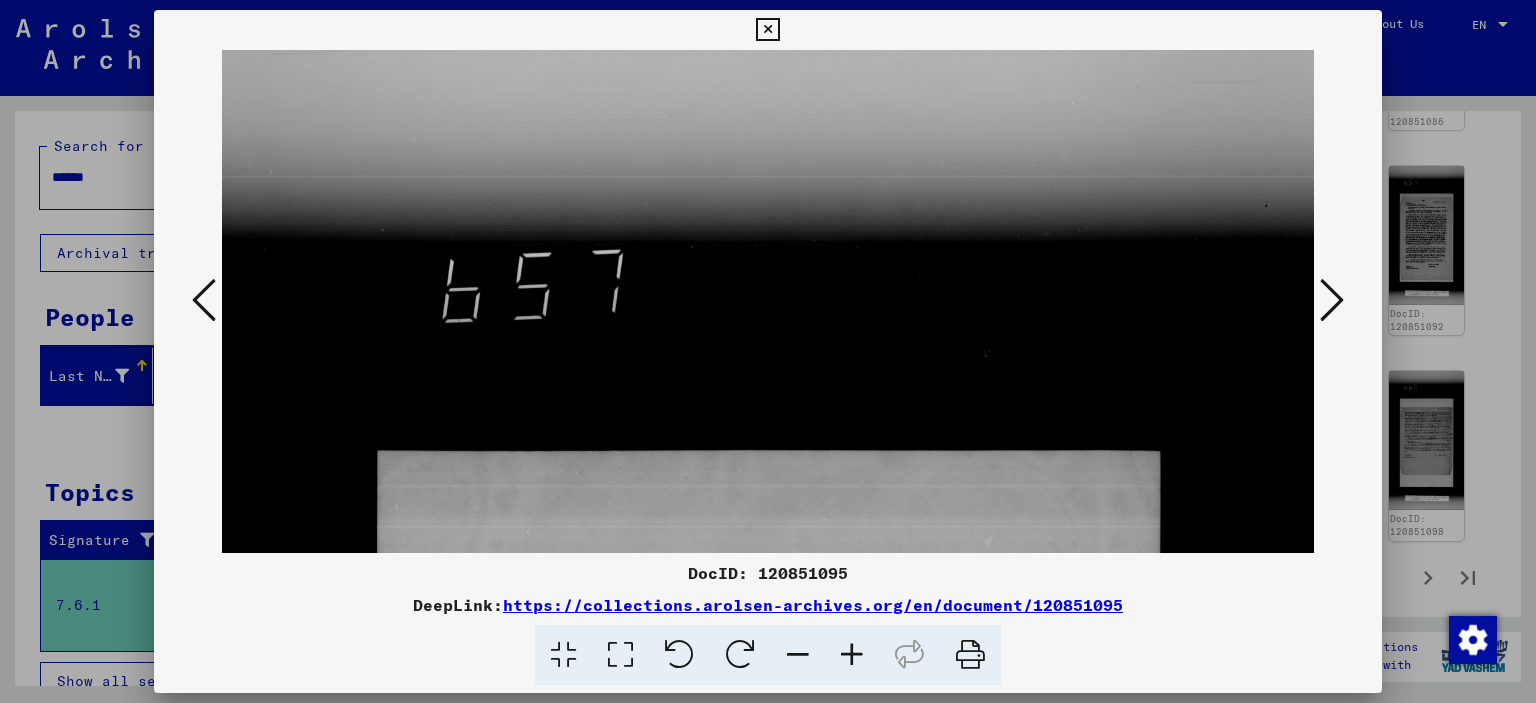 drag, startPoint x: 642, startPoint y: 401, endPoint x: 604, endPoint y: 154, distance: 249.90598 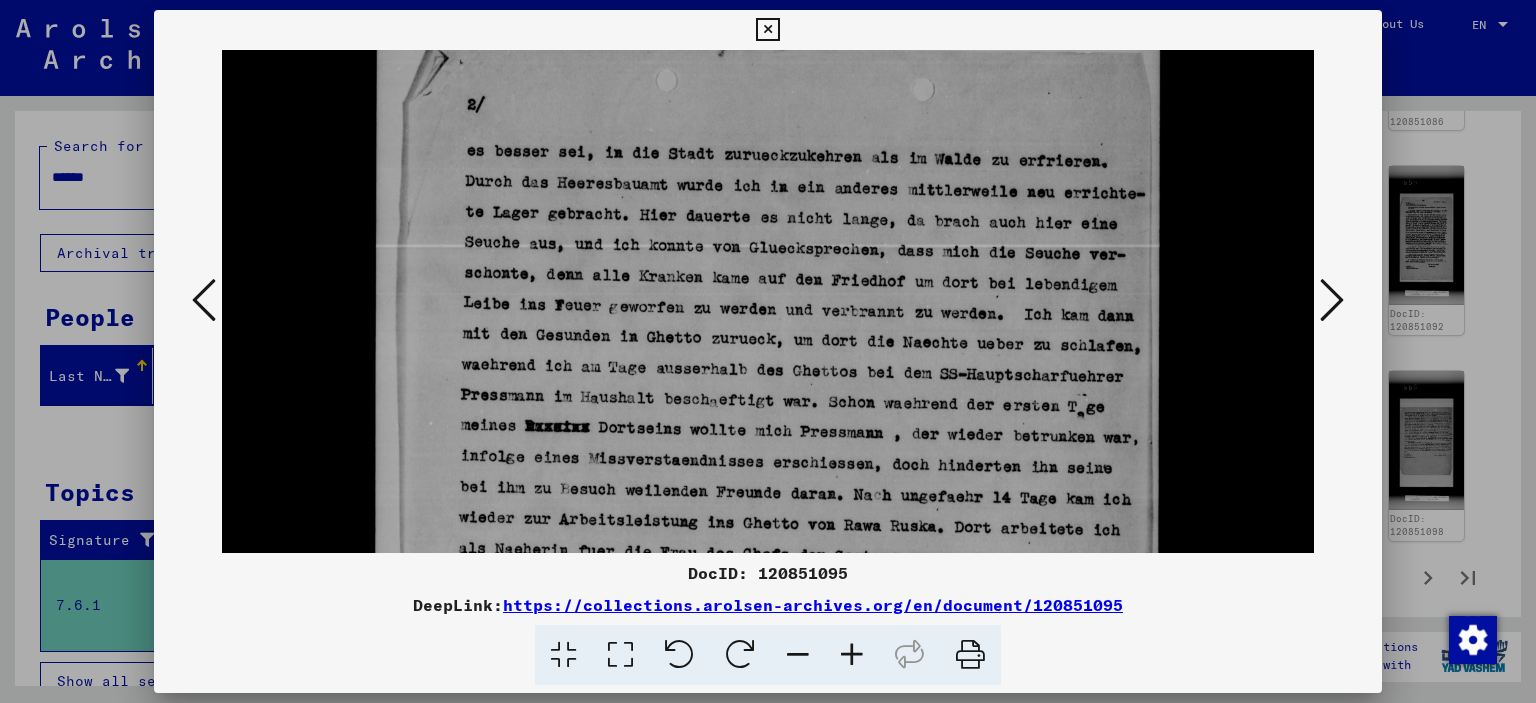 scroll, scrollTop: 556, scrollLeft: 0, axis: vertical 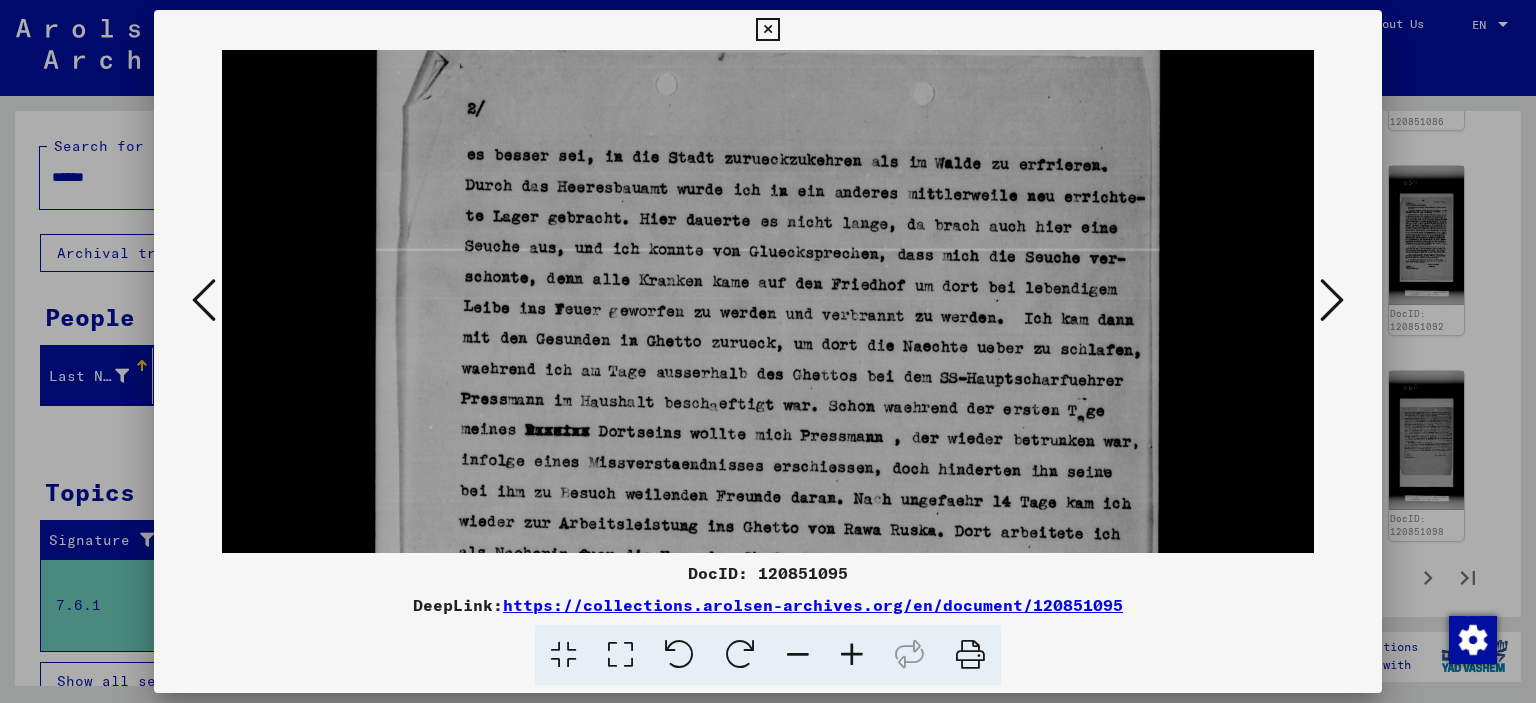 drag, startPoint x: 740, startPoint y: 438, endPoint x: 721, endPoint y: 90, distance: 348.51828 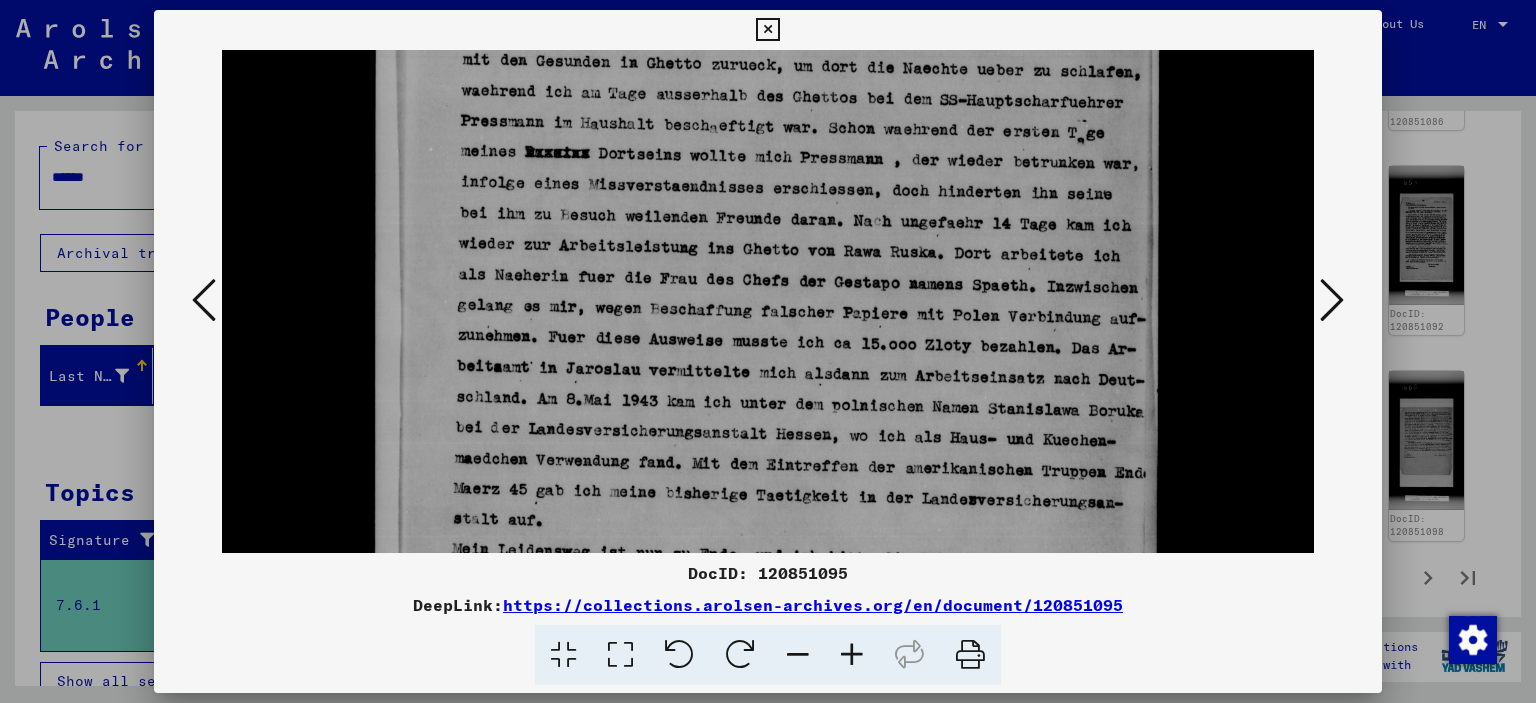 drag, startPoint x: 644, startPoint y: 382, endPoint x: 551, endPoint y: 111, distance: 286.51352 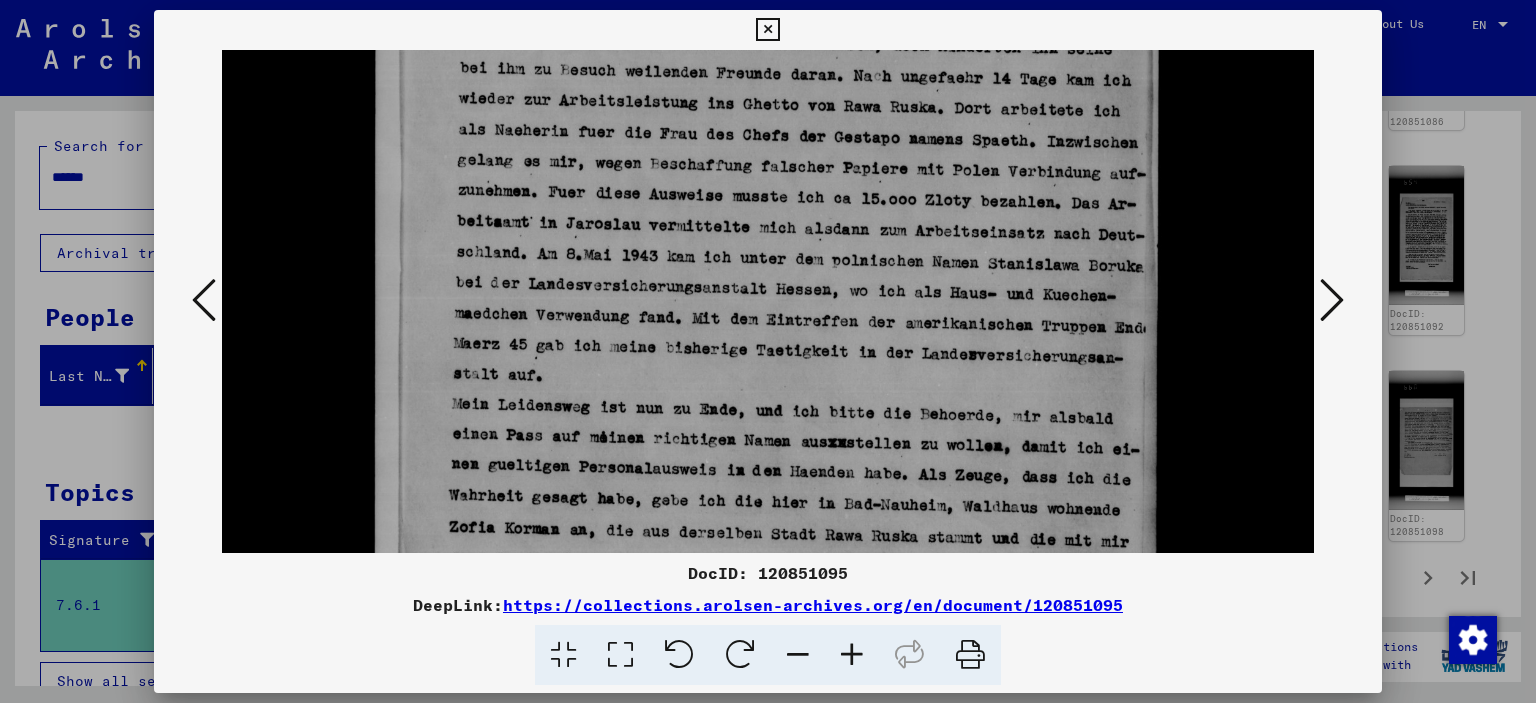 scroll, scrollTop: 1076, scrollLeft: 0, axis: vertical 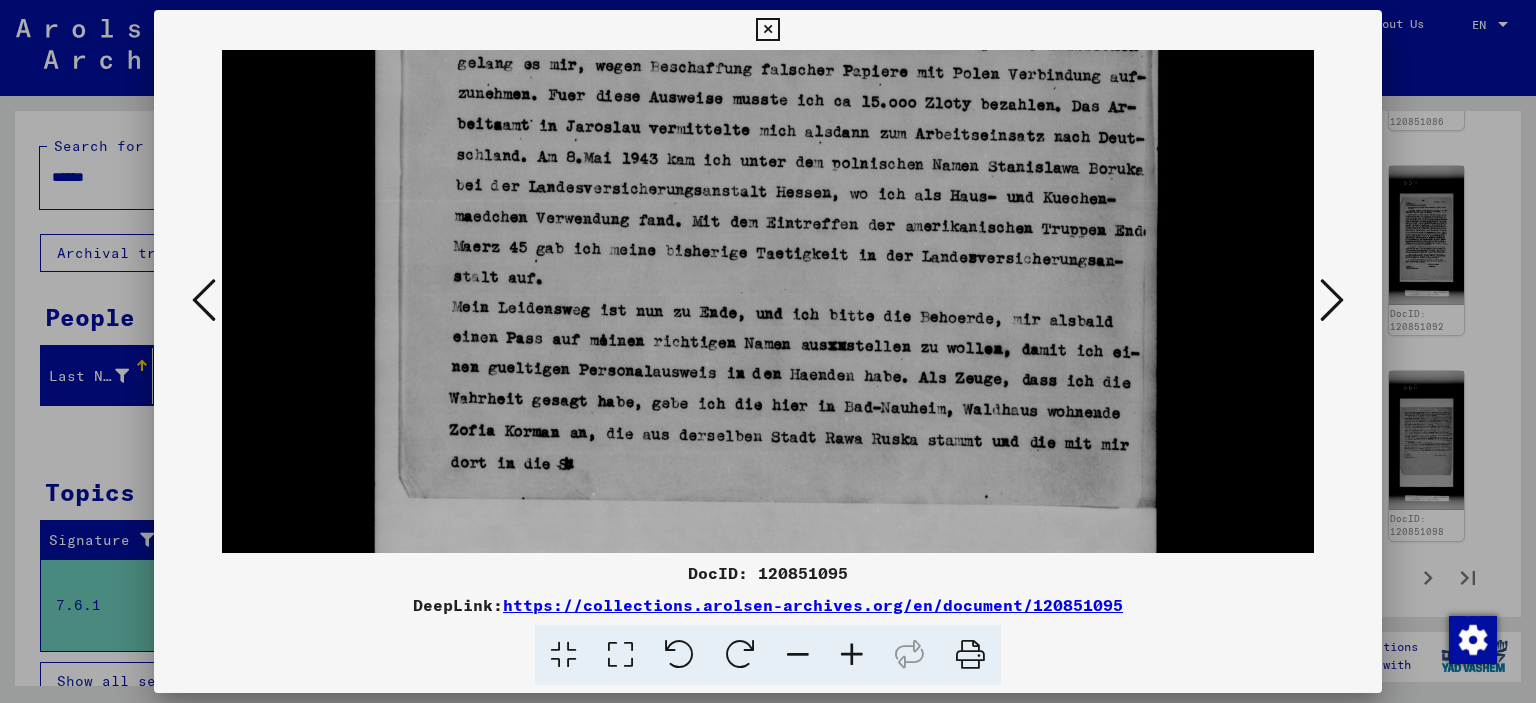 drag, startPoint x: 553, startPoint y: 121, endPoint x: 425, endPoint y: -121, distance: 273.76633 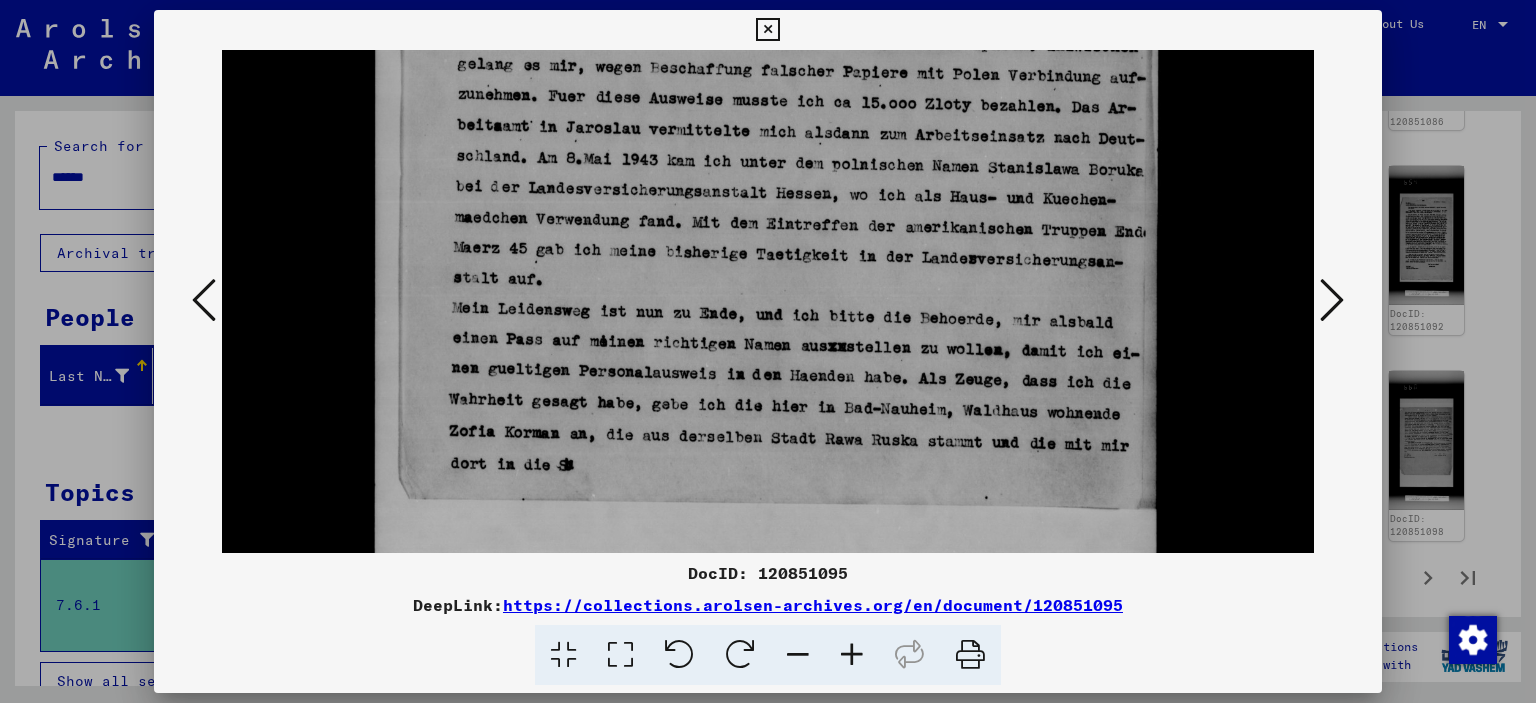 click at bounding box center [768, -13] 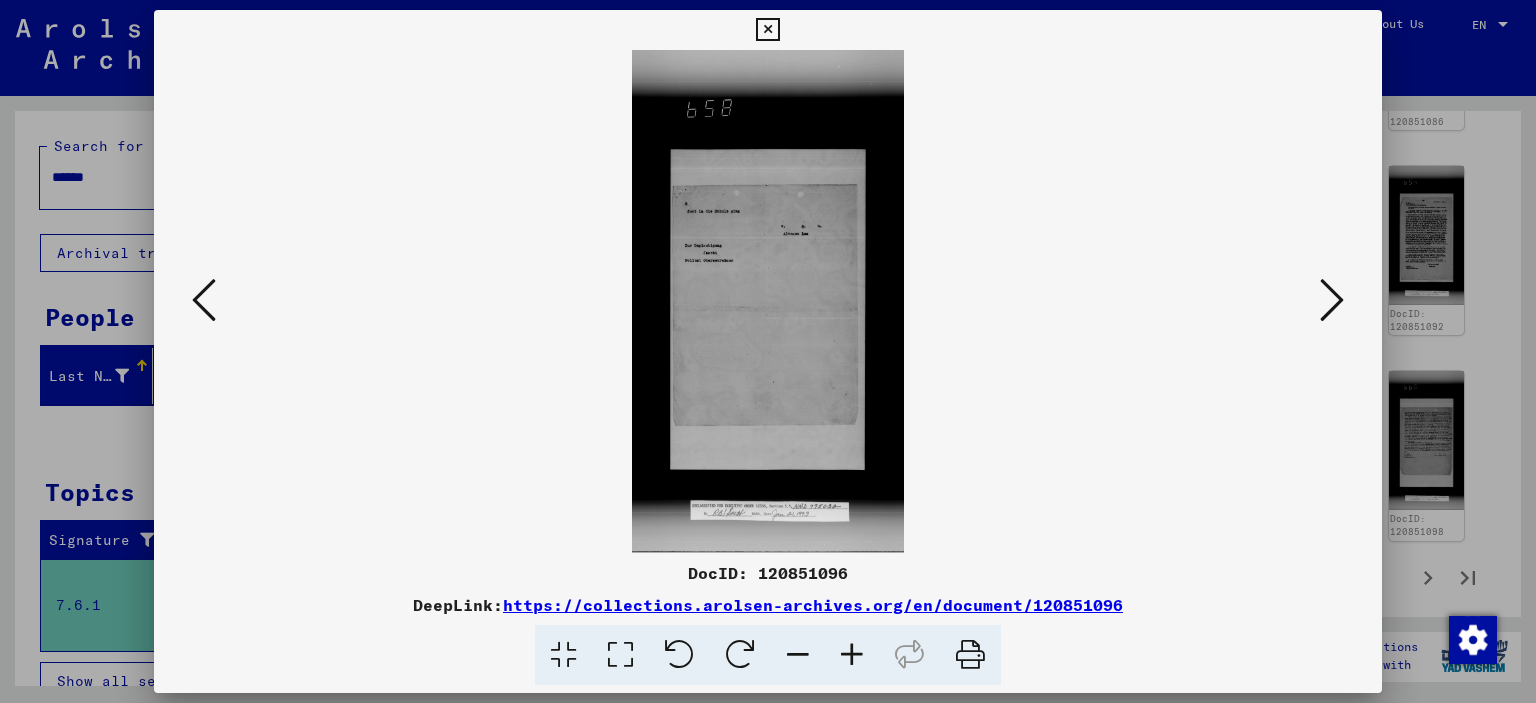 scroll, scrollTop: 0, scrollLeft: 0, axis: both 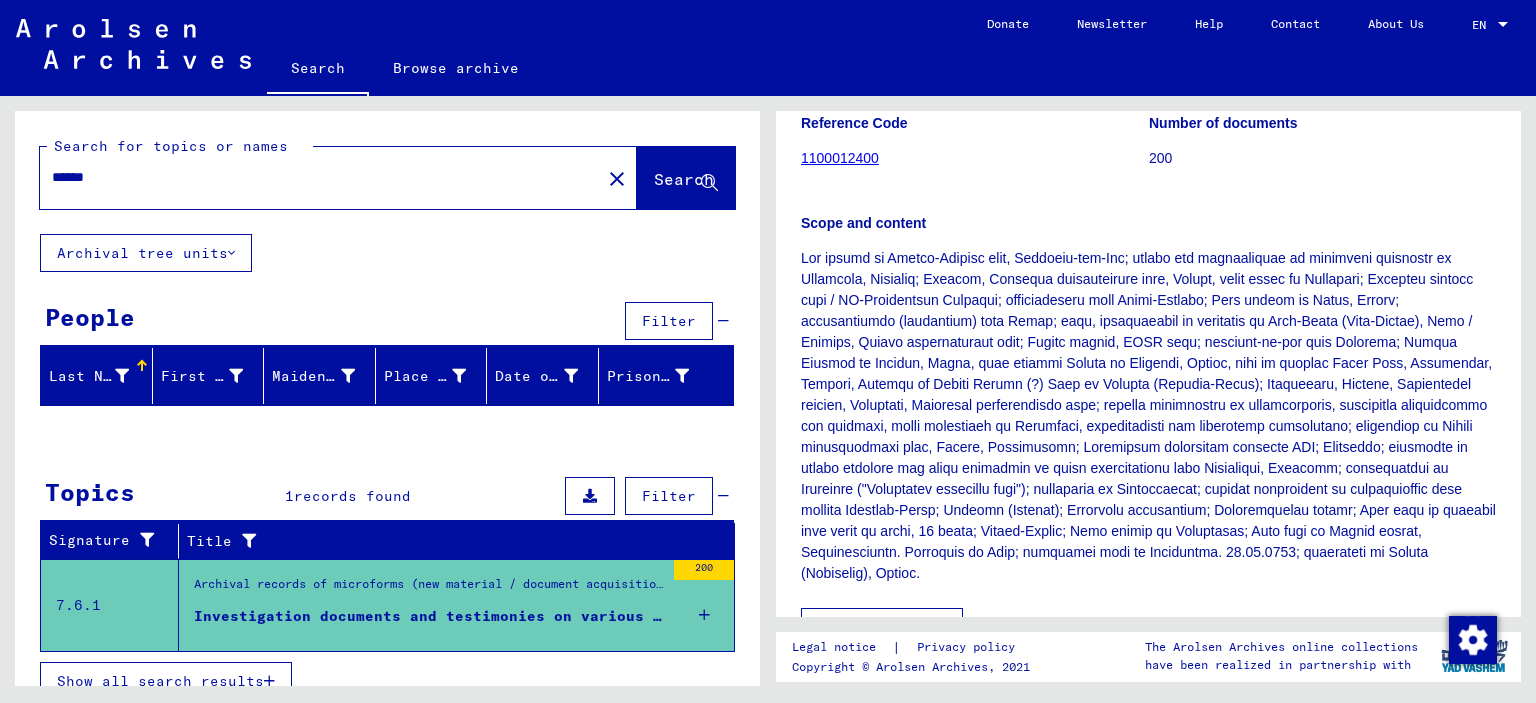 click 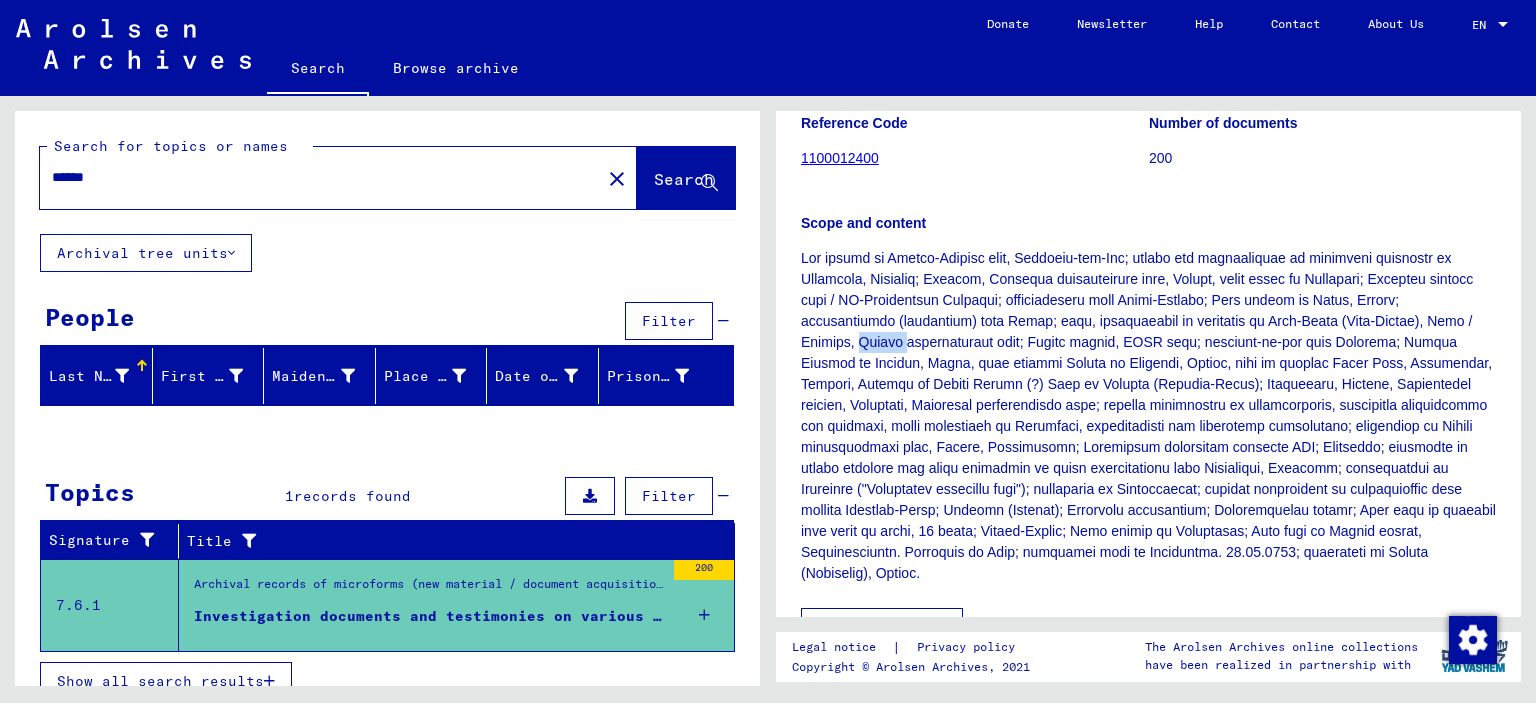 click 